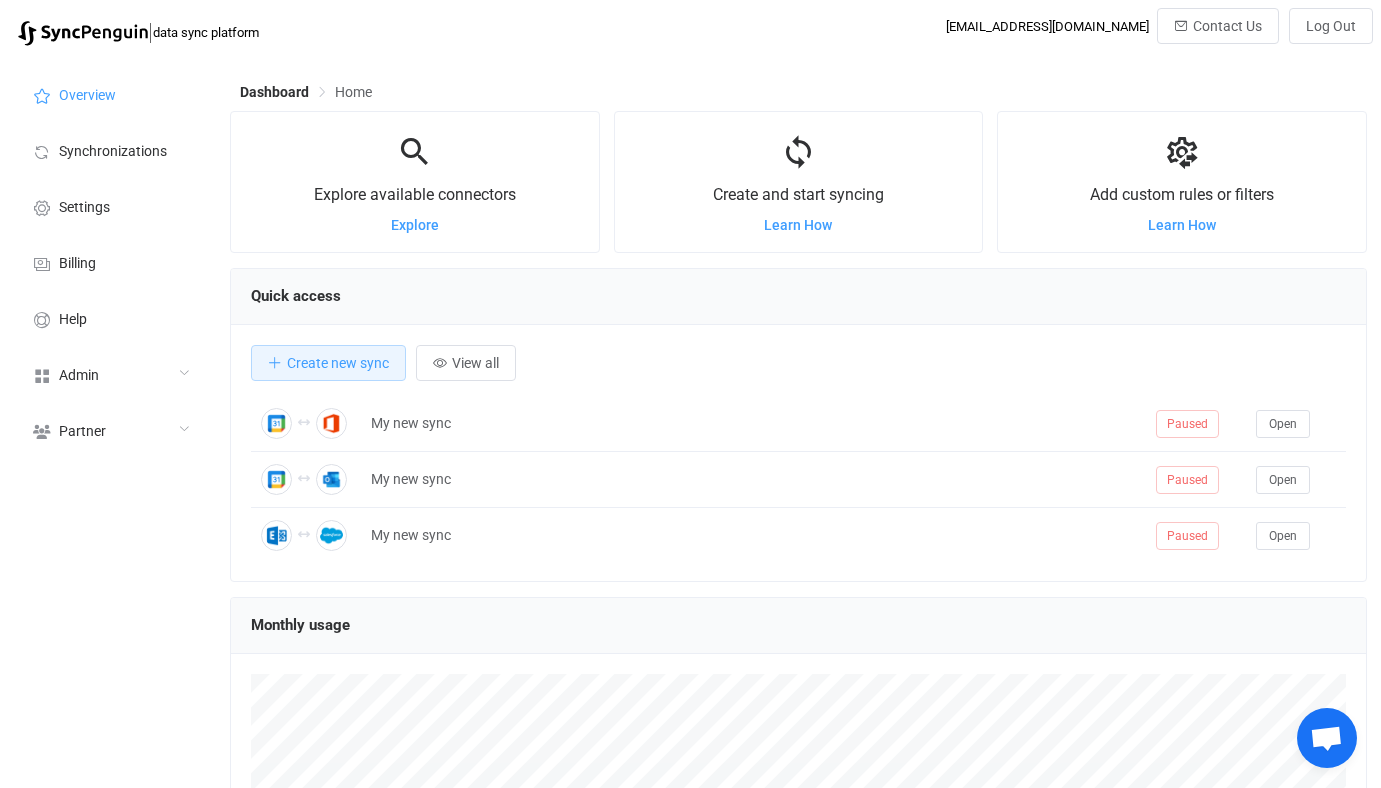 scroll, scrollTop: 0, scrollLeft: 0, axis: both 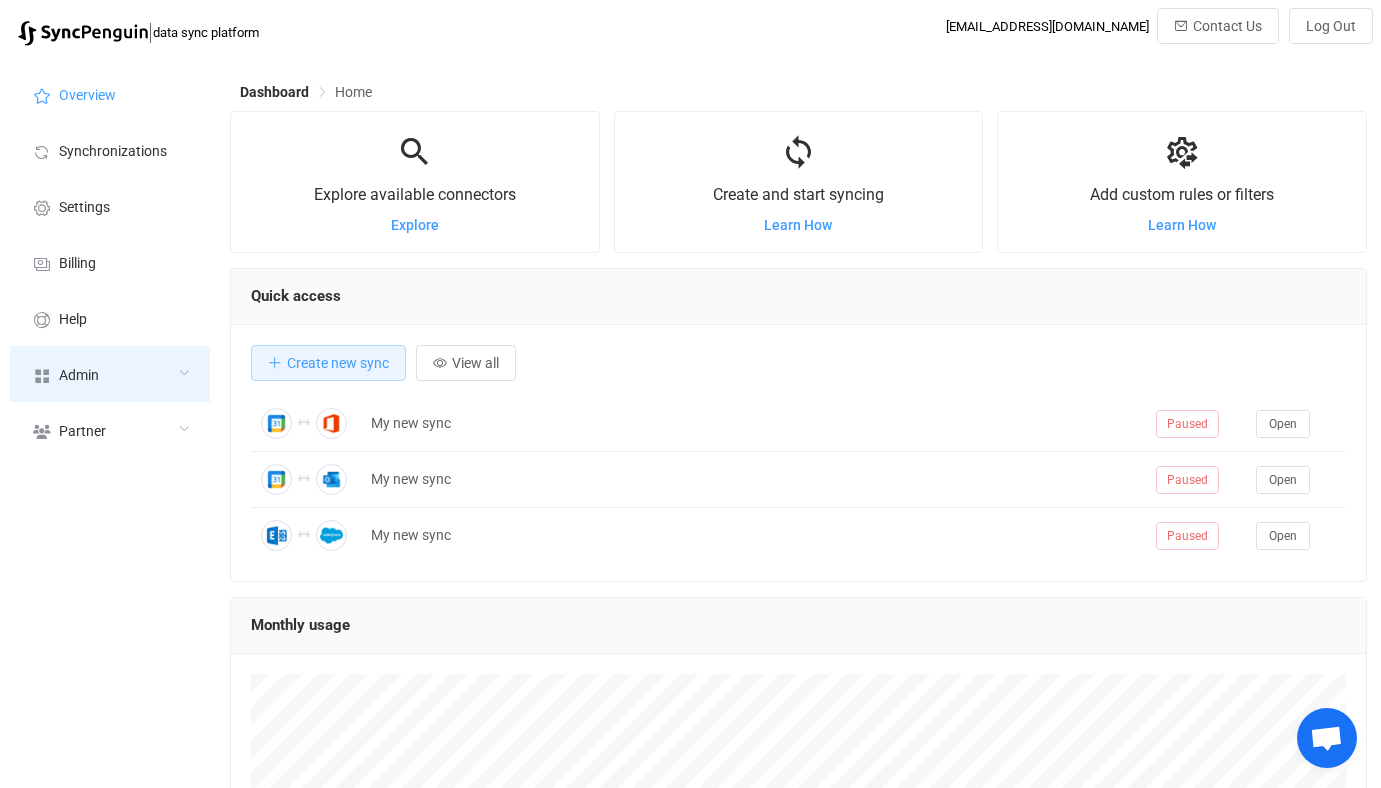 click on "Admin" at bounding box center [110, 374] 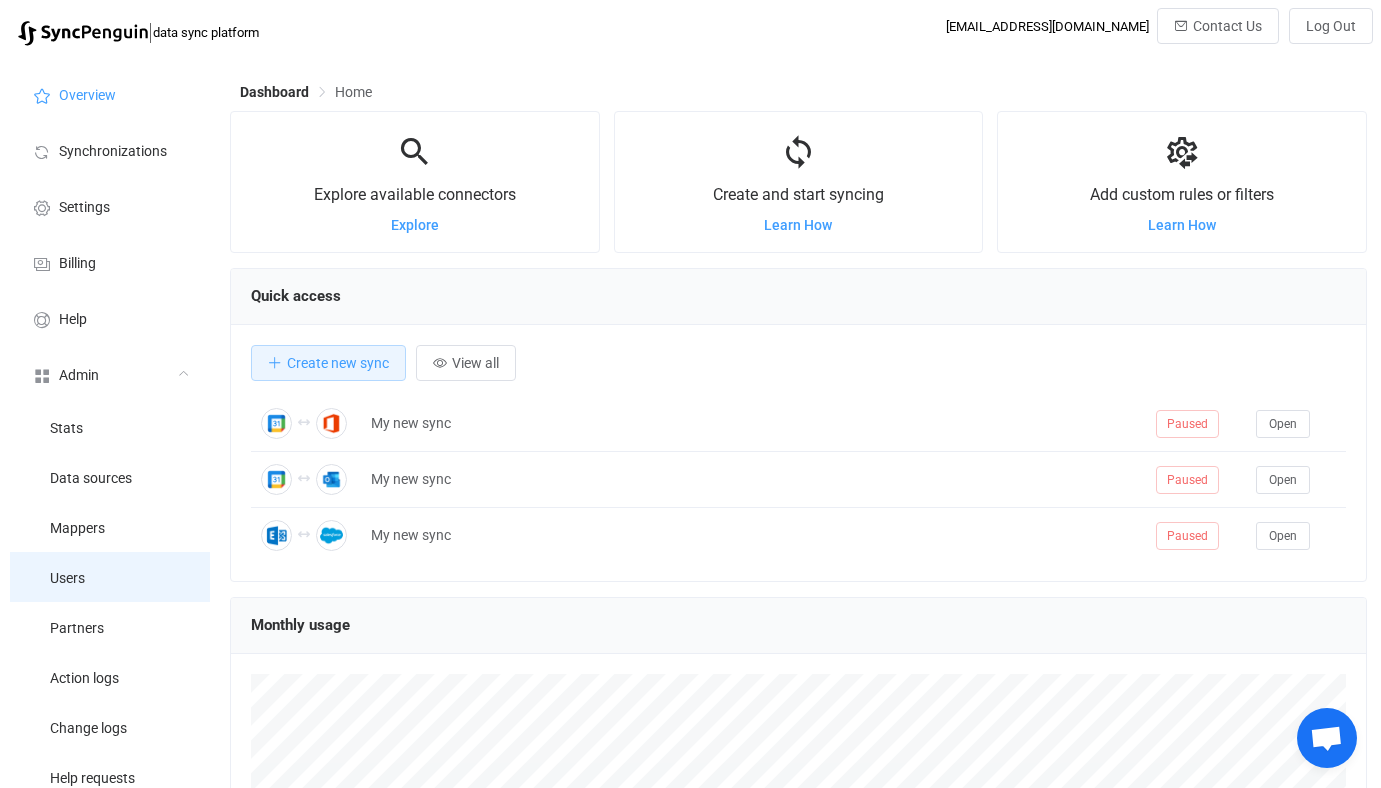 click on "Users" at bounding box center (110, 577) 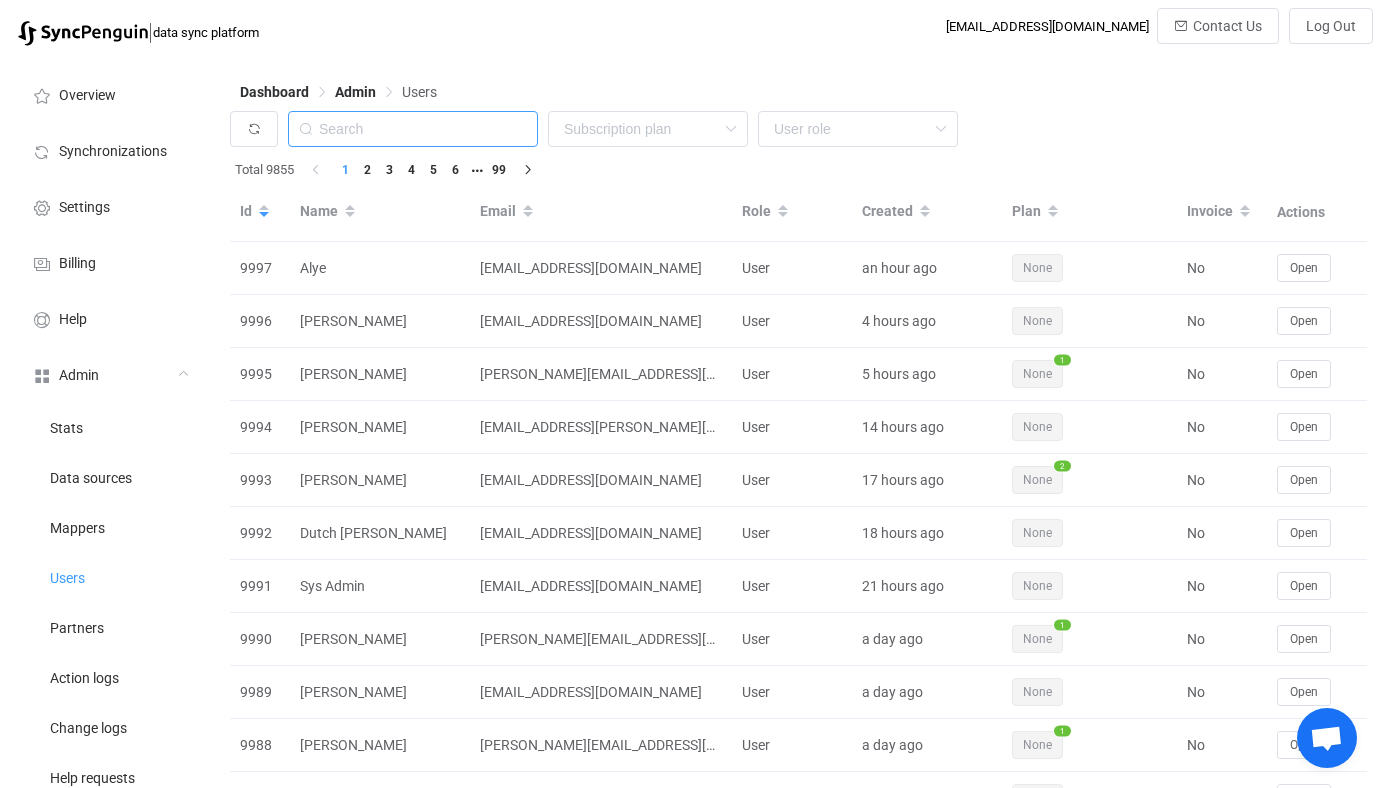 click at bounding box center [413, 129] 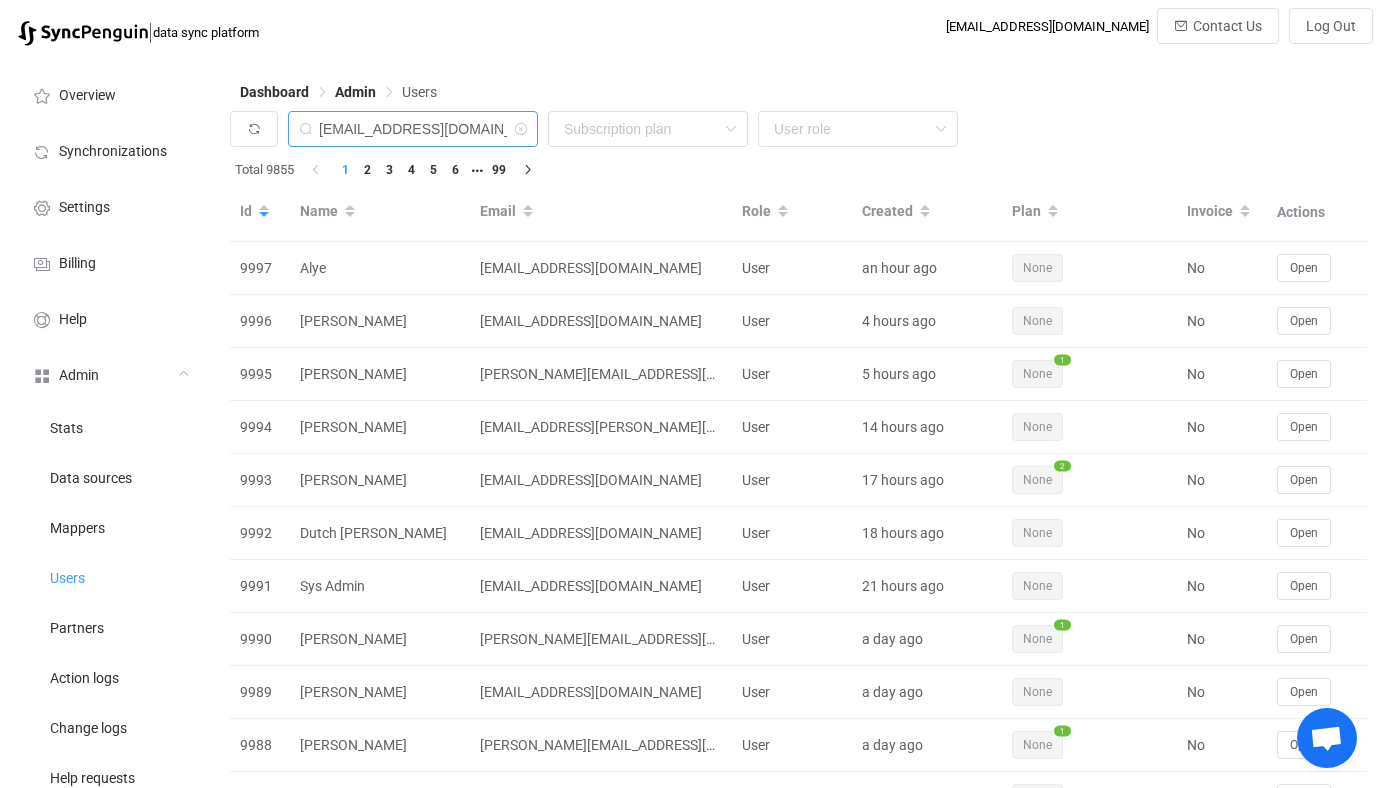 type on "hello@baandesol.com" 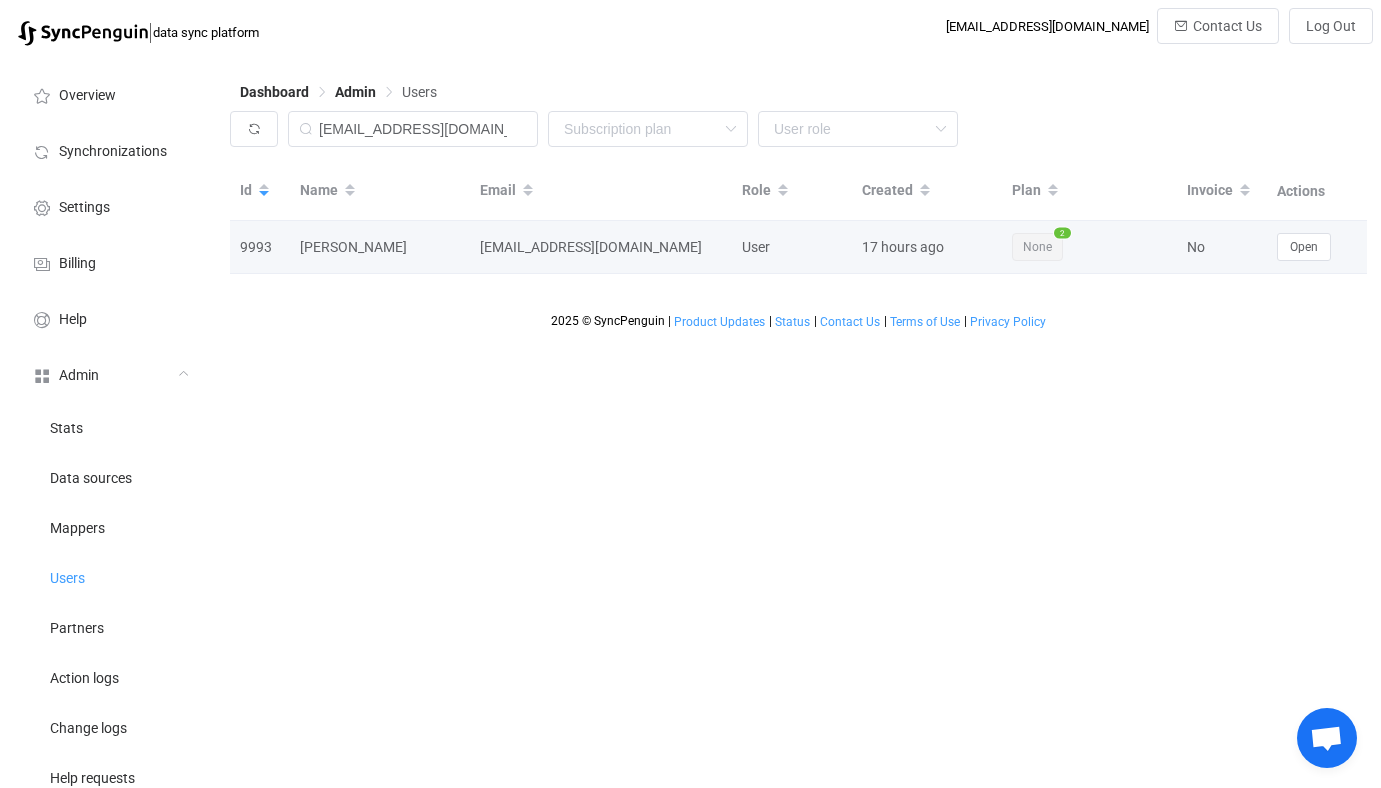 click on "Angela Arevalo Smith" at bounding box center [380, 247] 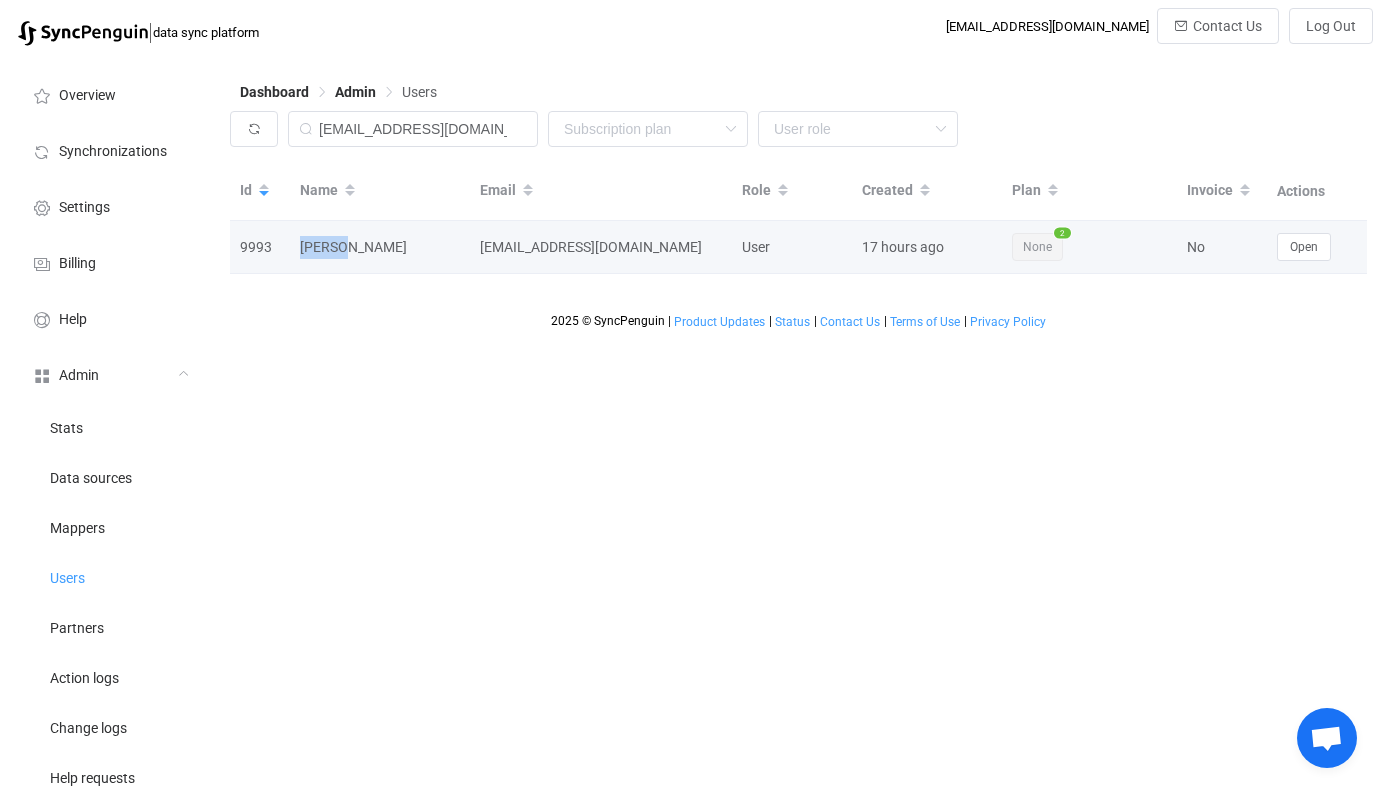 click on "Angela Arevalo Smith" at bounding box center (380, 247) 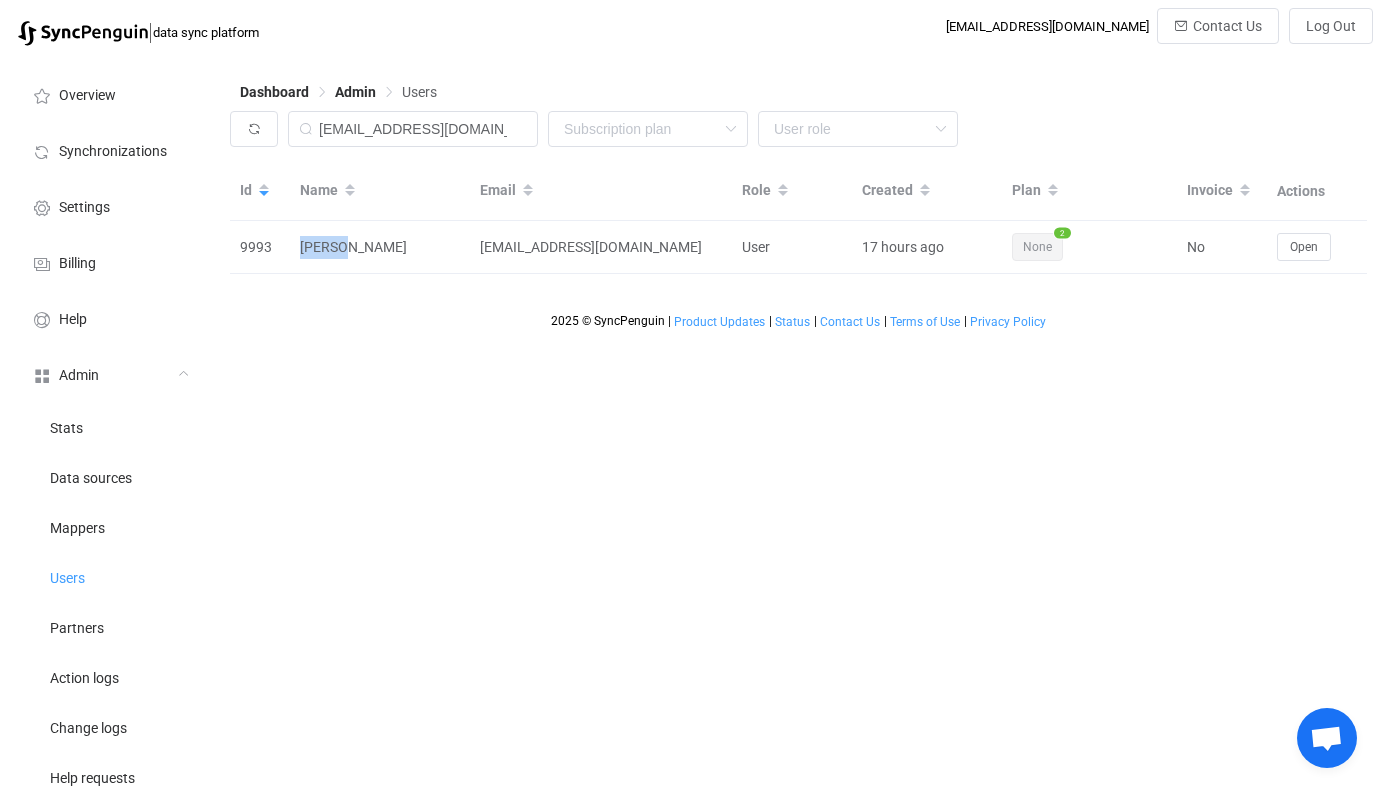 copy on "Angela" 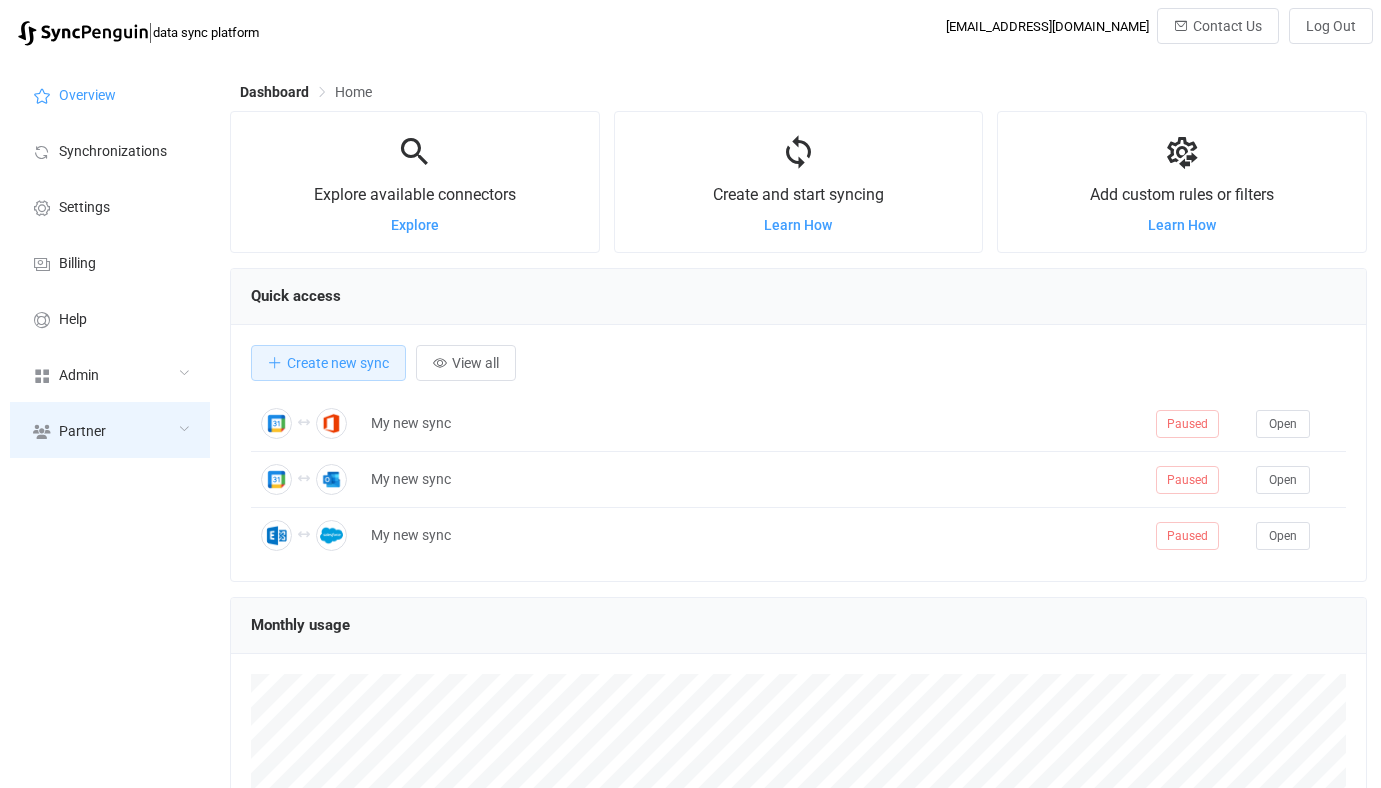 scroll, scrollTop: 0, scrollLeft: 0, axis: both 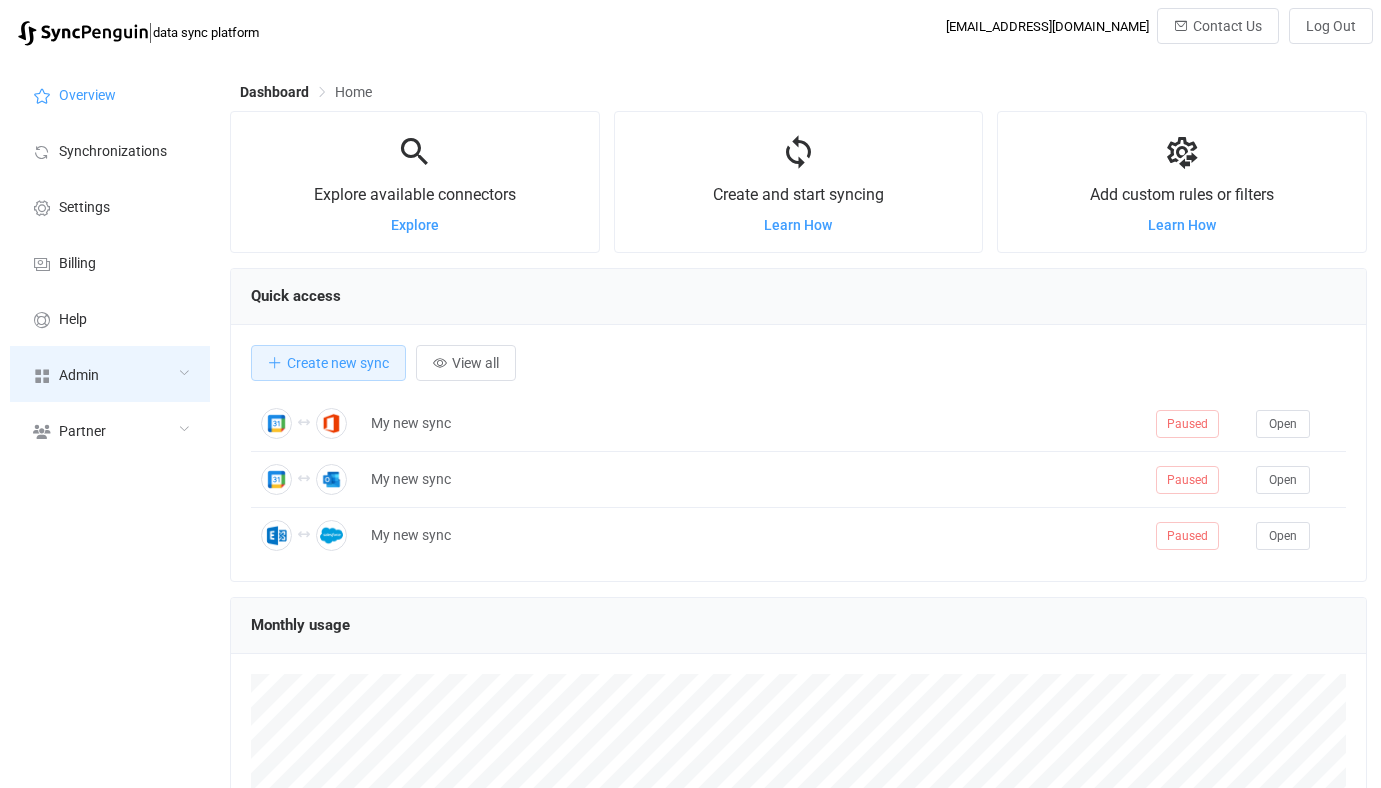 click on "Admin" at bounding box center [110, 374] 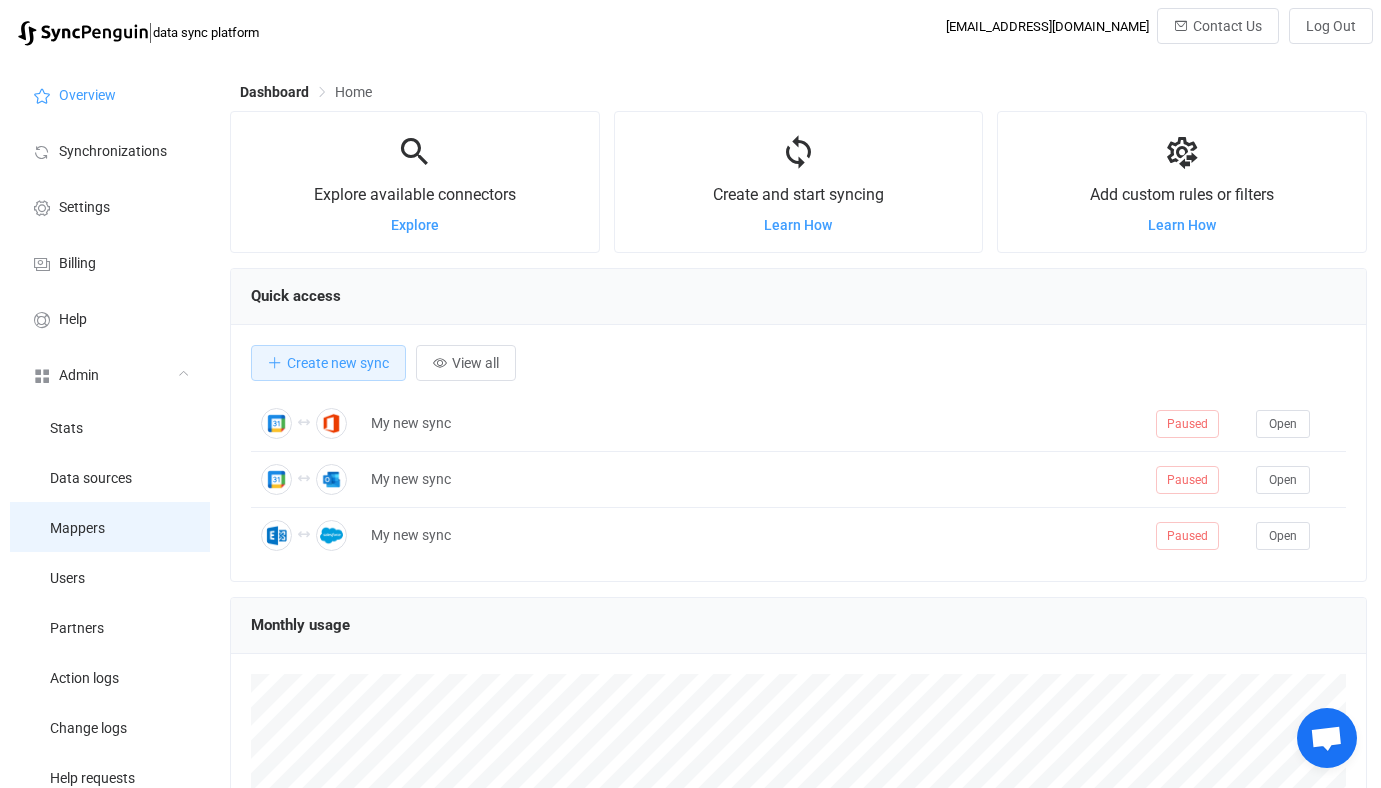 scroll, scrollTop: 999612, scrollLeft: 998863, axis: both 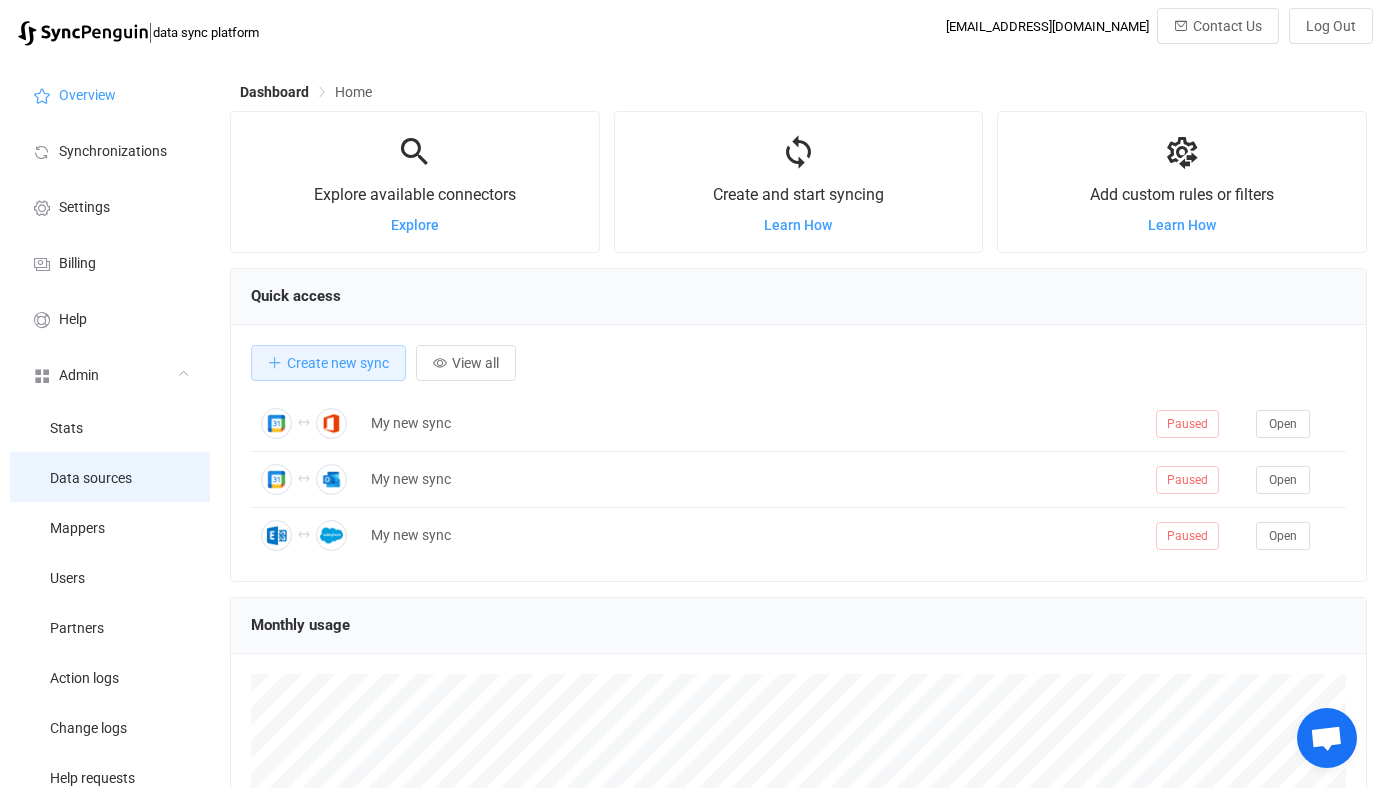 click on "Data sources" at bounding box center [91, 479] 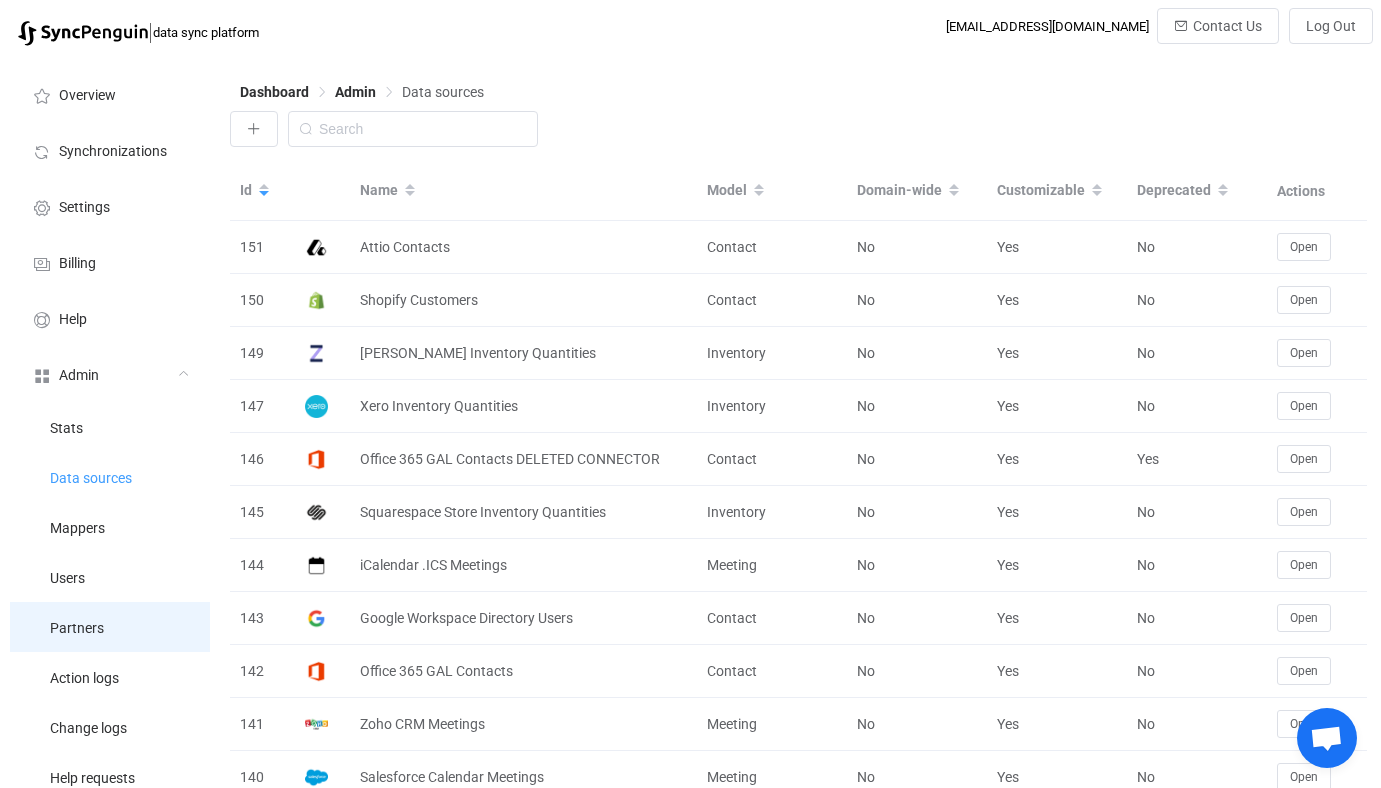 click on "Partners" at bounding box center (110, 627) 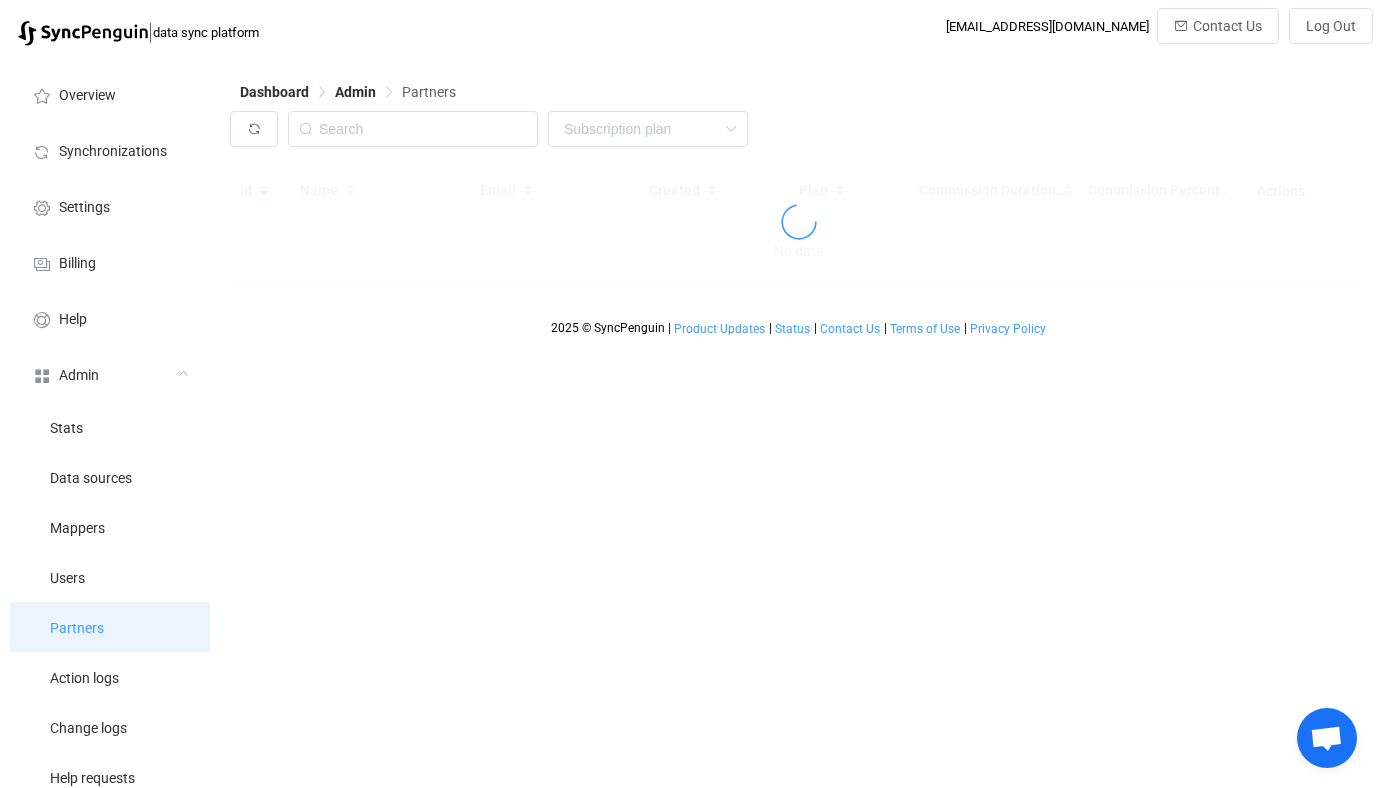 type 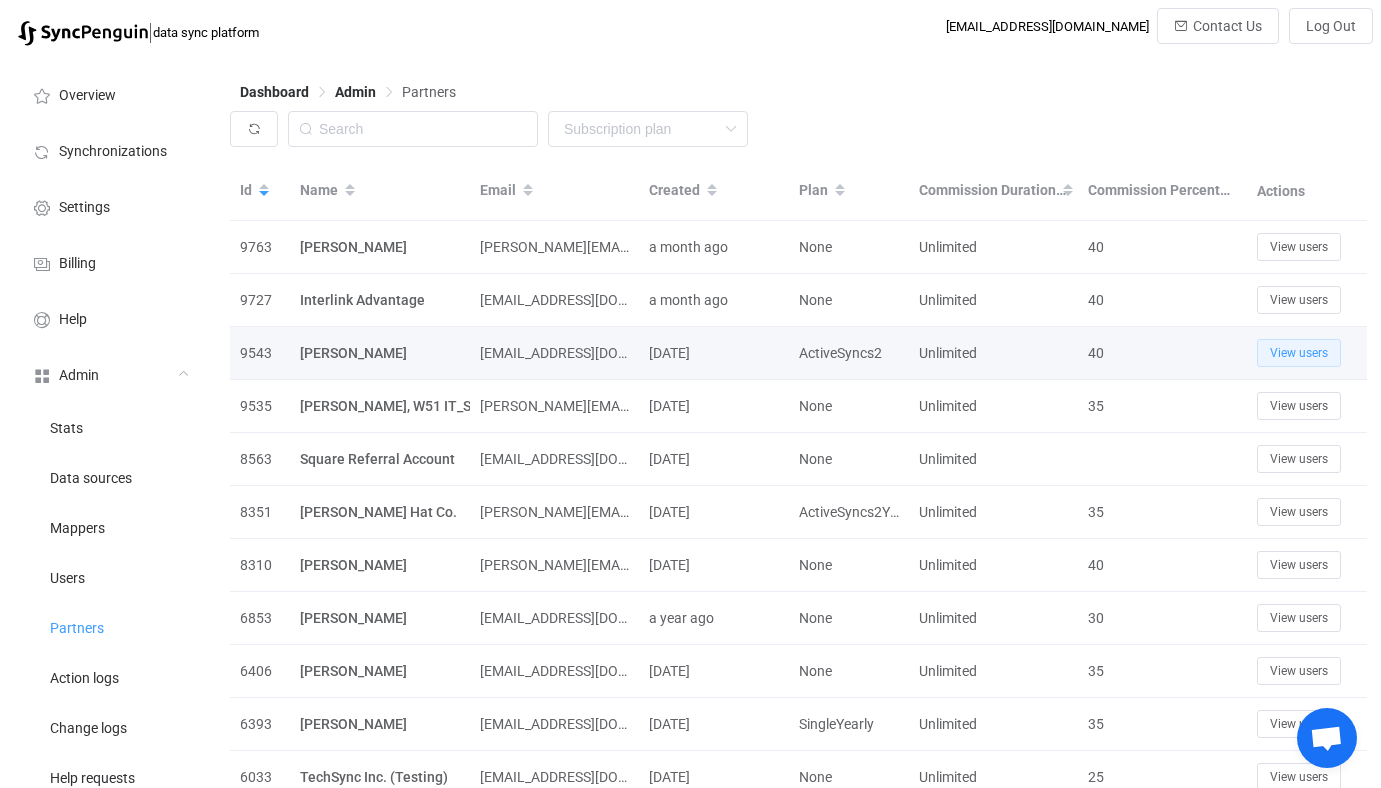 click on "View users" at bounding box center (1299, 353) 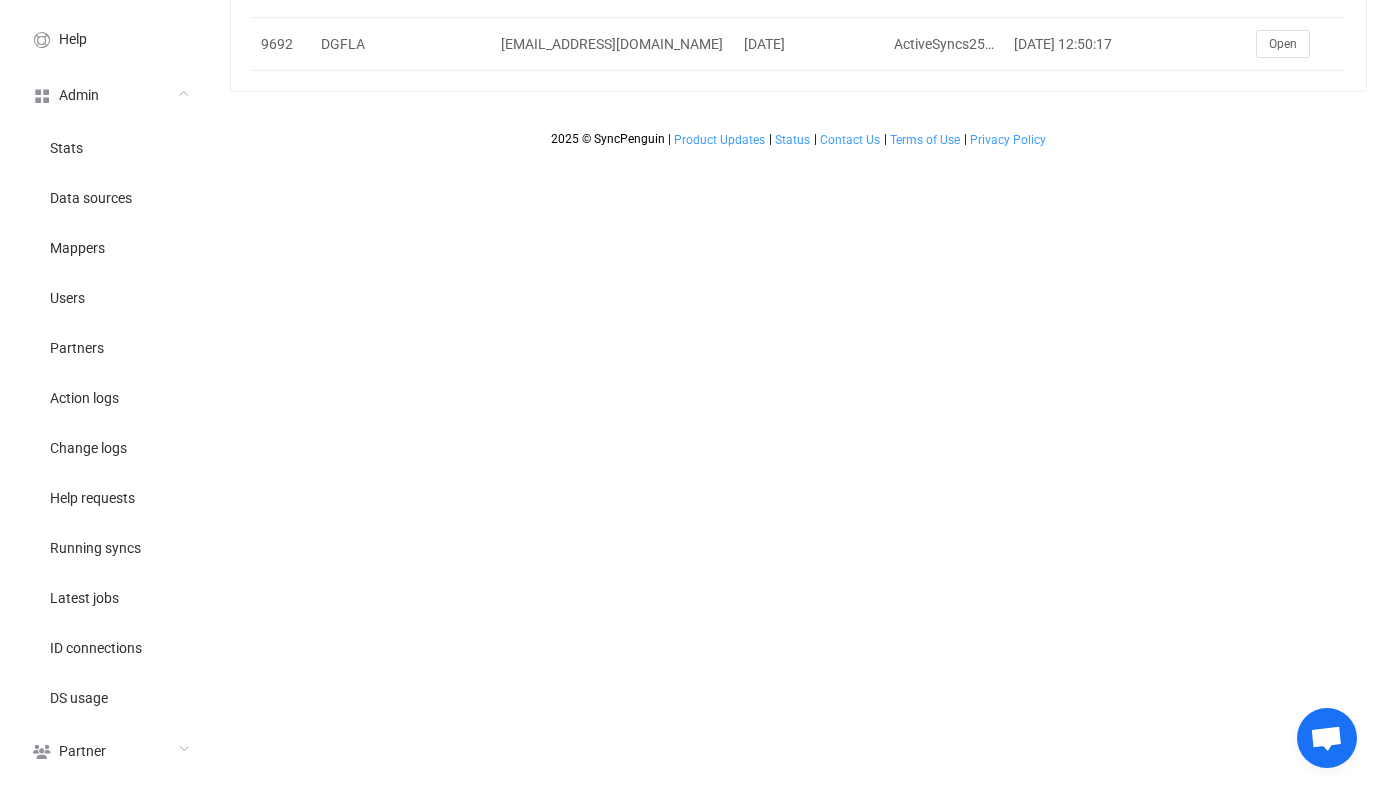 scroll, scrollTop: 0, scrollLeft: 0, axis: both 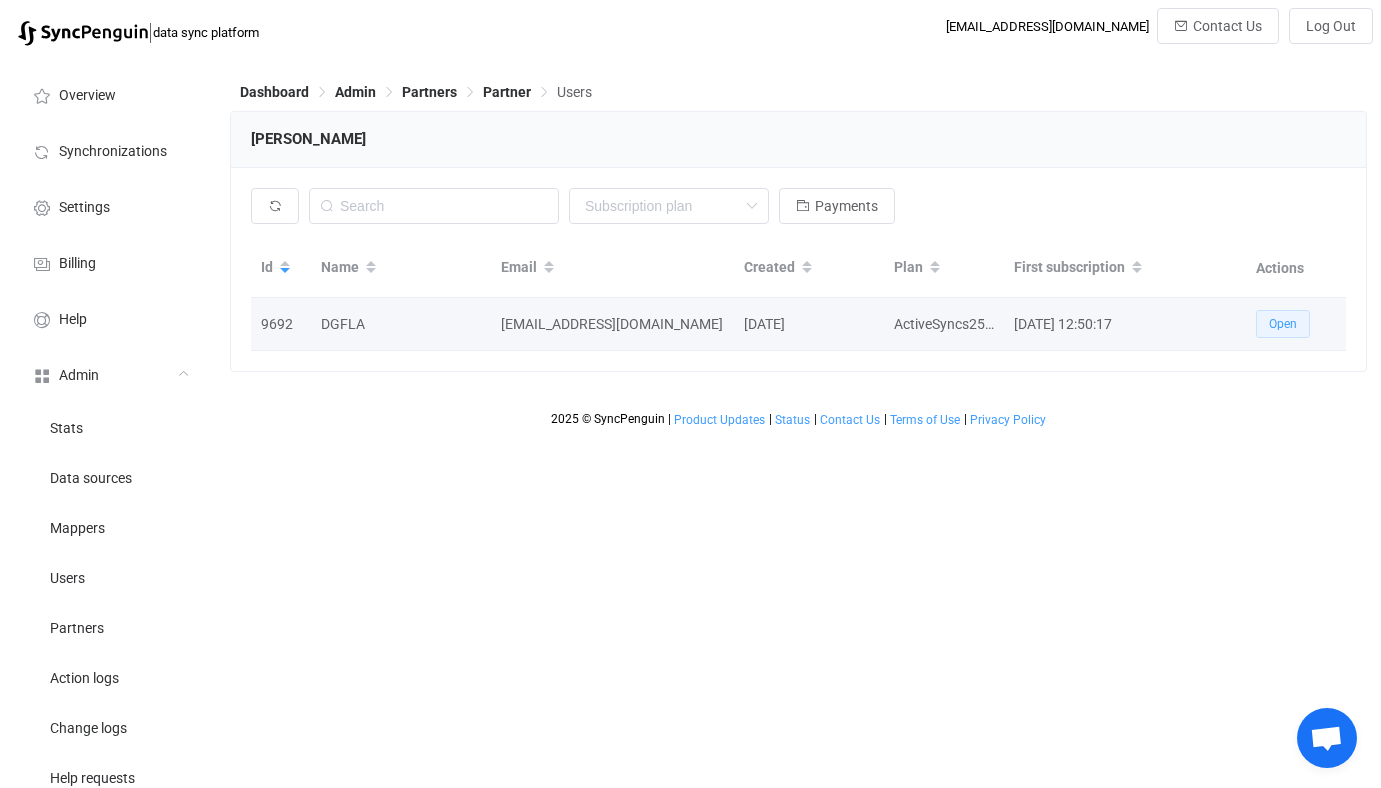 click on "Open" at bounding box center (1283, 324) 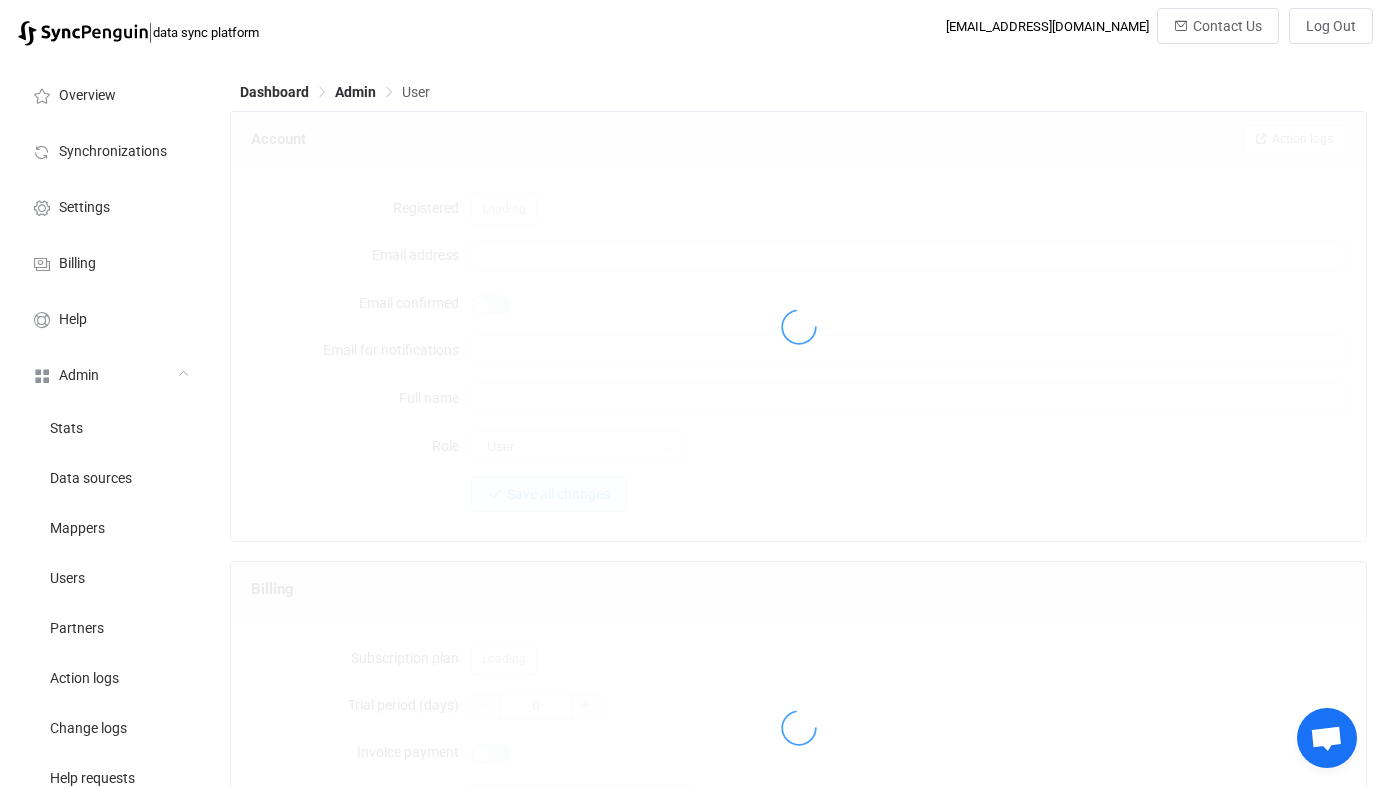 type on "[EMAIL_ADDRESS][DOMAIN_NAME]" 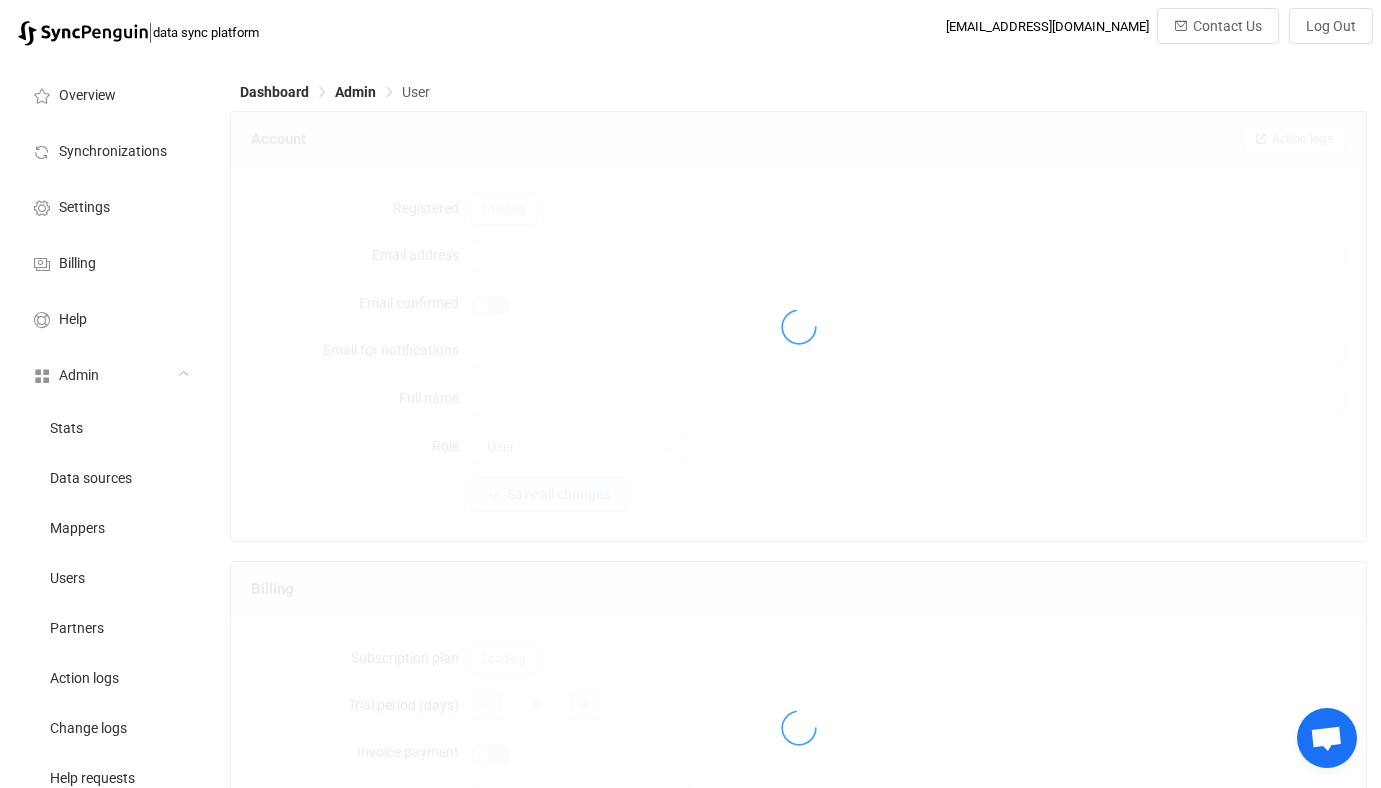 type on "DGFLA" 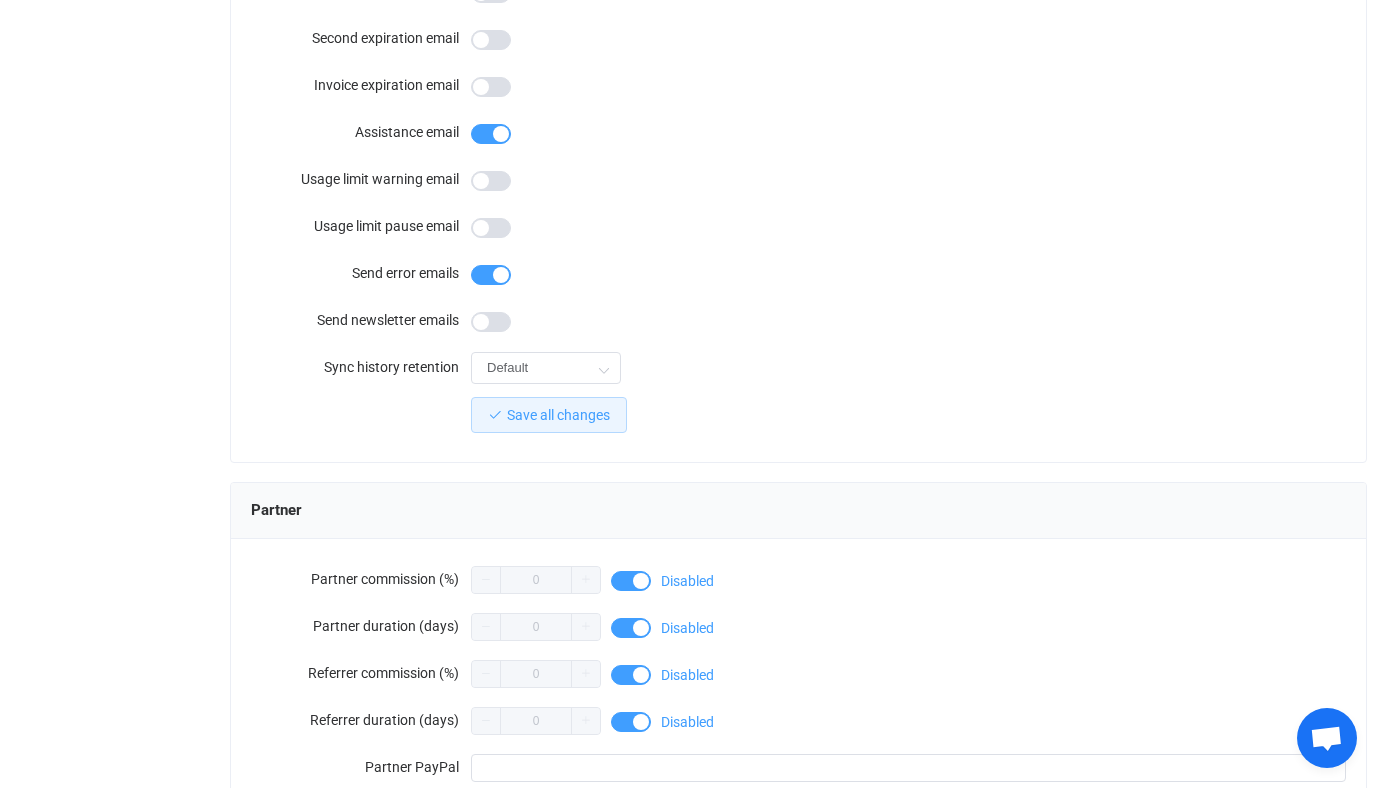 scroll, scrollTop: 1742, scrollLeft: 0, axis: vertical 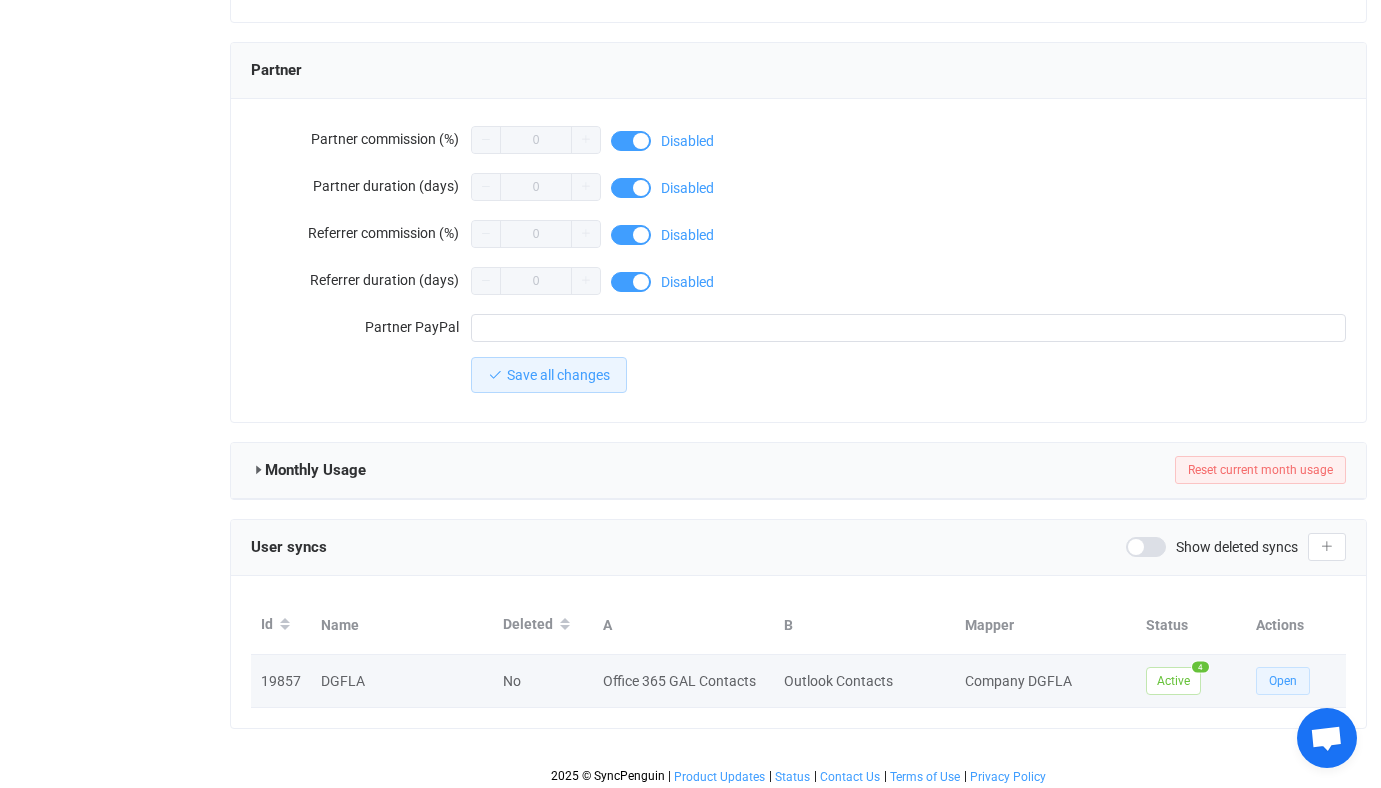click on "Open" at bounding box center (1283, 681) 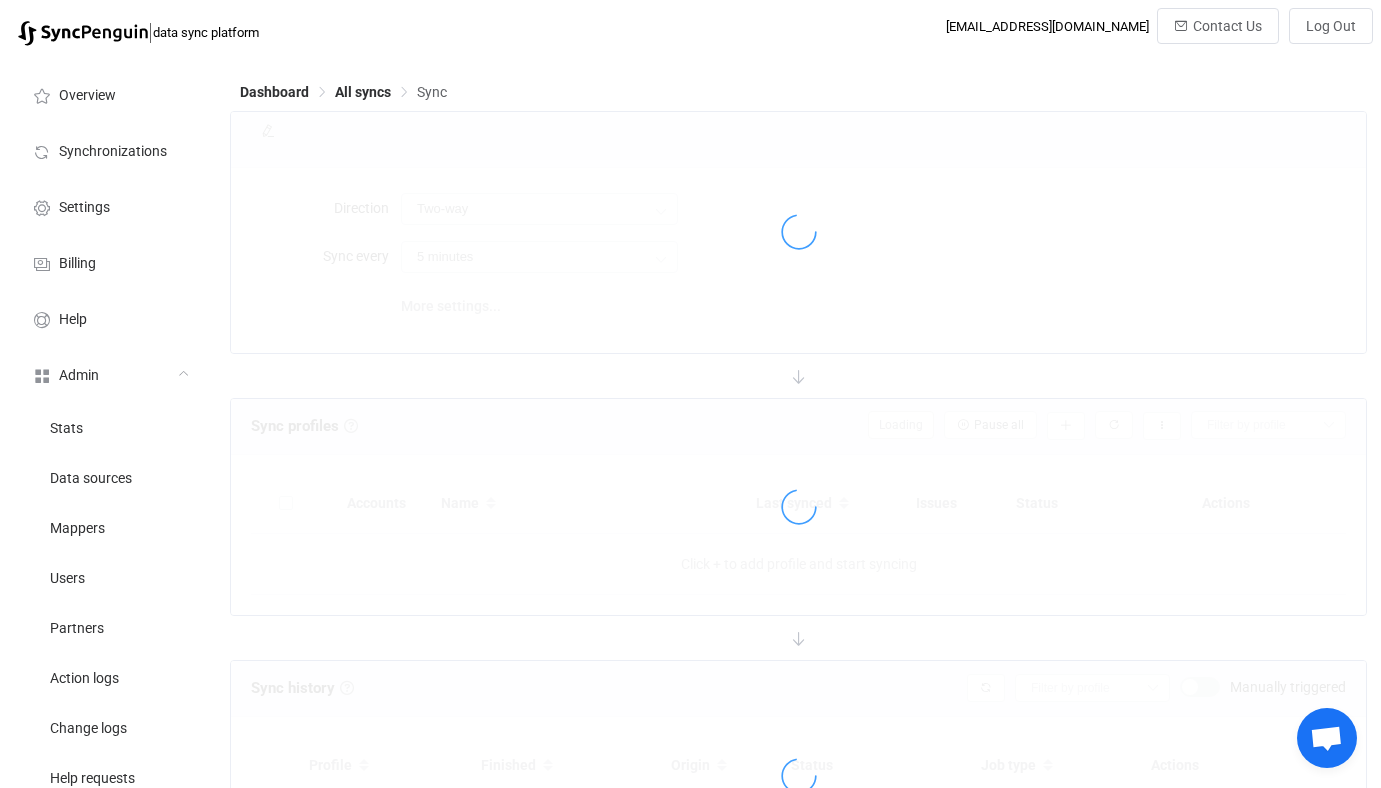 type on "Office 365 GAL → Outlook (one to many)" 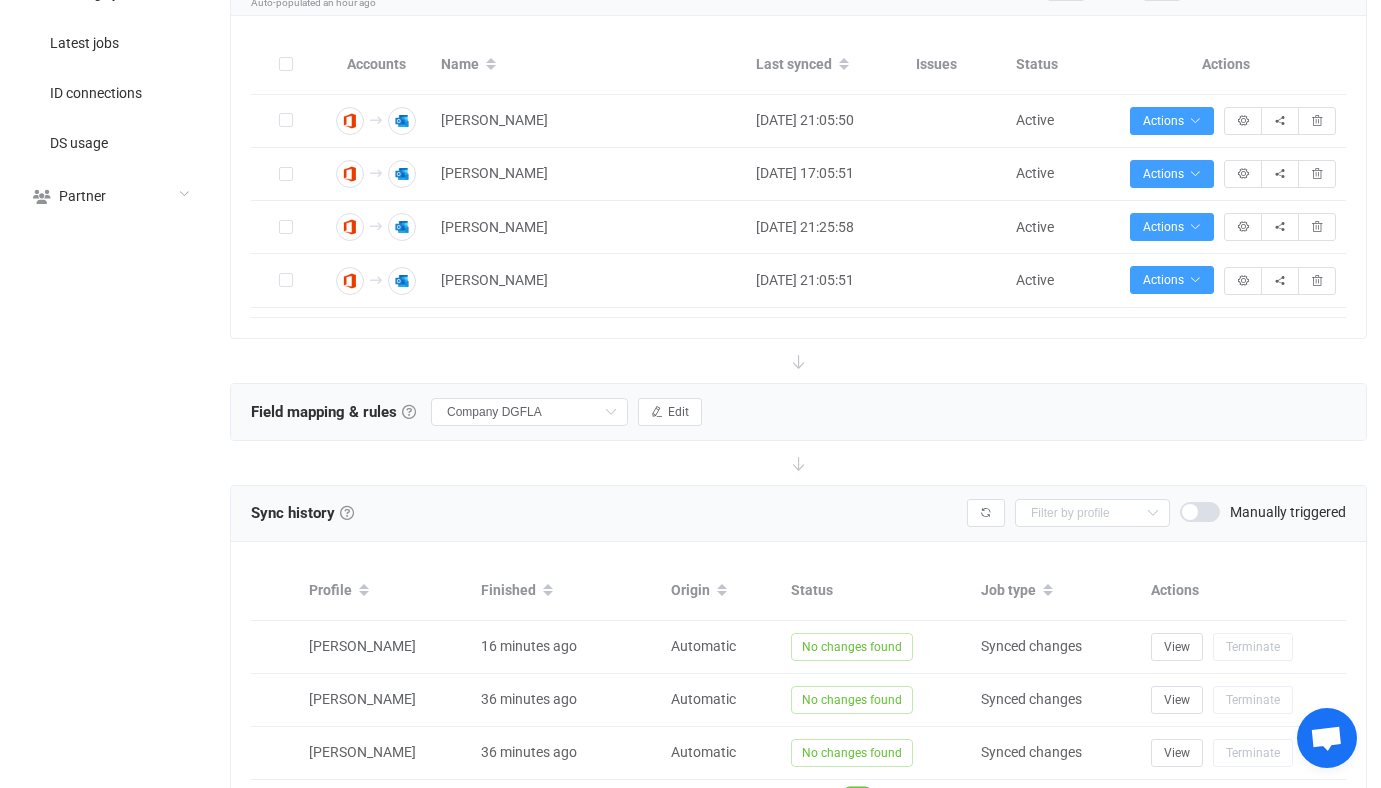 scroll, scrollTop: 904, scrollLeft: 0, axis: vertical 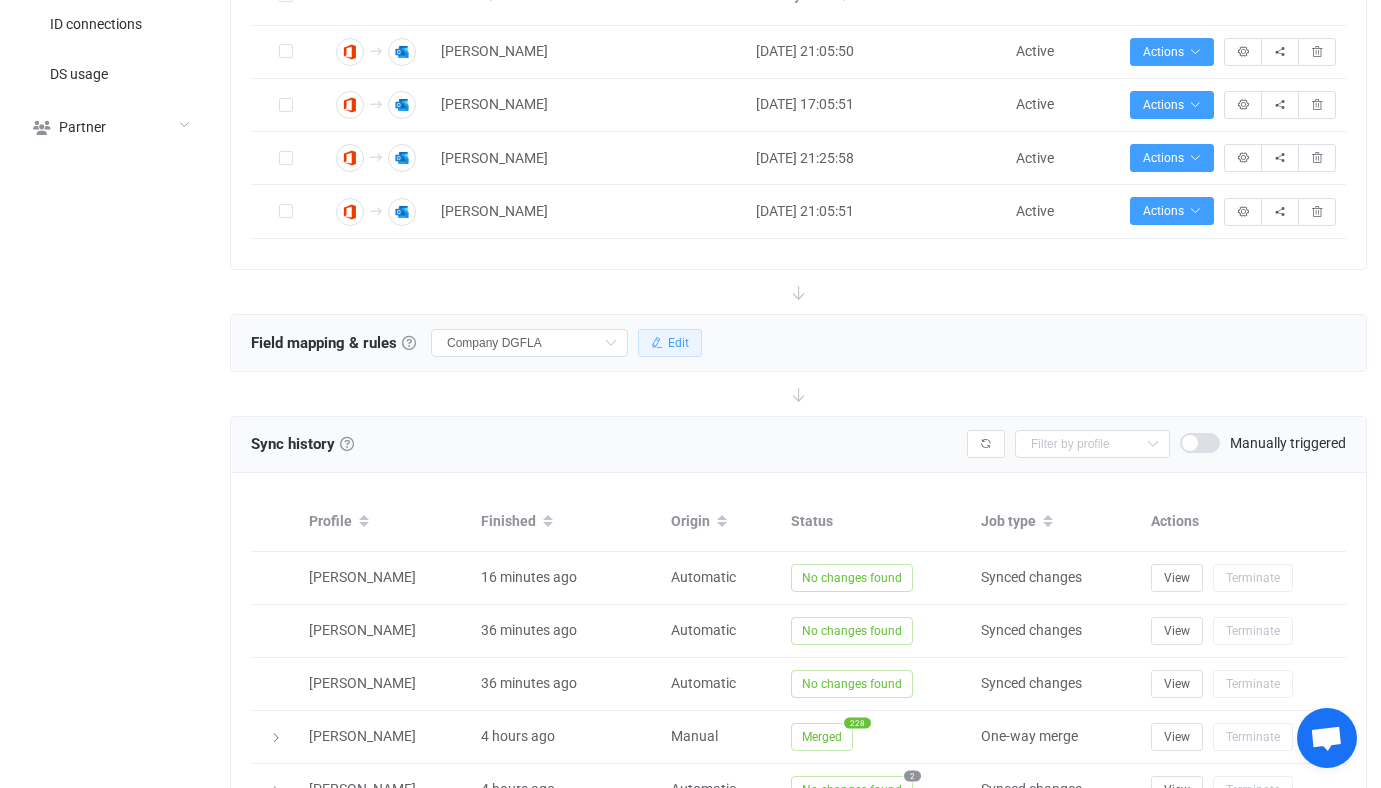 click on "Edit" at bounding box center (670, 343) 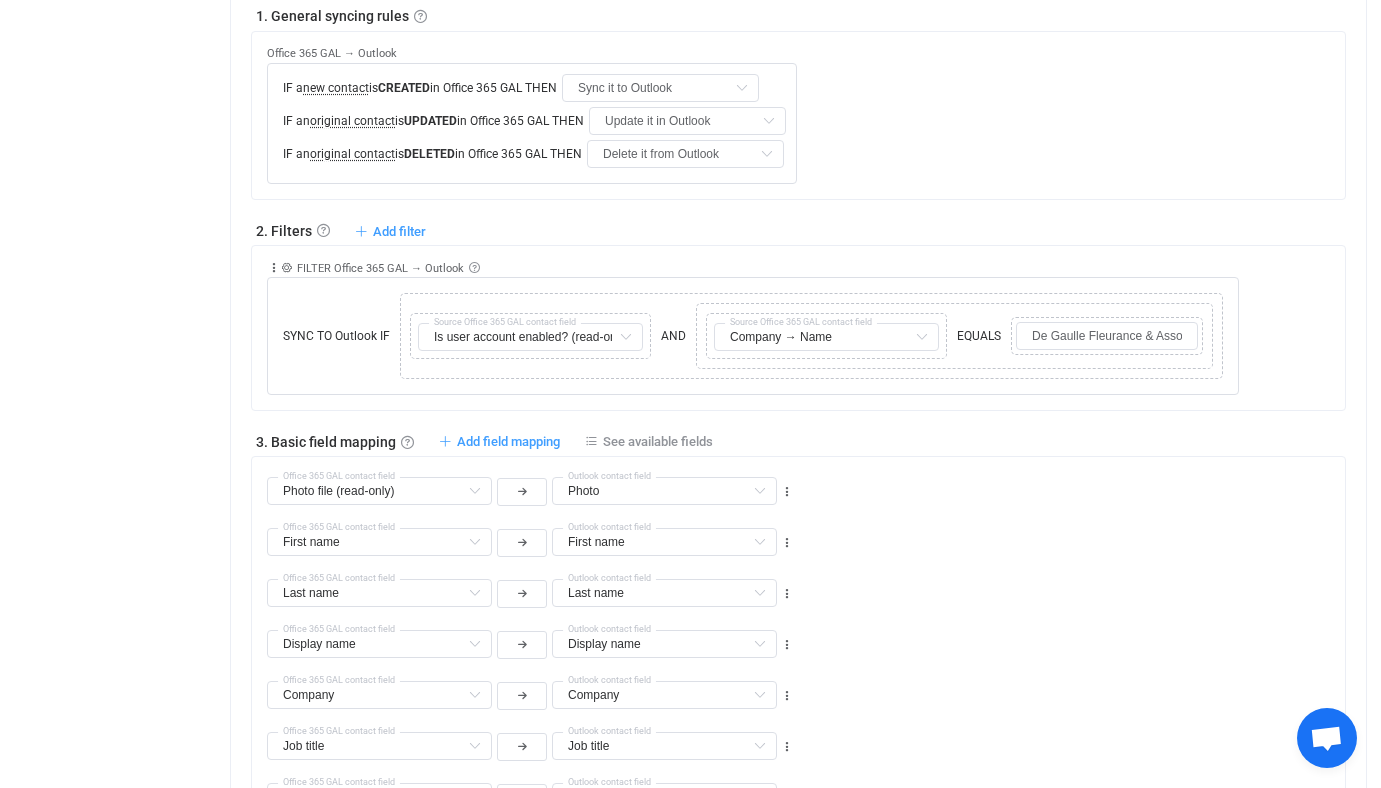 scroll, scrollTop: 1299, scrollLeft: 0, axis: vertical 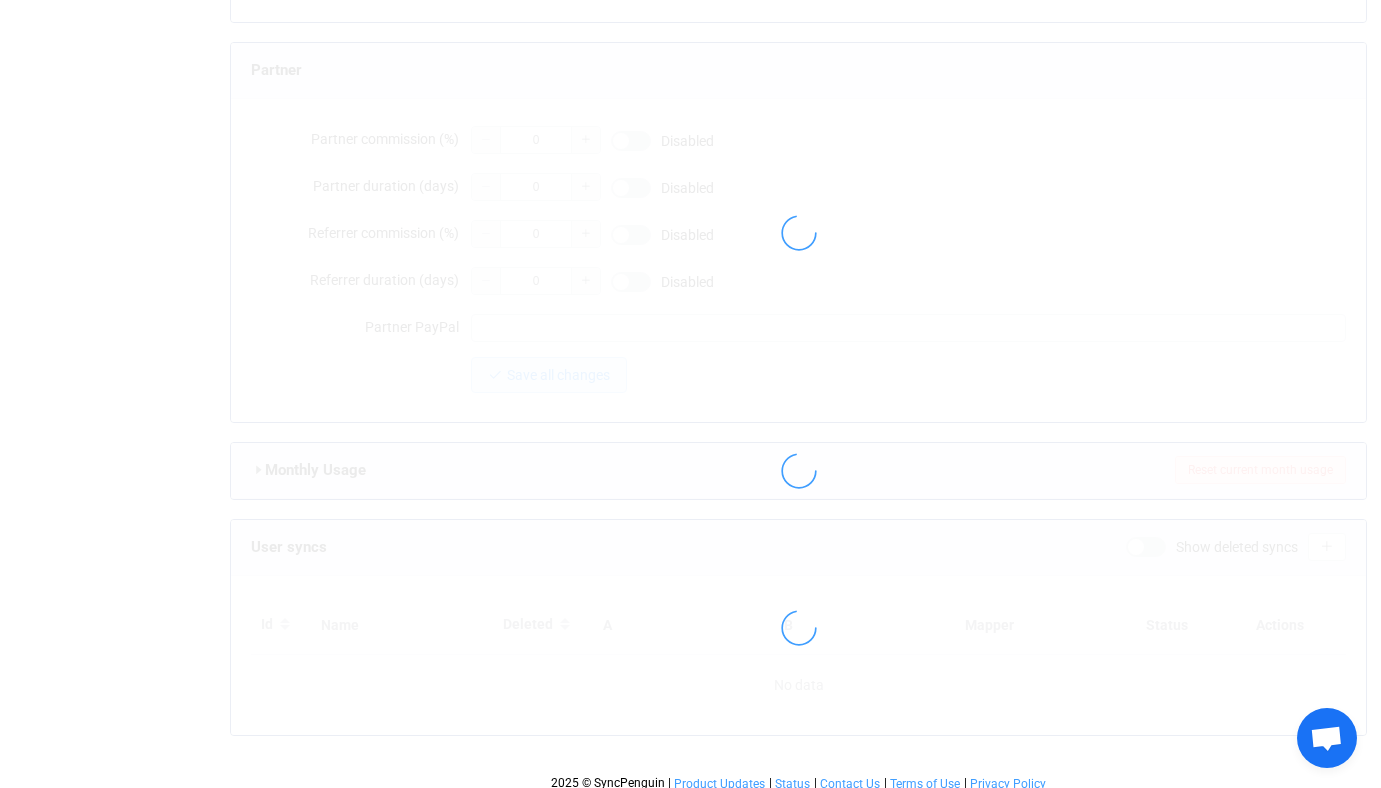 type on "informatique@dgfla.com" 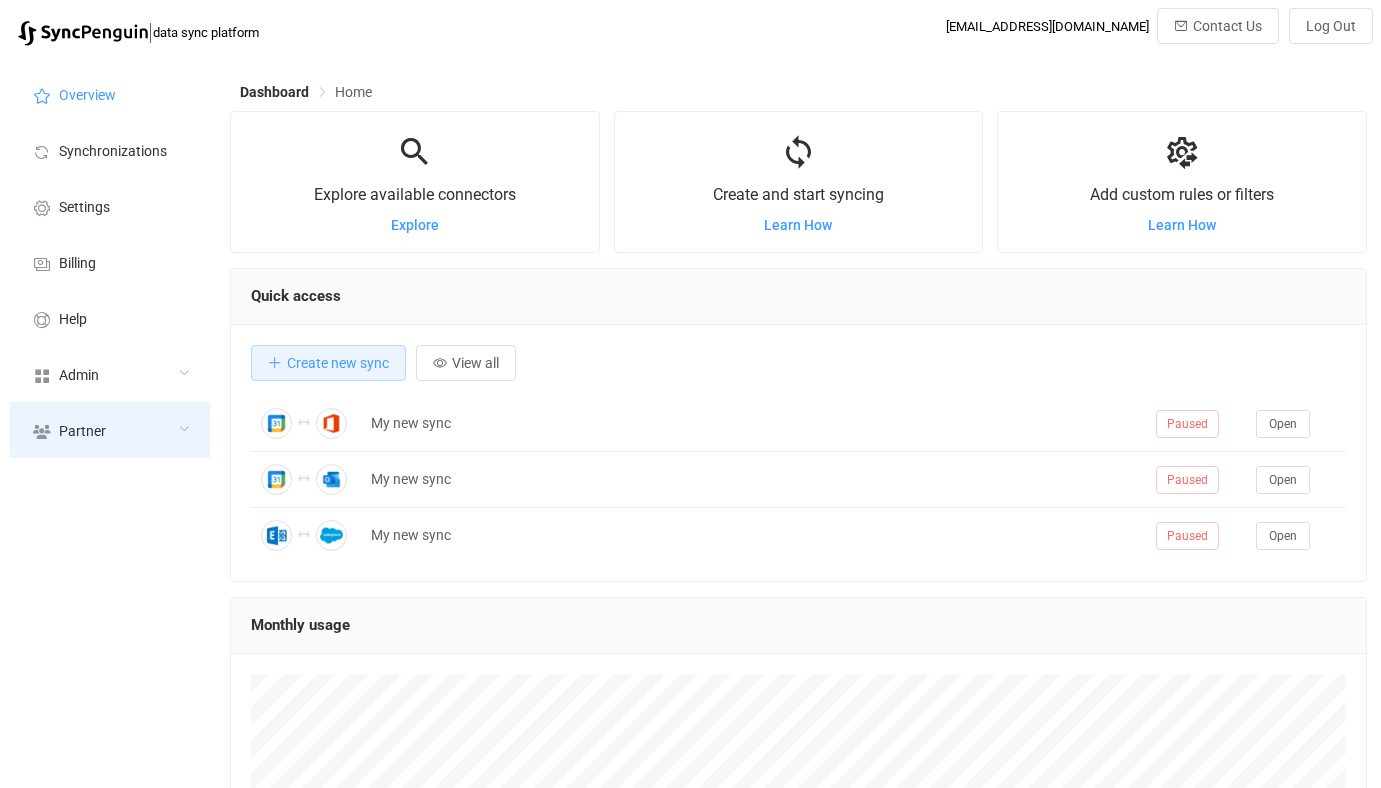 scroll, scrollTop: 0, scrollLeft: 0, axis: both 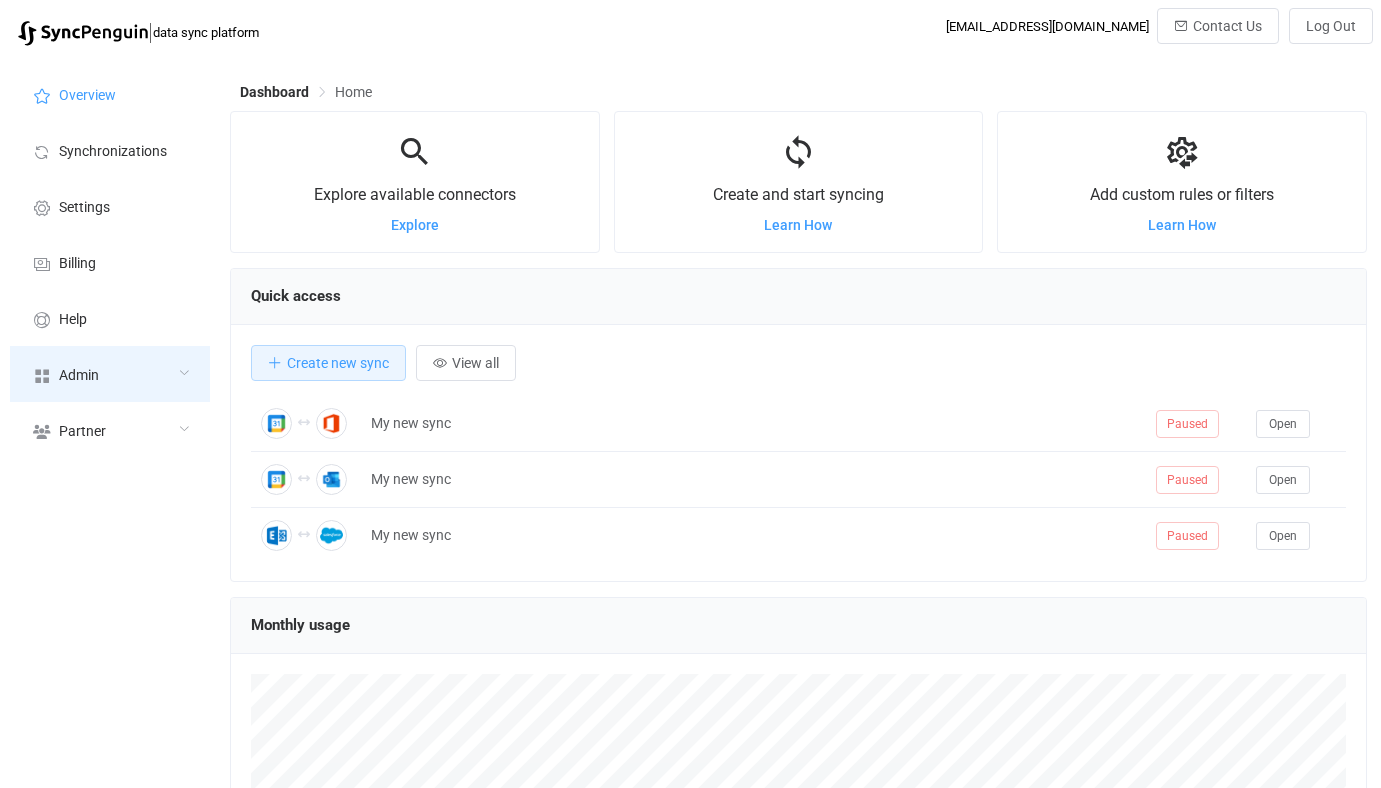 click on "Admin" at bounding box center [110, 374] 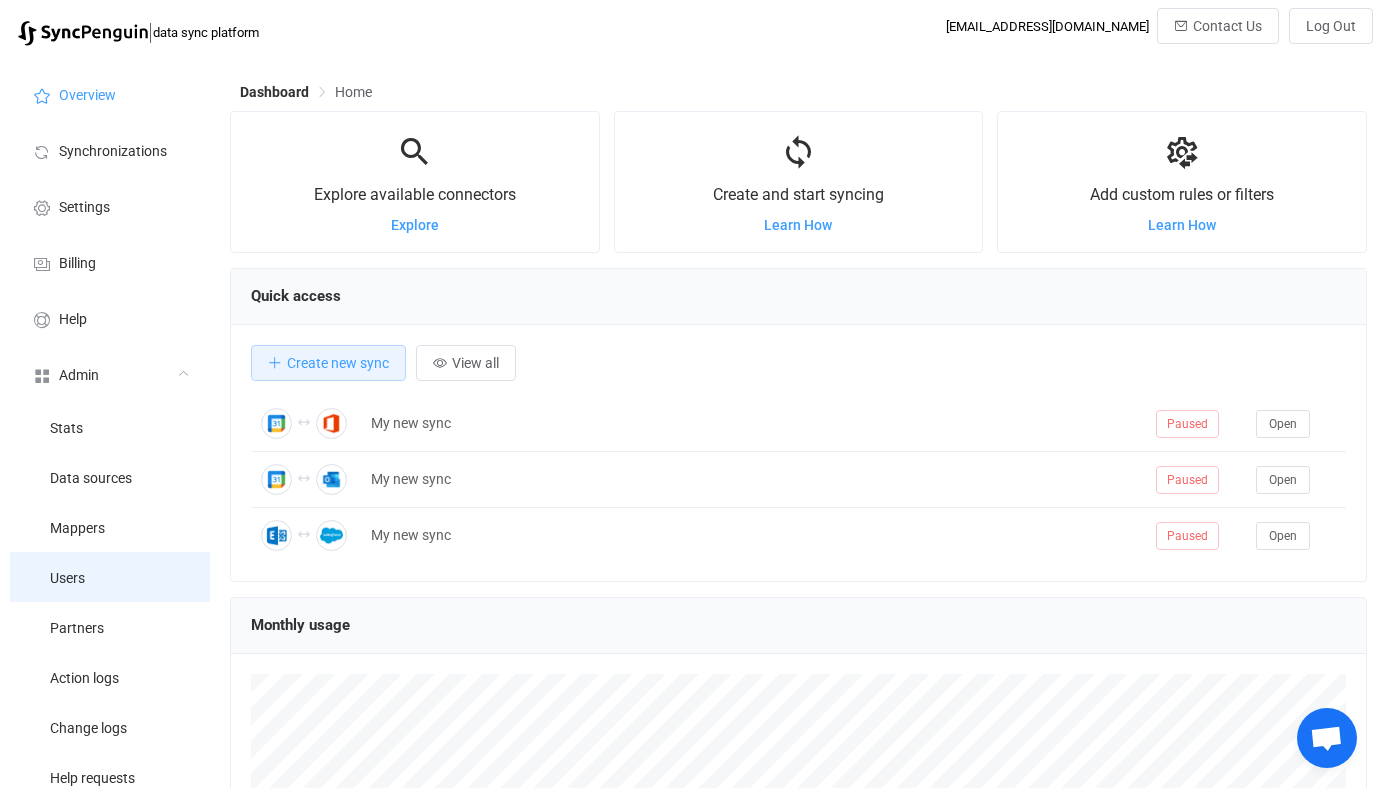 scroll, scrollTop: 999612, scrollLeft: 998863, axis: both 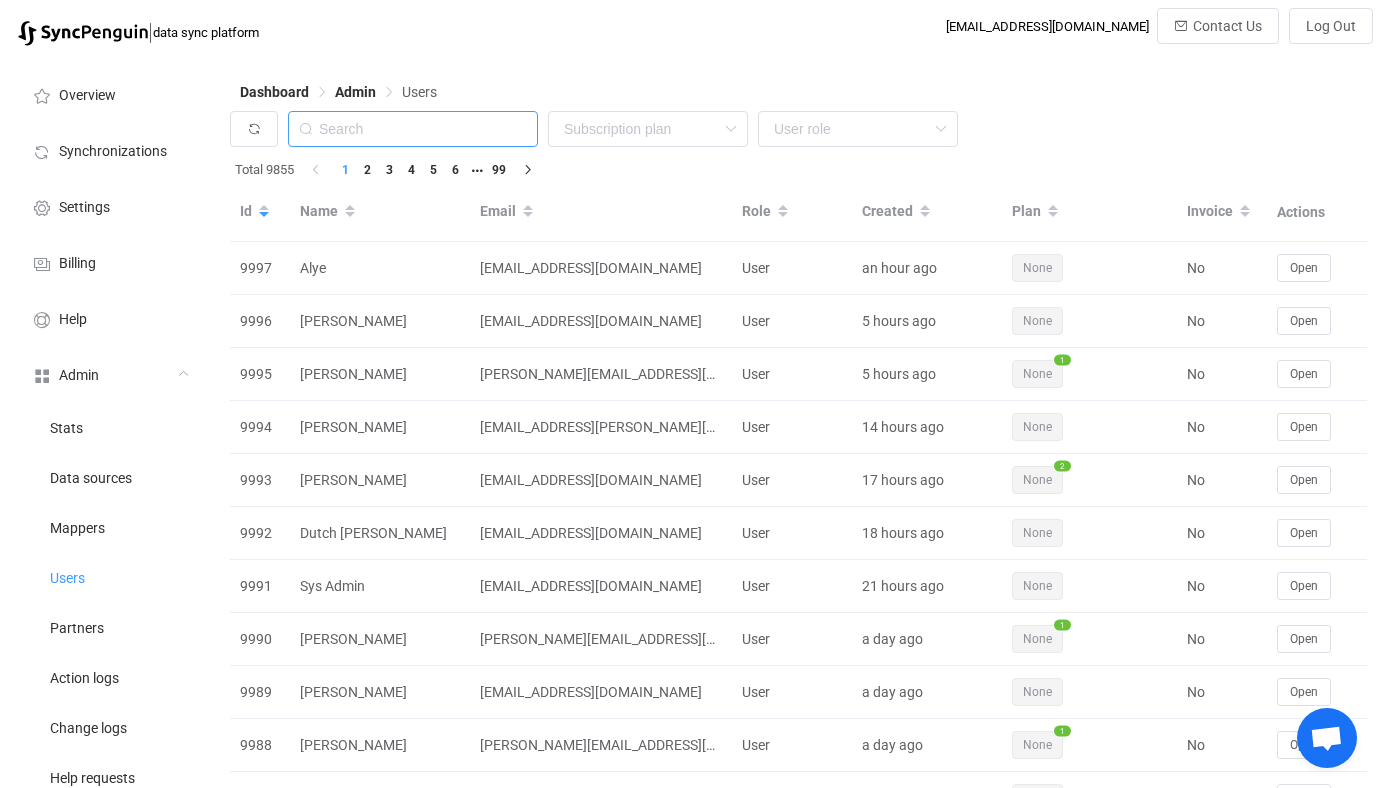 click at bounding box center (413, 129) 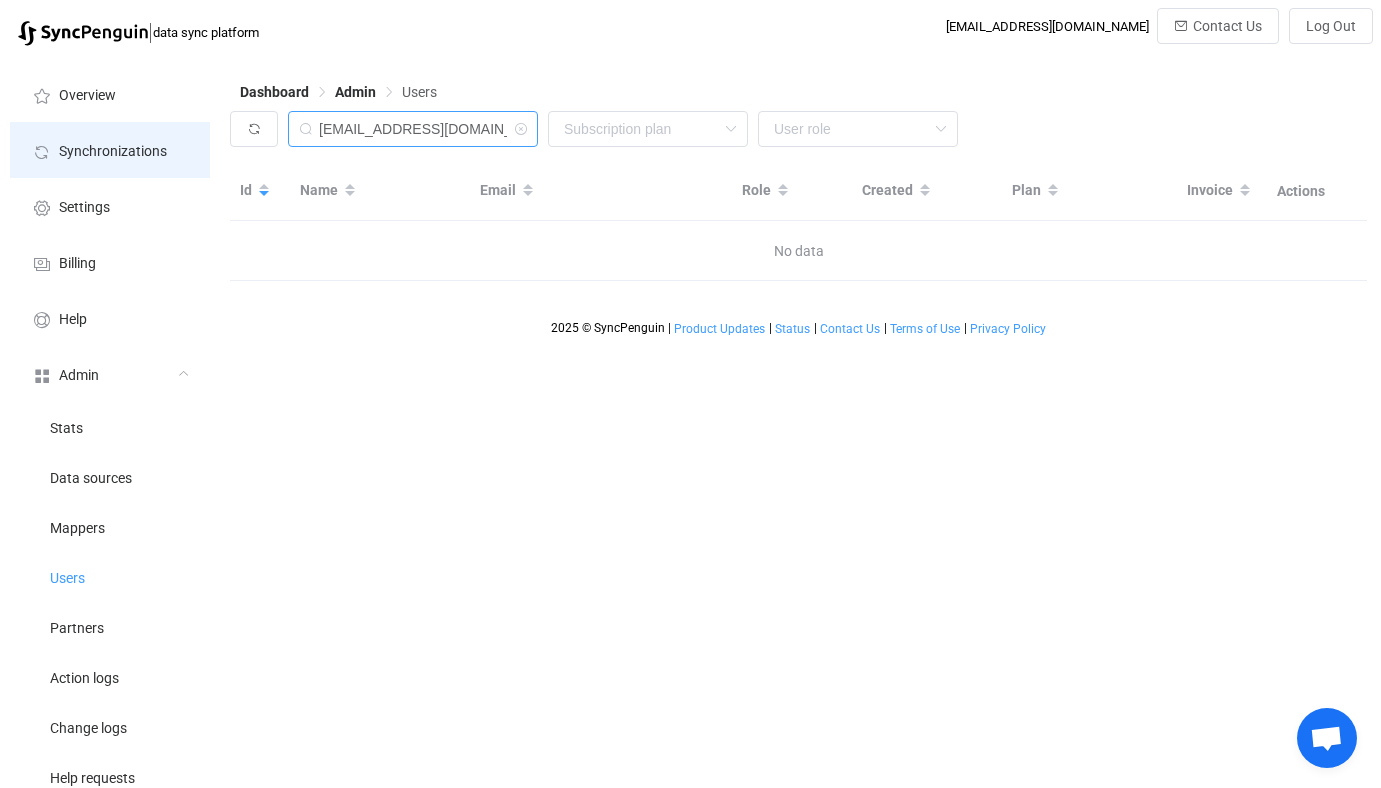 drag, startPoint x: 384, startPoint y: 121, endPoint x: 205, endPoint y: 129, distance: 179.17868 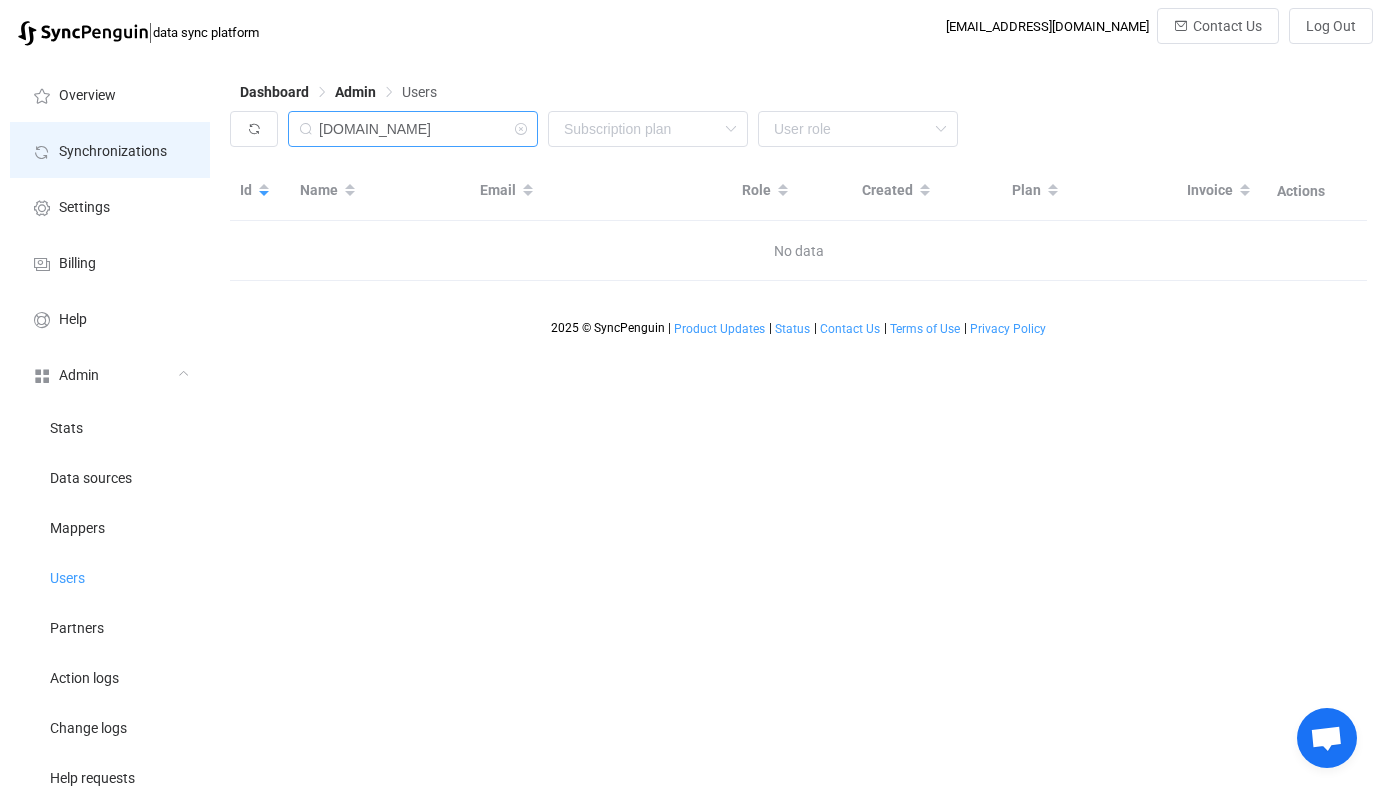 type on "helixlinear.com" 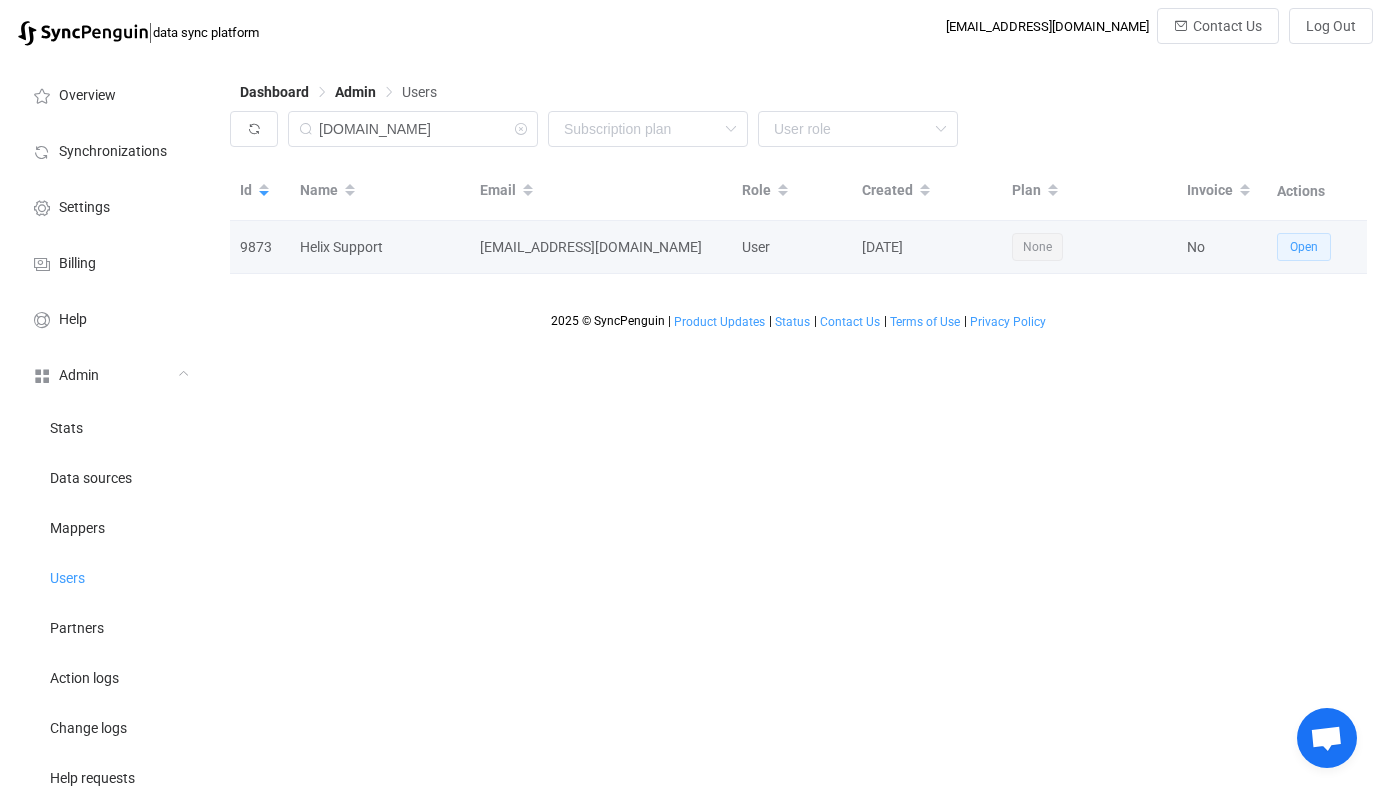 click on "Open" at bounding box center [1304, 247] 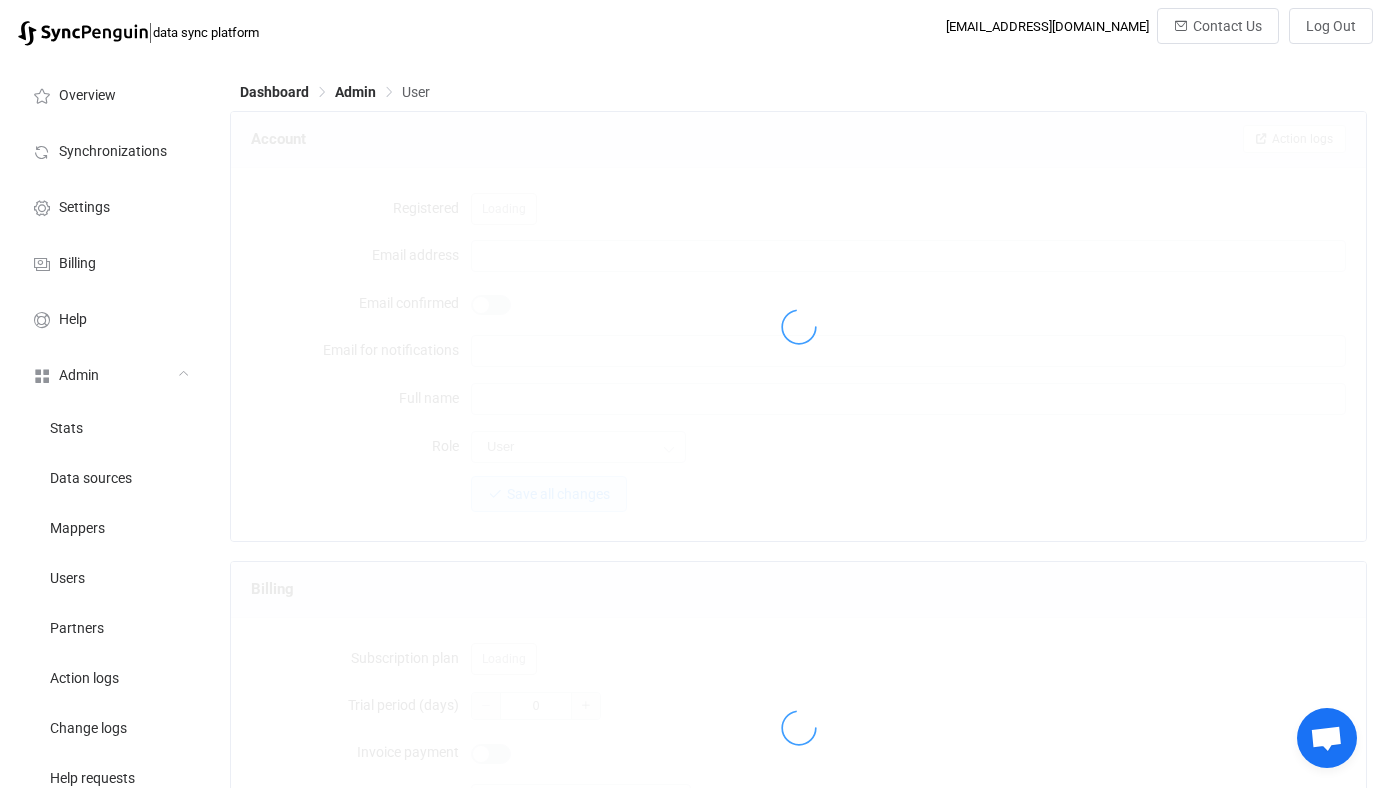 type on "hlx-support@helixlinear.com" 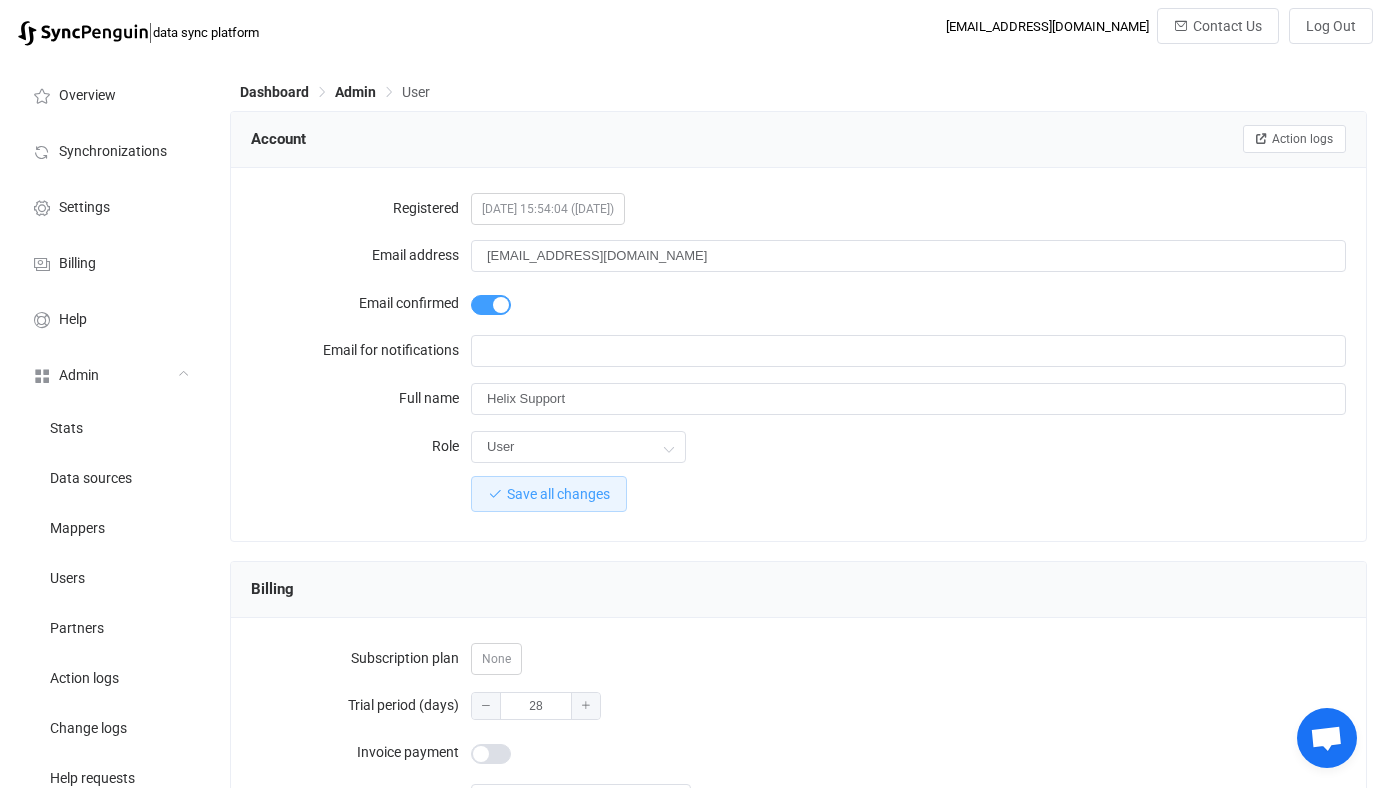 click at bounding box center [798, 326] 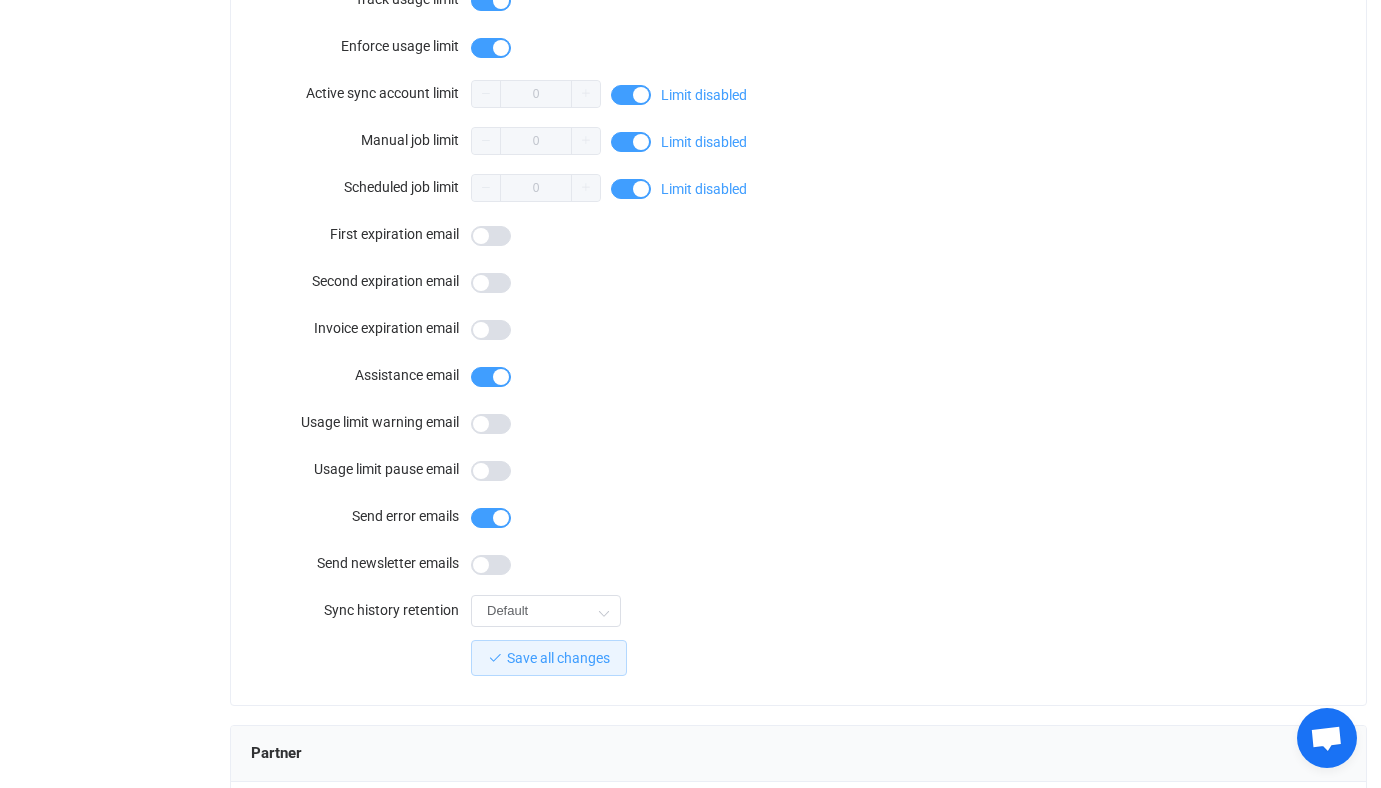 scroll, scrollTop: 1742, scrollLeft: 0, axis: vertical 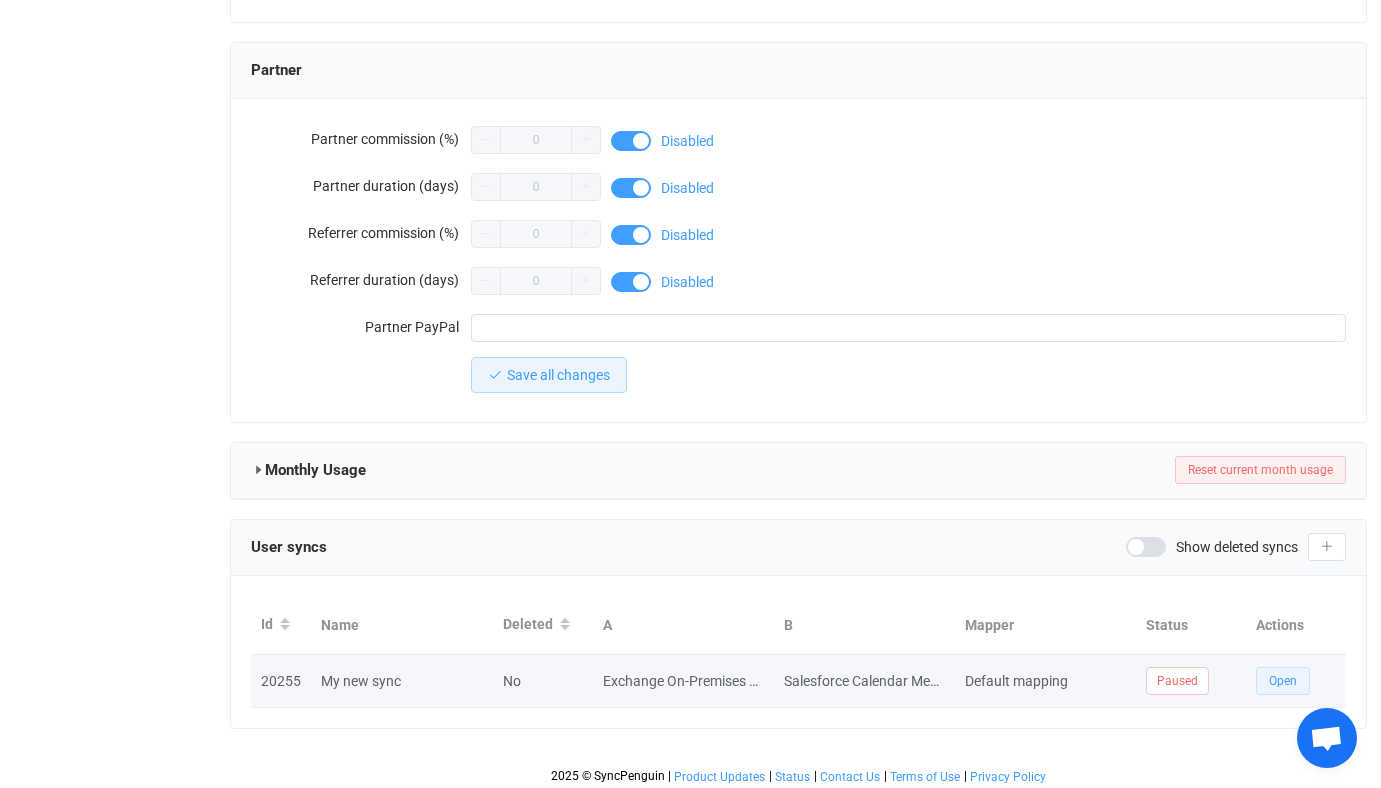 click on "Open" at bounding box center (1283, 681) 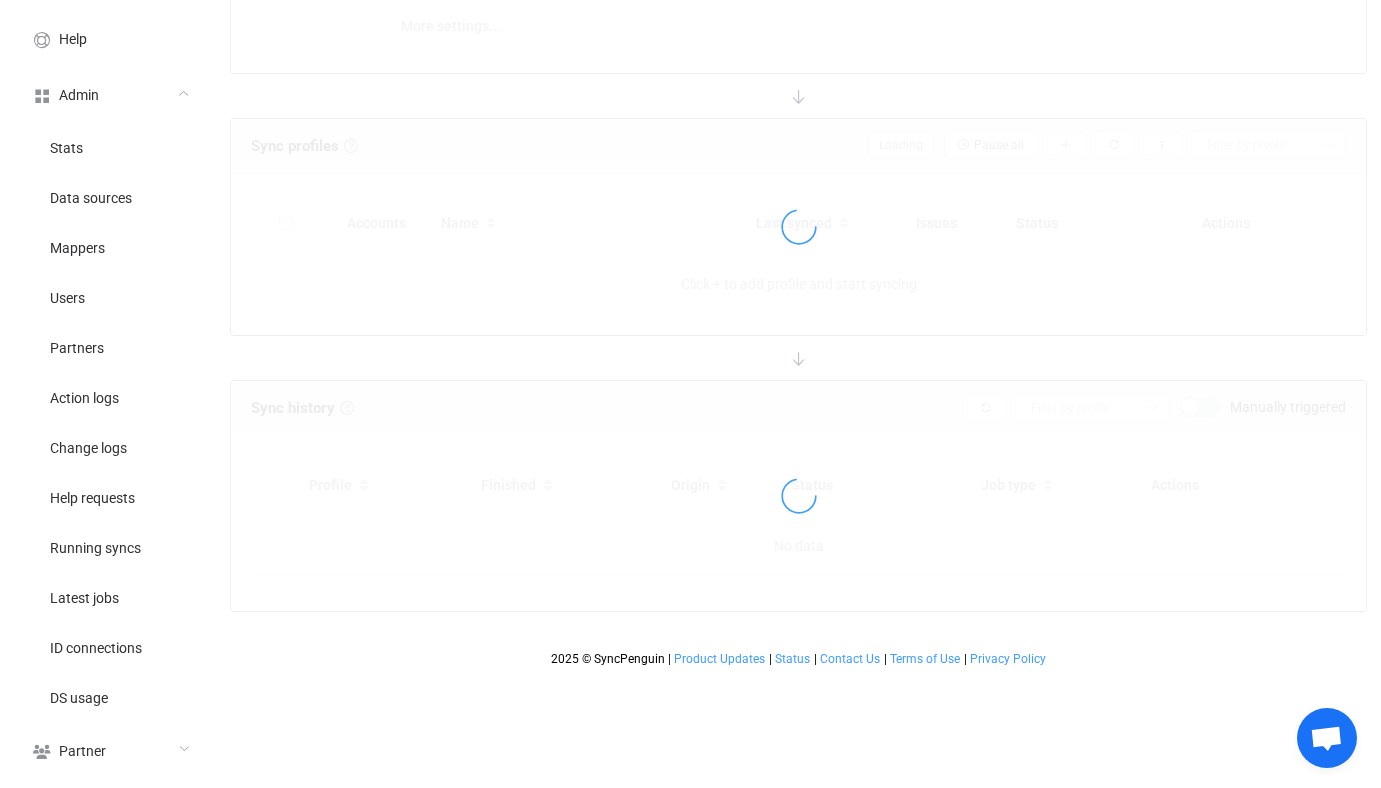 scroll, scrollTop: 0, scrollLeft: 0, axis: both 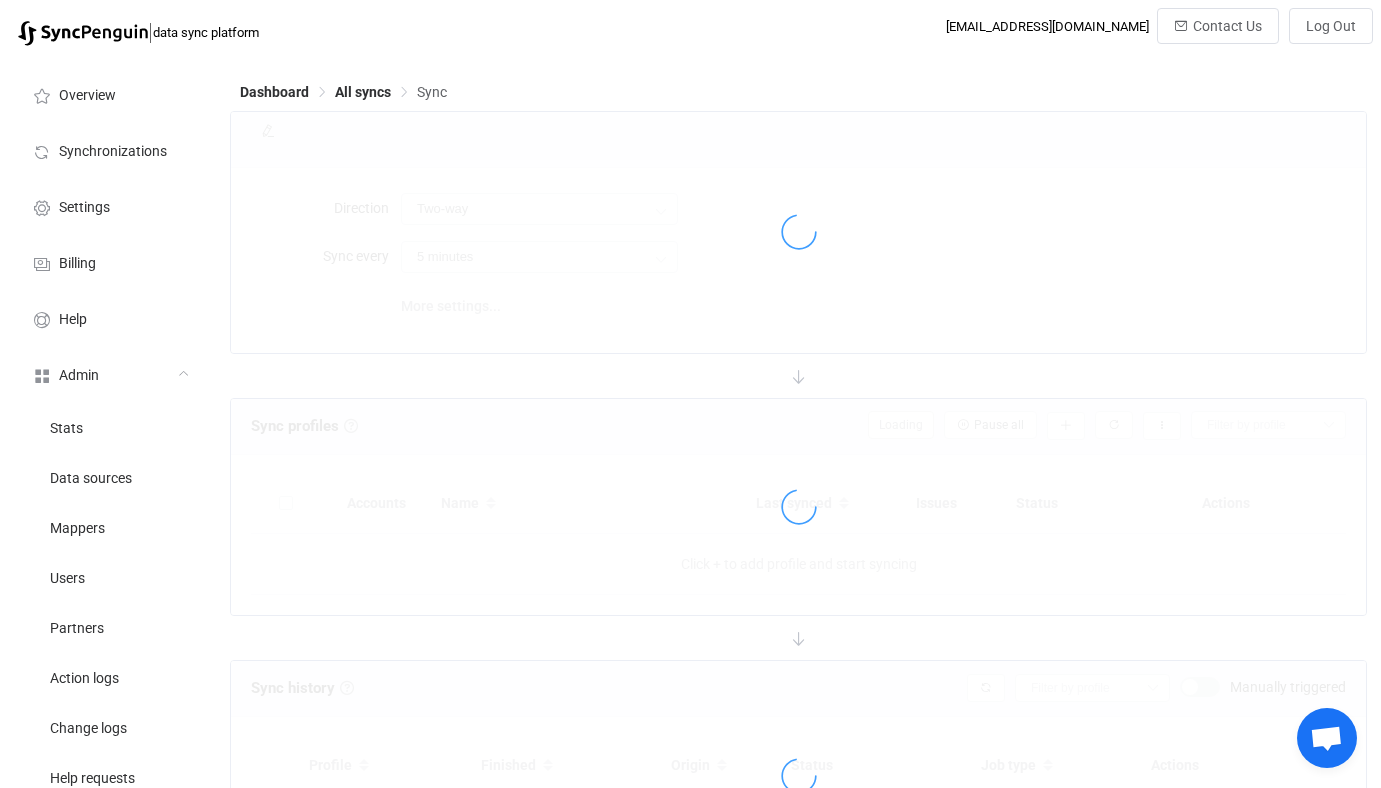type on "10 minutes" 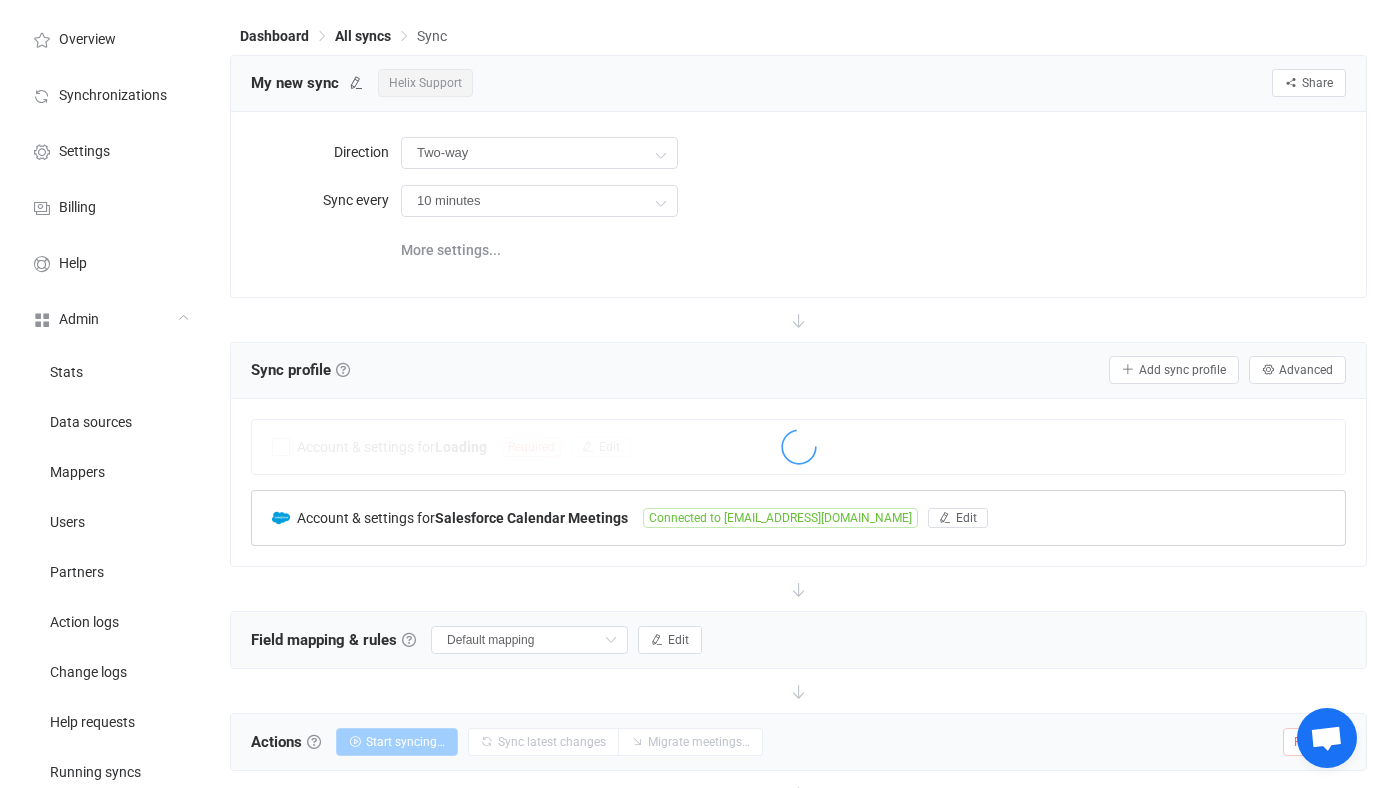 scroll, scrollTop: 46, scrollLeft: 0, axis: vertical 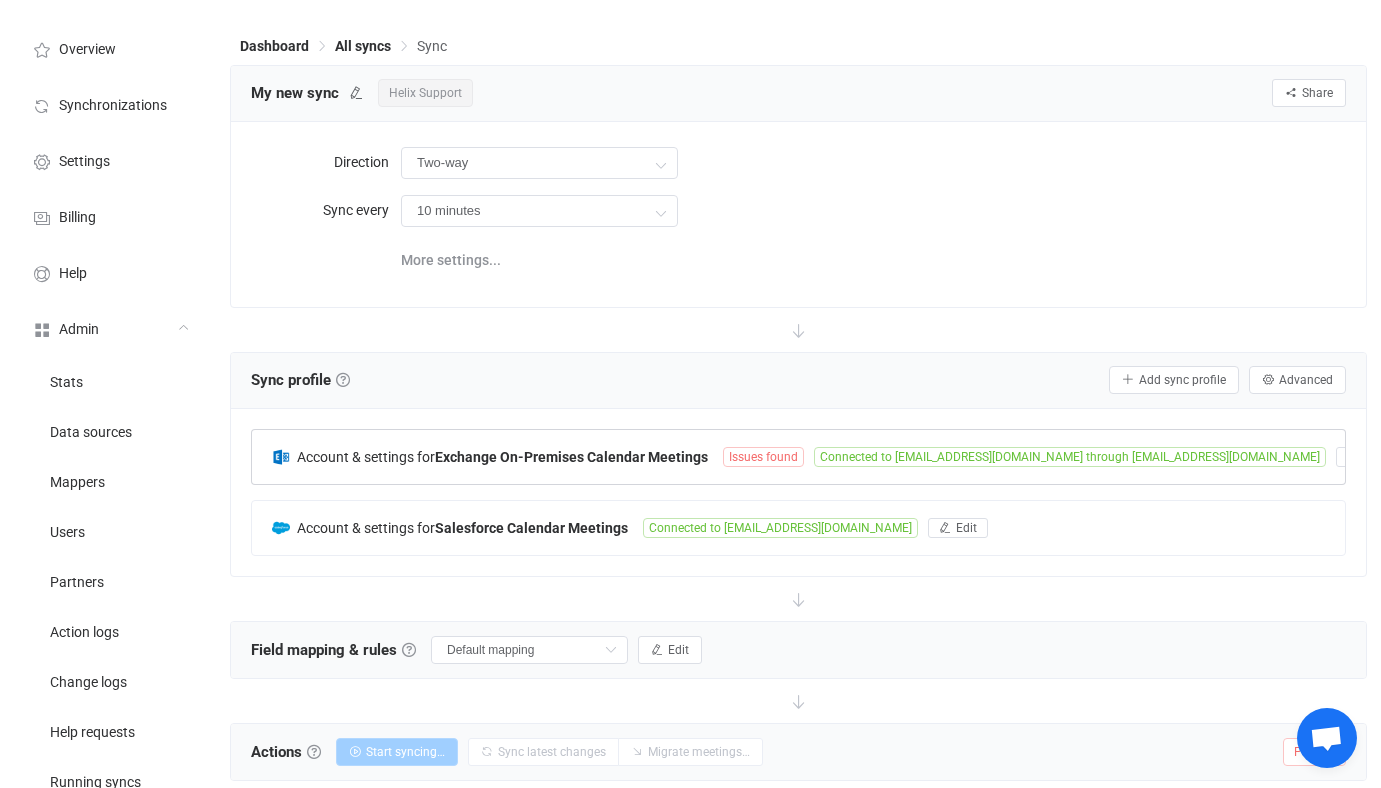 click on "Account & settings for  Exchange On-Premises Calendar Meetings
Issues found Connected  to jstephan@helixlinear.com through syncpenguin@helixlinear.com Edit" at bounding box center [798, 457] 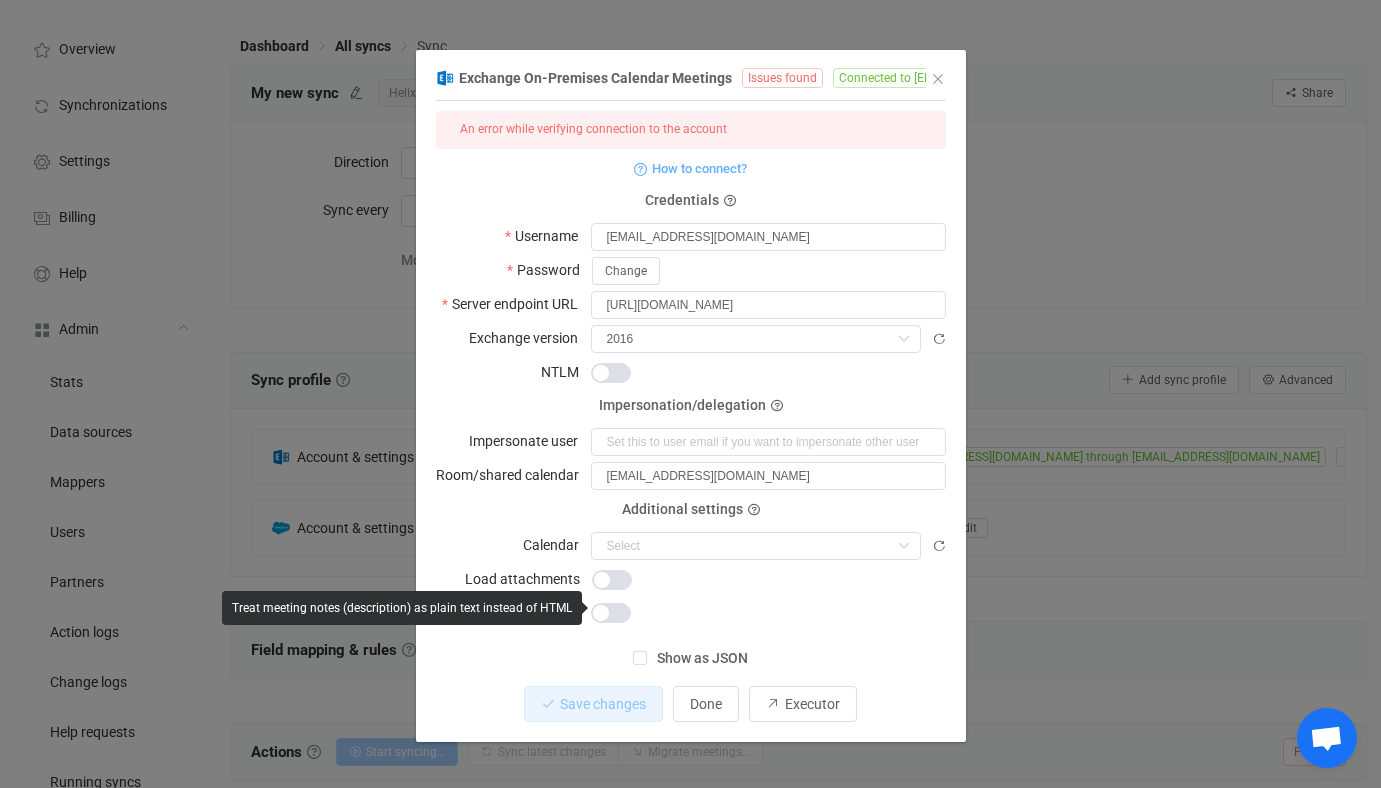 click on "Show as JSON" at bounding box center (697, 658) 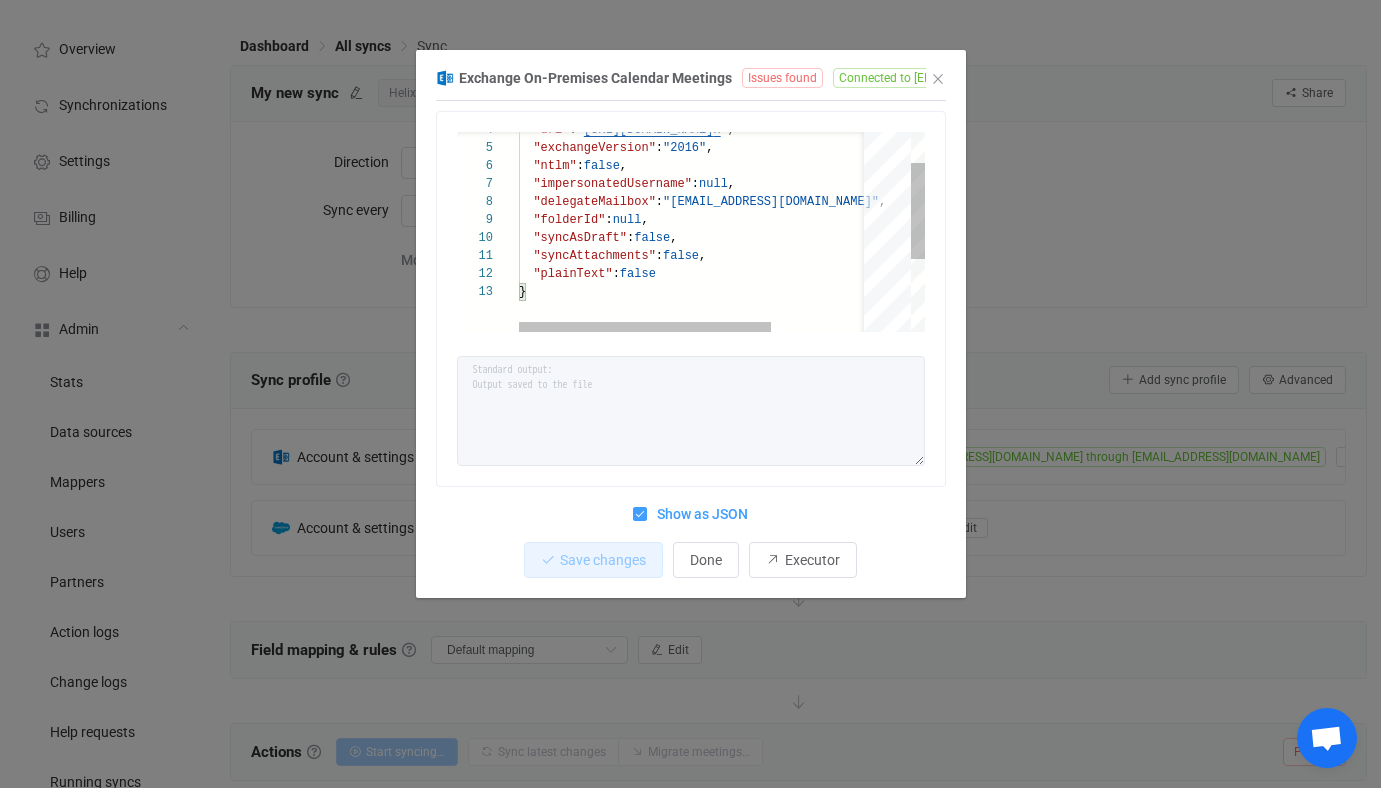 scroll, scrollTop: 0, scrollLeft: 0, axis: both 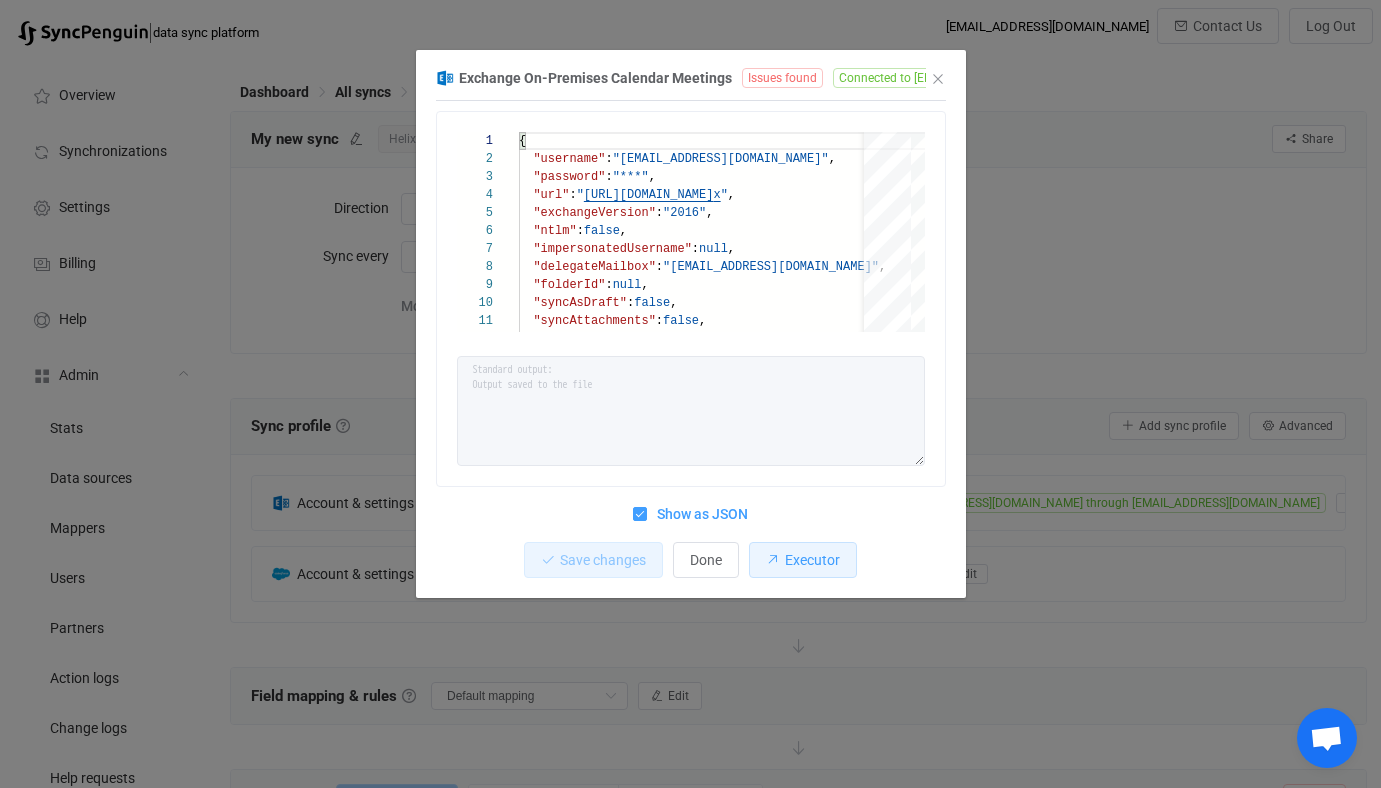 click on "Executor" at bounding box center (803, 560) 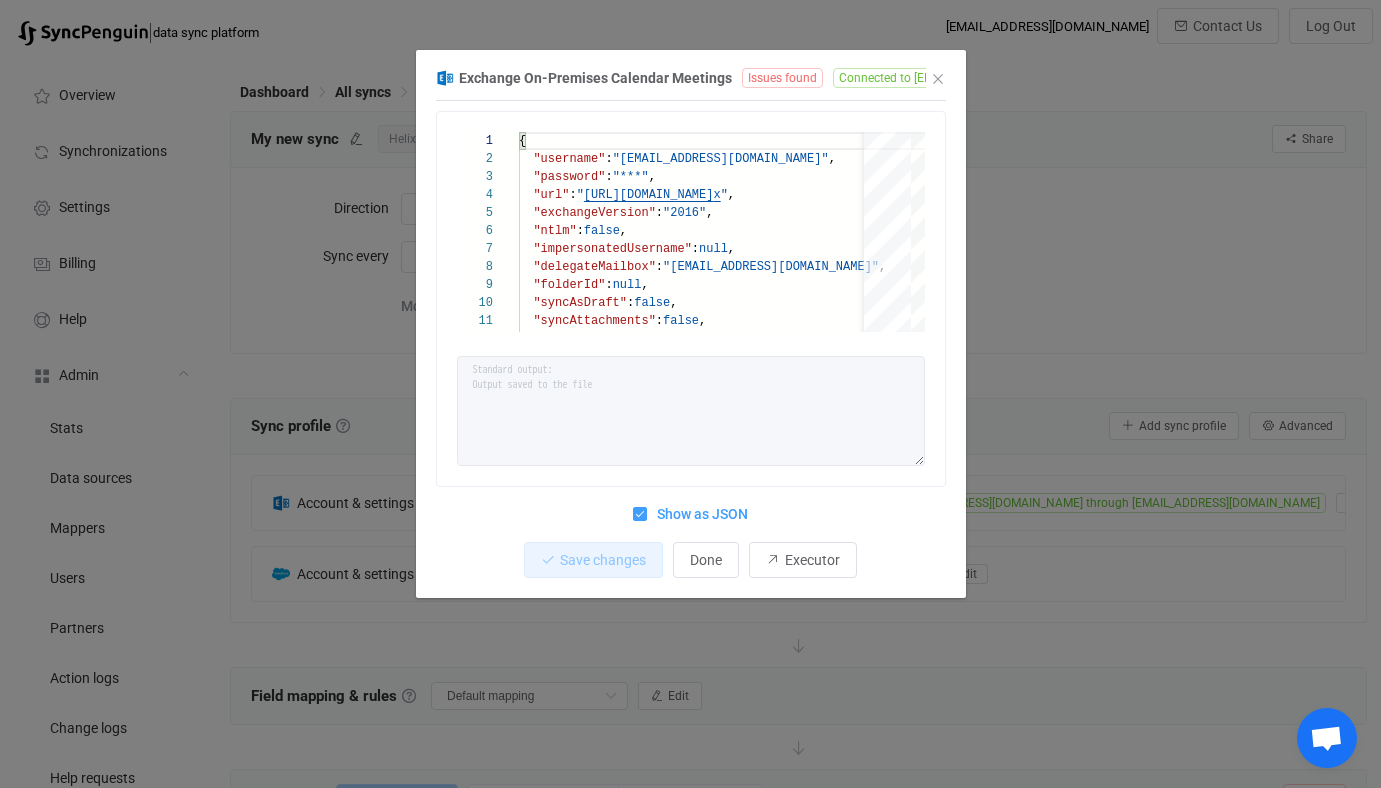 click on "Exchange On-Premises Calendar Meetings Issues found Connected  to jstephan@helixlinear.com through syncpenguin@helixlinear.com 5 6 7 8 9 10 11 12 4 3 2 1    "exchangeVersion" :  "2016" ,    "ntlm" :  false ,    "impersonatedUsername" :  null ,    "delegateMailbox" :  "jstephan@helixlinear.com" ,    "folderId" :  null ,    "syncAsDraft" :  false ,    "syncAttachments" :  false ,    "plainText" :  false    "url" :  " https://exchange2.helixlinear.com/EWS/Exchange.asm x " ,    "password" :  "***" ,    "username" :  "syncpenguin@helixlinear.com" , { {
"username": "syncpenguin@helixlinear.com",
"password": "***",
"url": "https://exchange2.helixlinear.com/EWS/Exchange.asmx",
"exchangeVersion": "2016",
"ntlm": false,
"impersonatedUsername": null,
"delegateMailbox": "jstephan@helixlinear.com",
"folderId": null,
"syncAsDraft": false, Standard output:
Output saved to the file Show as JSON Save changes Done Executor" at bounding box center (690, 394) 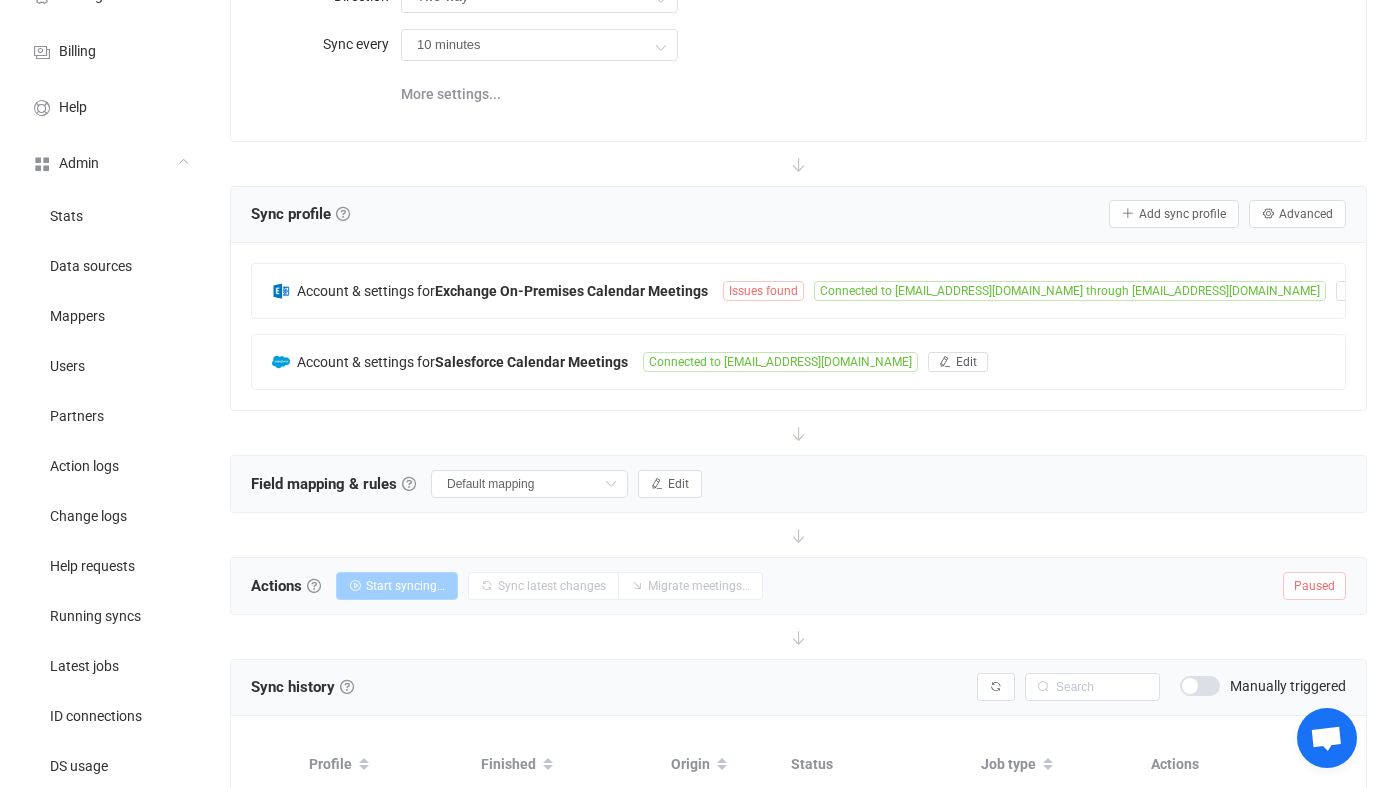 scroll, scrollTop: 218, scrollLeft: 0, axis: vertical 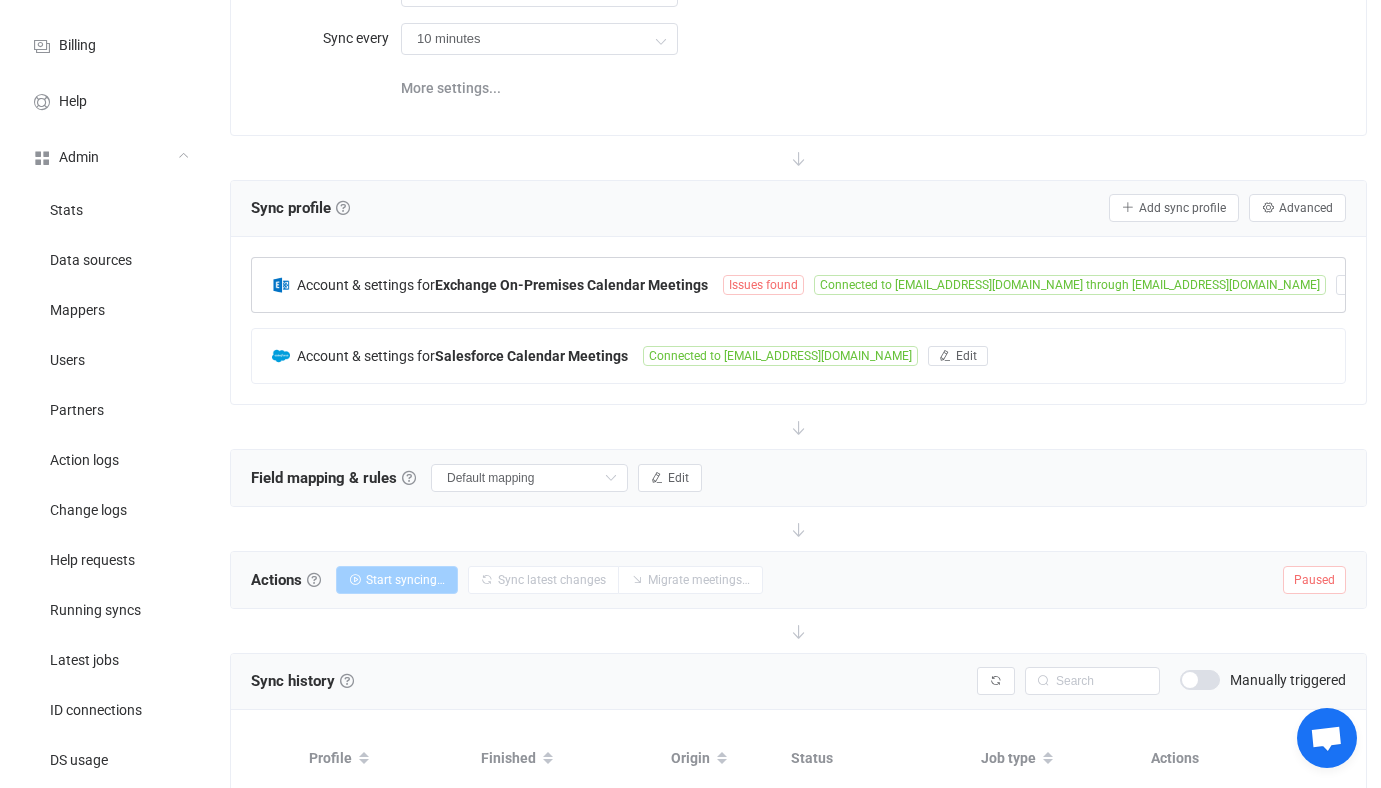 click on "Account & settings for  Exchange On-Premises Calendar Meetings
Issues found Connected  to jstephan@helixlinear.com through syncpenguin@helixlinear.com Edit" at bounding box center [798, 285] 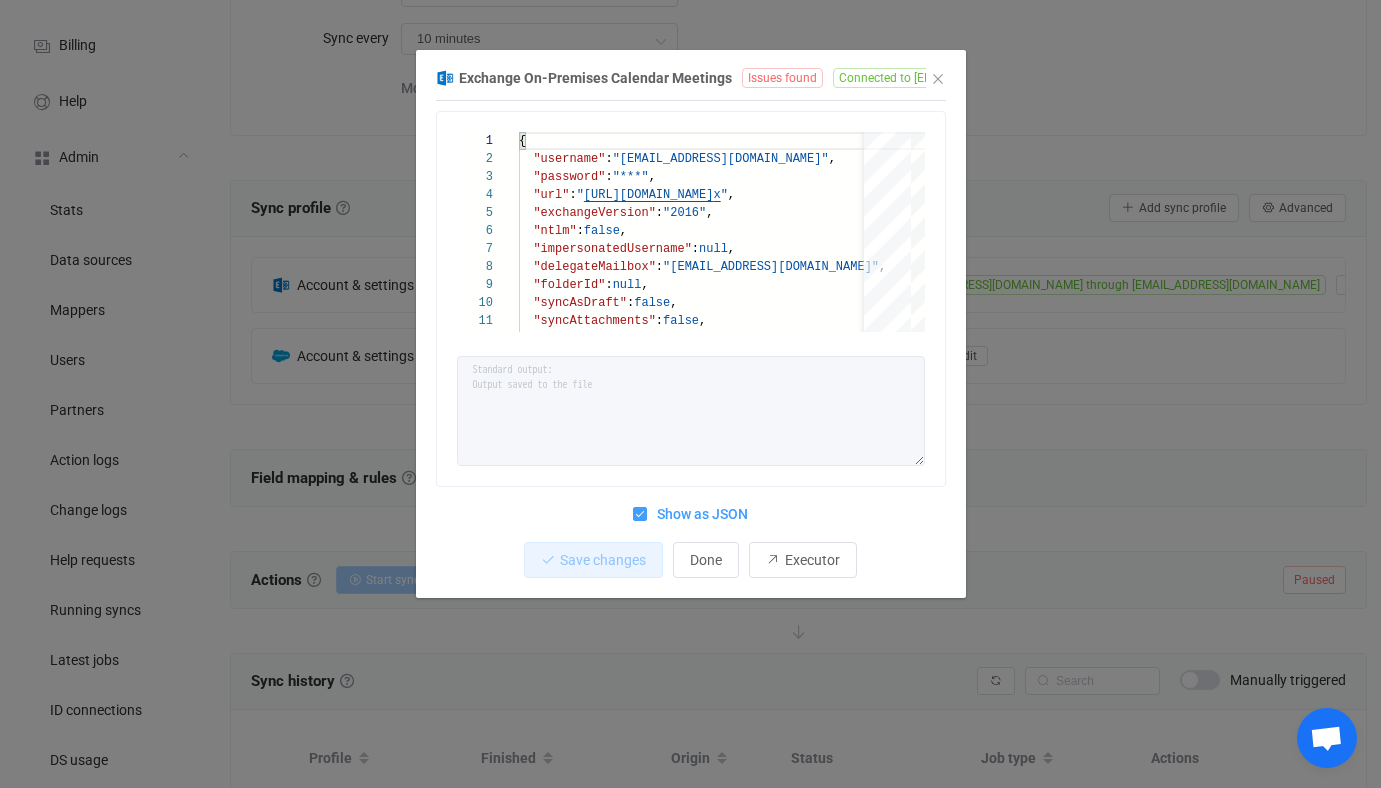 click on "Show as JSON" at bounding box center (697, 514) 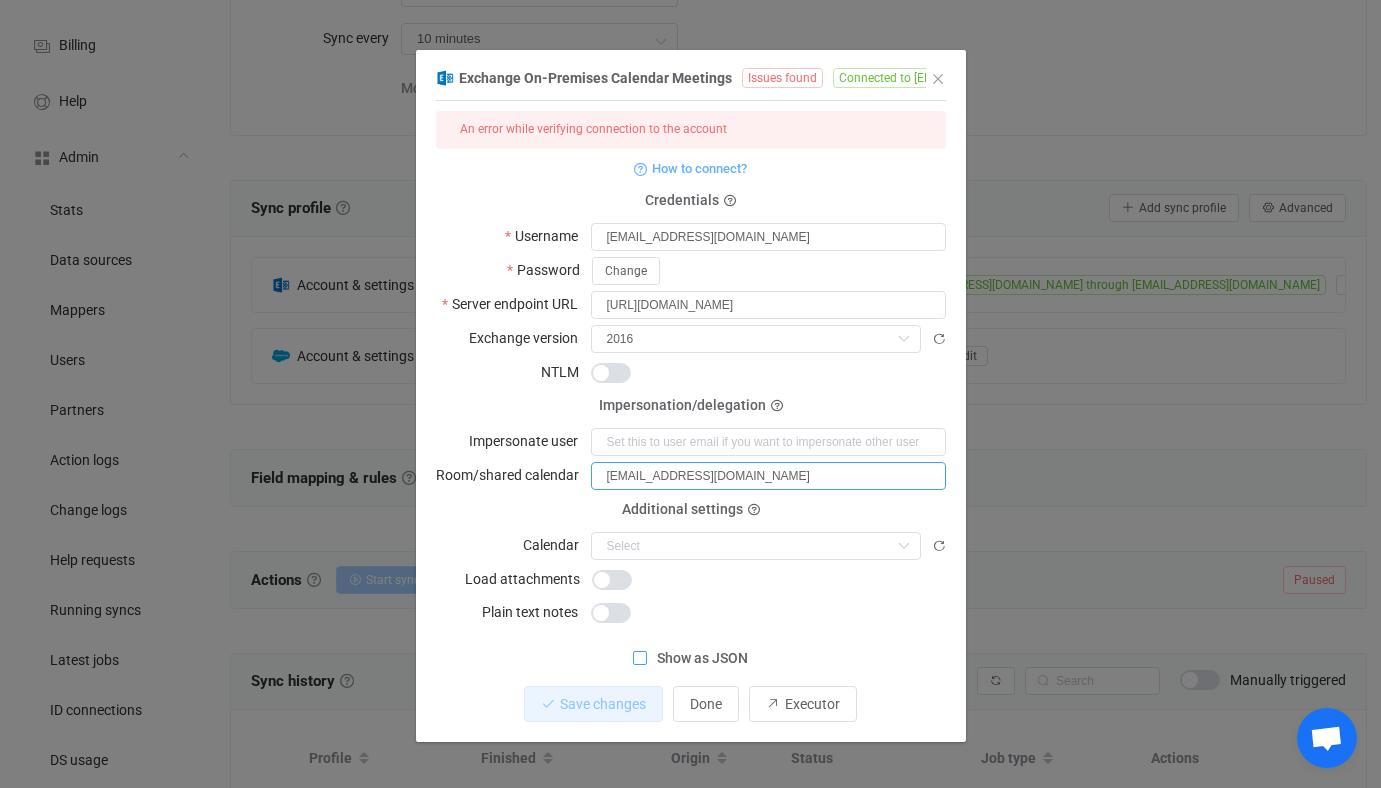 click on "jstephan@helixlinear.com" at bounding box center (768, 476) 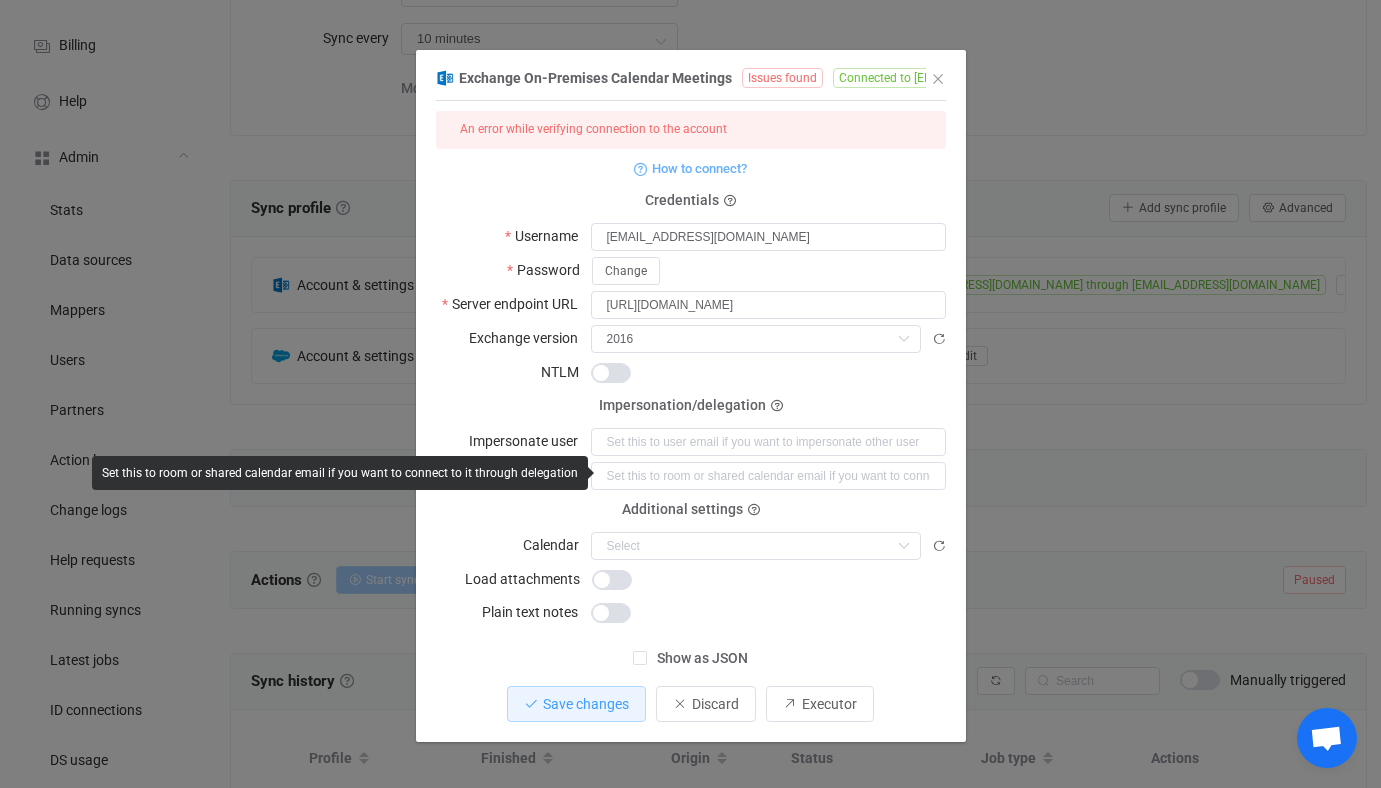 click on "1 { {
"username": "syncpenguin@helixlinear.com",
"password": "***",
"url": "https://exchange2.helixlinear.com/EWS/Exchange.asmx",
"exchangeVersion": "2016",
"ntlm": false,
"impersonatedUsername": null,
"delegateMailbox": null,
"folderId": null,
"syncAsDraft": false, Standard output:
Output saved to the file An error while verifying connection to the account
How to connect?
Credentials Username syncpenguin@helixlinear.com Password Change Server endpoint URL https://exchange2.helixlinear.com/EWS/Exchange.asmx Exchange version 2016 2007_SP1 2010 2013 2015 2016 NTLM Impersonation/delegation Impersonate user Room/shared calendar Additional settings Calendar
Save changes to reload this field
Sync as draft Load attachments Plain text notes Show as JSON Save changes Discard Executor" at bounding box center [691, 421] 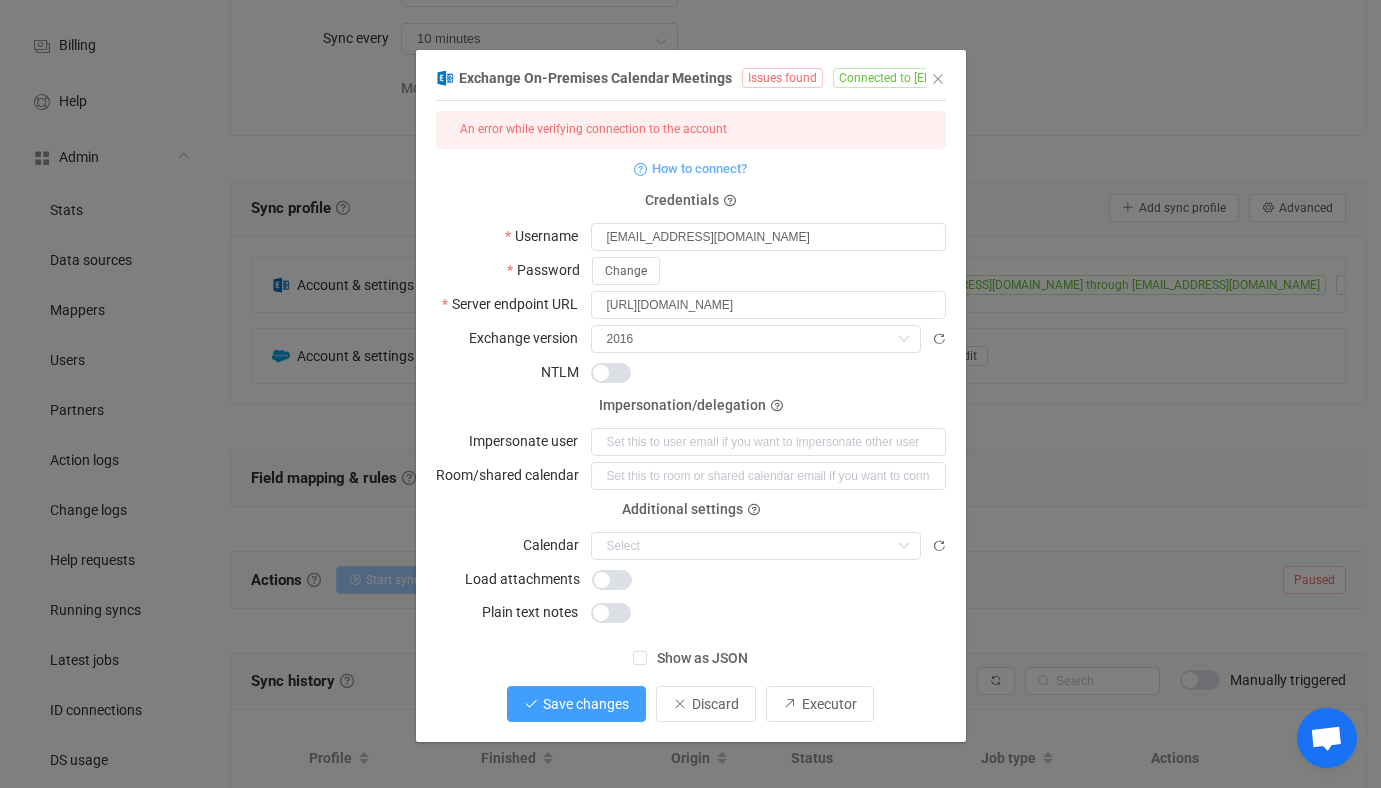 click on "Save changes" at bounding box center [576, 704] 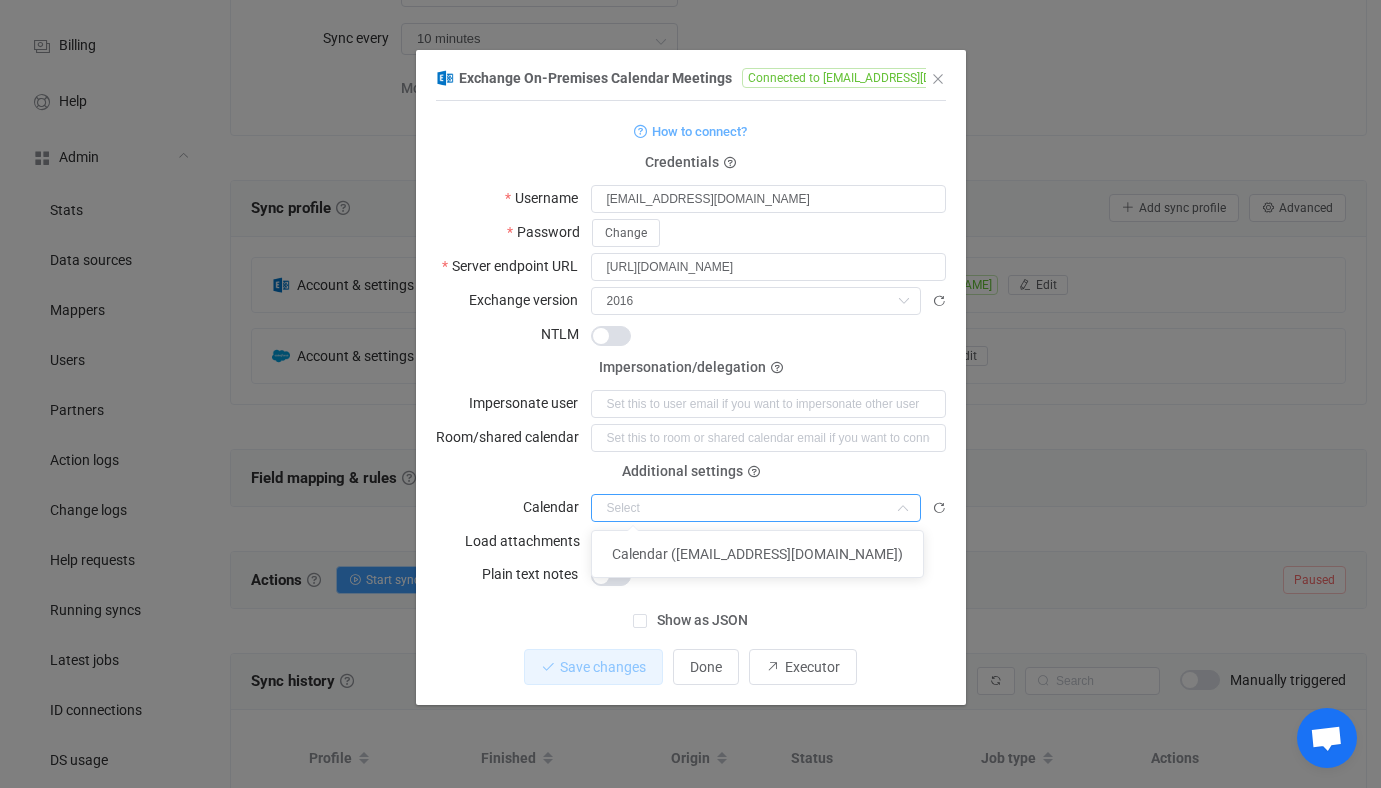 click at bounding box center [756, 508] 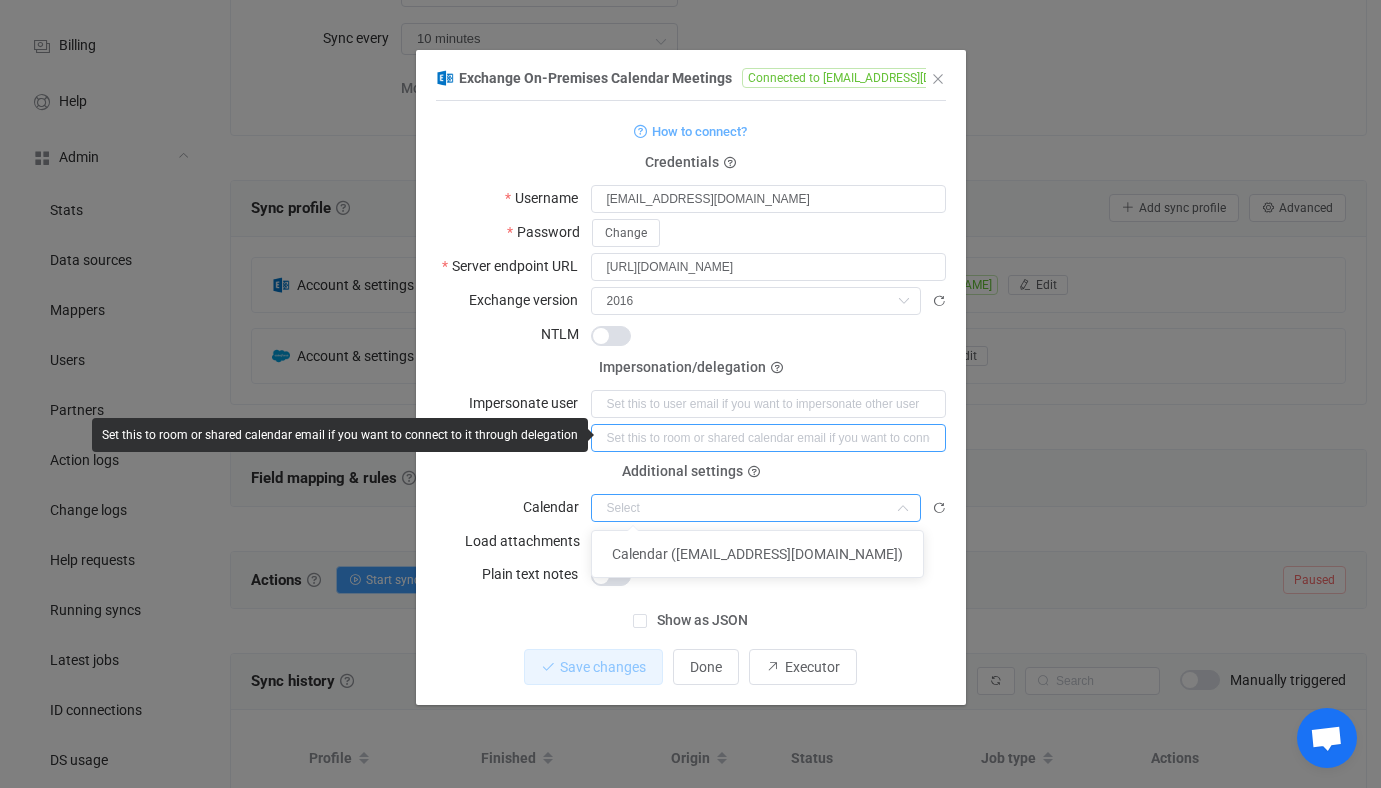 click at bounding box center [768, 438] 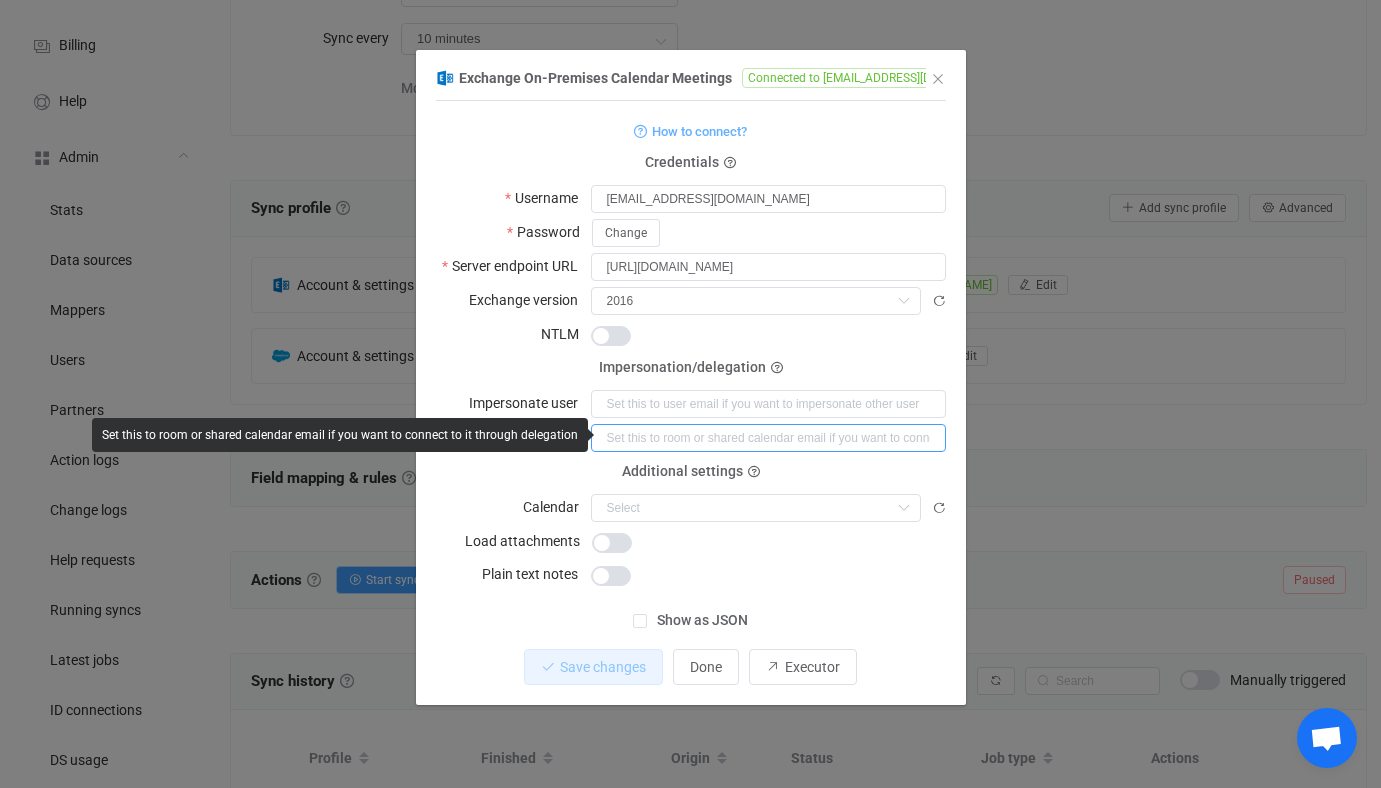 paste on "jstephan@helixlinear.com" 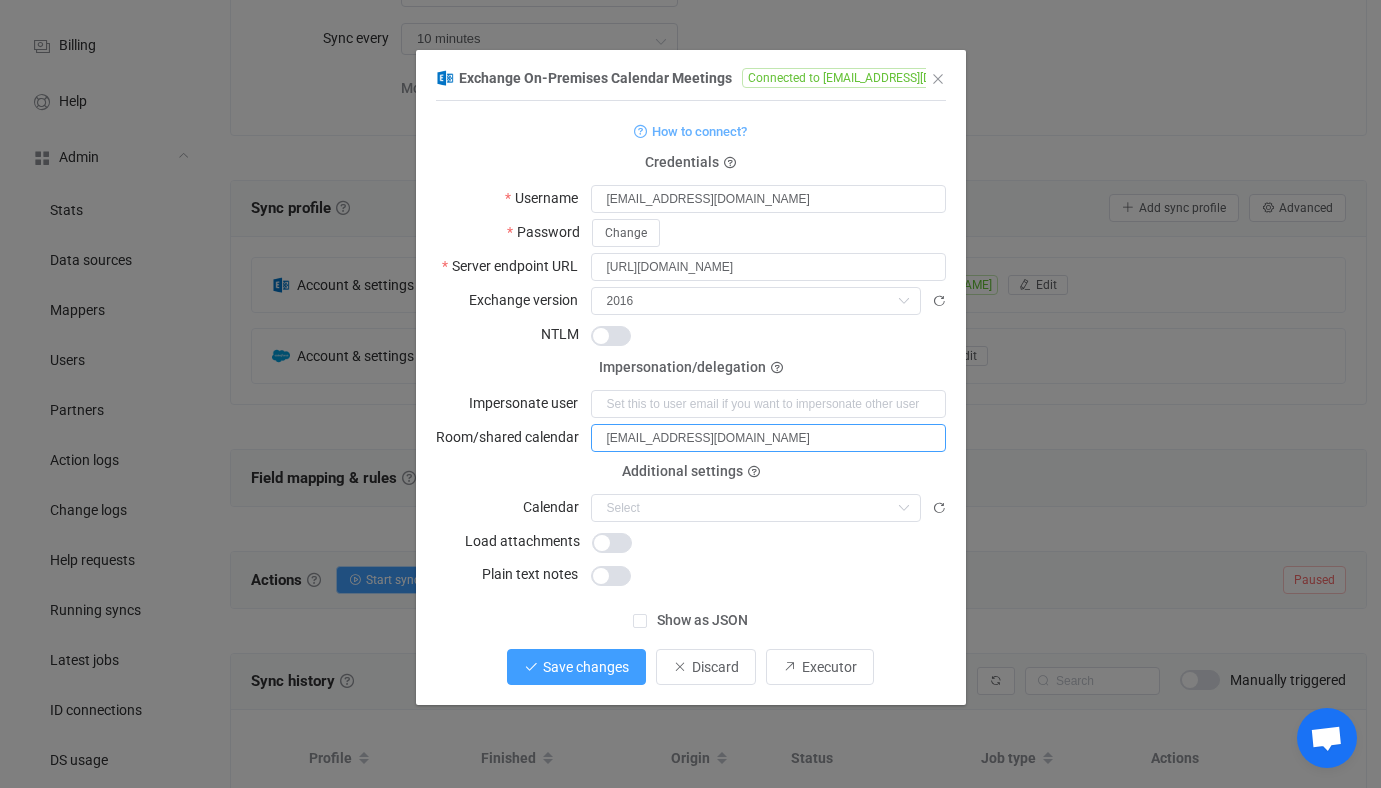 type on "jstephan@helixlinear.com" 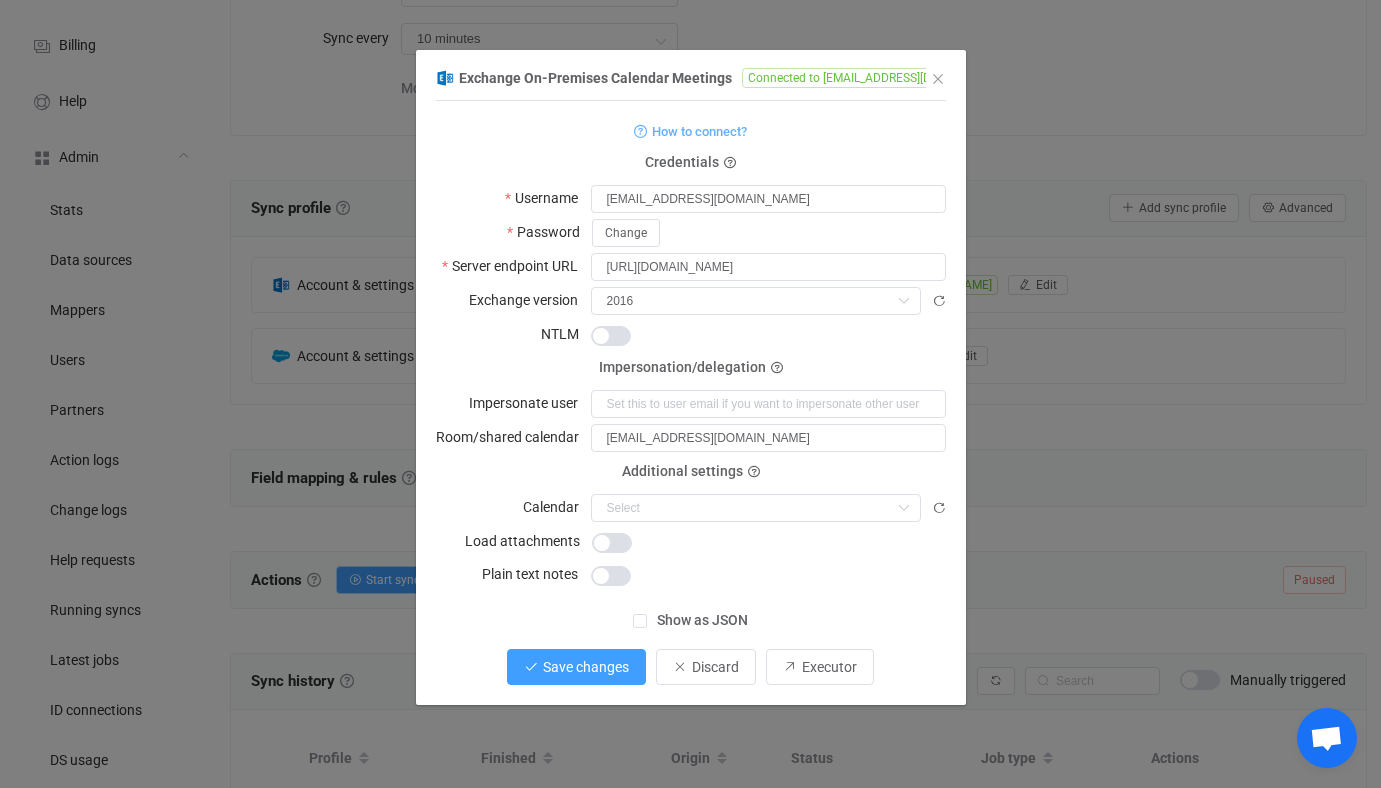click on "Save changes" at bounding box center [586, 667] 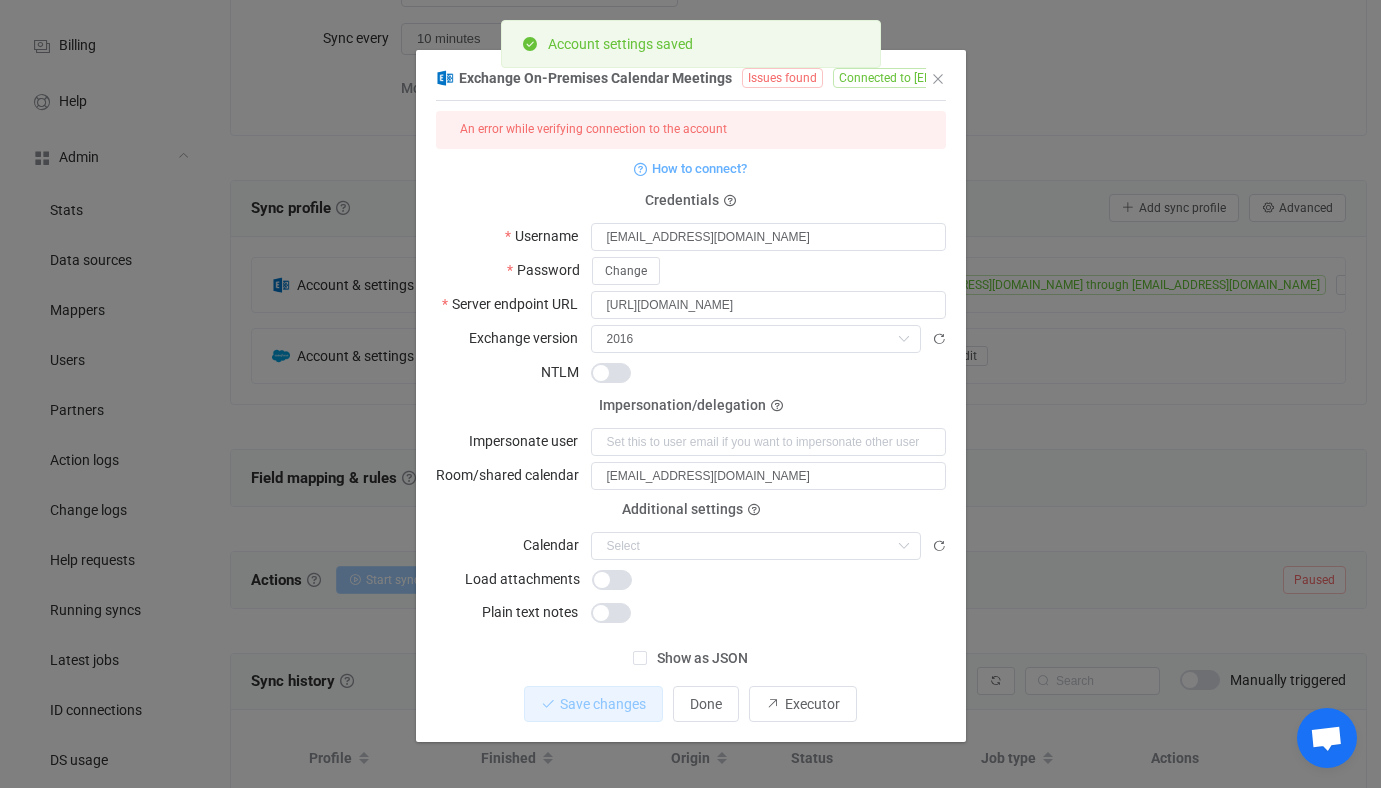 click on "Show as JSON" at bounding box center [690, 658] 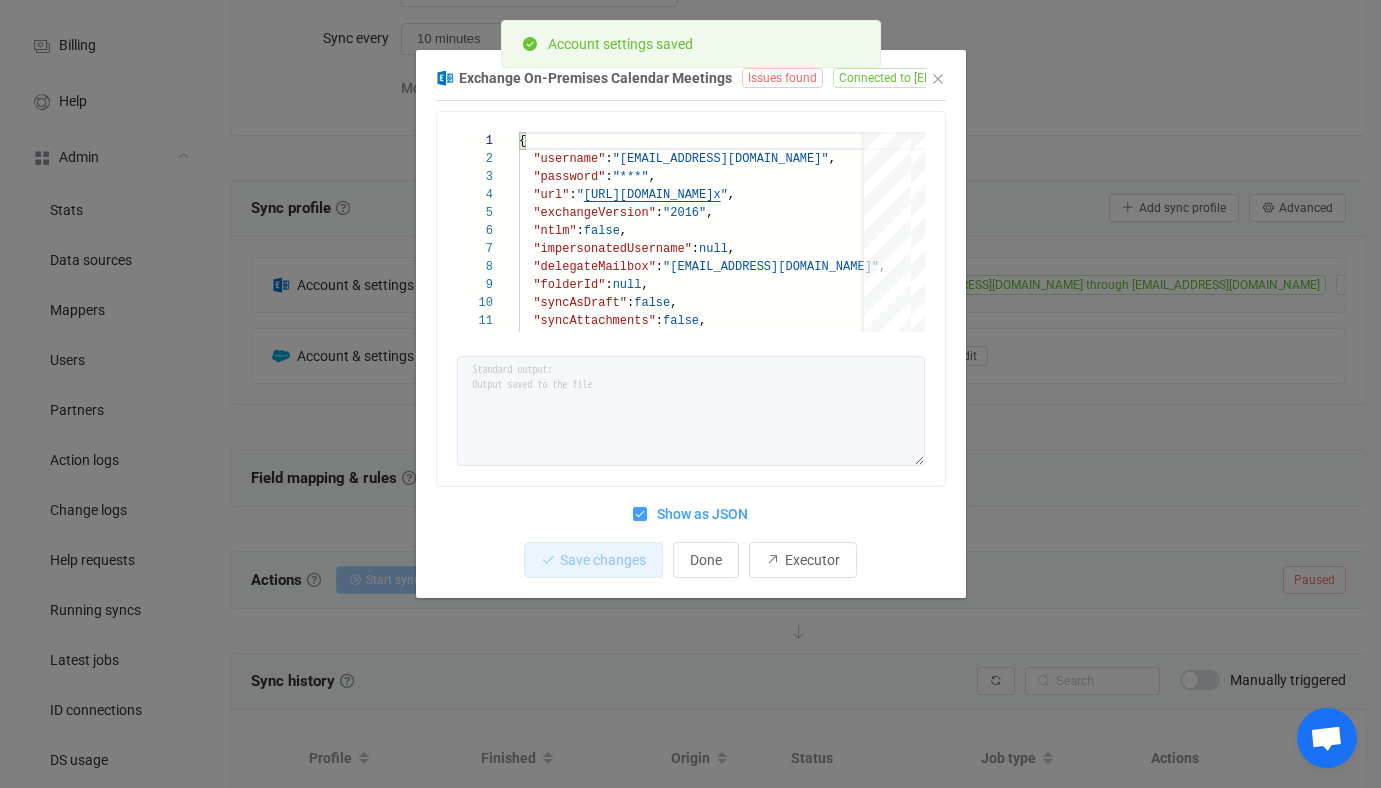 click on "Exchange On-Premises Calendar Meetings Issues found Connected  to jstephan@helixlinear.com through syncpenguin@helixlinear.com 1 2 3 4 5 6 7 8 9 10 11 12 {    "username" :  "syncpenguin@helixlinear.com" ,    "password" :  "***" ,    "url" :  " https://exchange2.helixlinear.com/EWS/Exchange.asm x " ,    "exchangeVersion" :  "2016" ,    "ntlm" :  false ,    "impersonatedUsername" :  null ,    "delegateMailbox" :  "jstephan@helixlinear.com" ,    "folderId" :  null ,    "syncAsDraft" :  false ,    "syncAttachments" :  false ,    "plainText" :  false {
"username": "syncpenguin@helixlinear.com",
"password": "***",
"url": "https://exchange2.helixlinear.com/EWS/Exchange.asmx",
"exchangeVersion": "2016",
"ntlm": false,
"impersonatedUsername": null,
"delegateMailbox": "jstephan@helixlinear.com",
"folderId": null,
"syncAsDraft": false, Standard output:
Output saved to the file Show as JSON Save changes Done Executor" at bounding box center [690, 394] 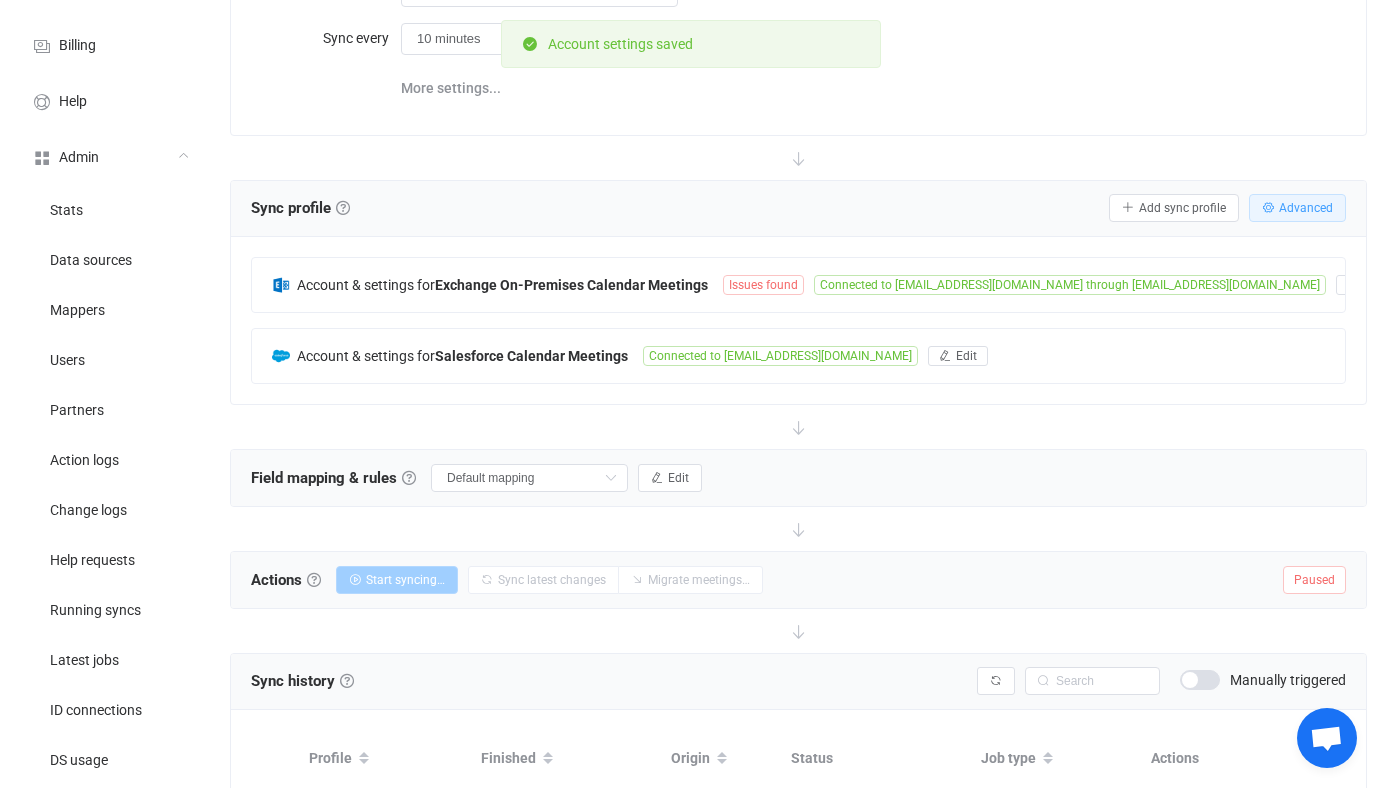 click on "Advanced" at bounding box center [1306, 208] 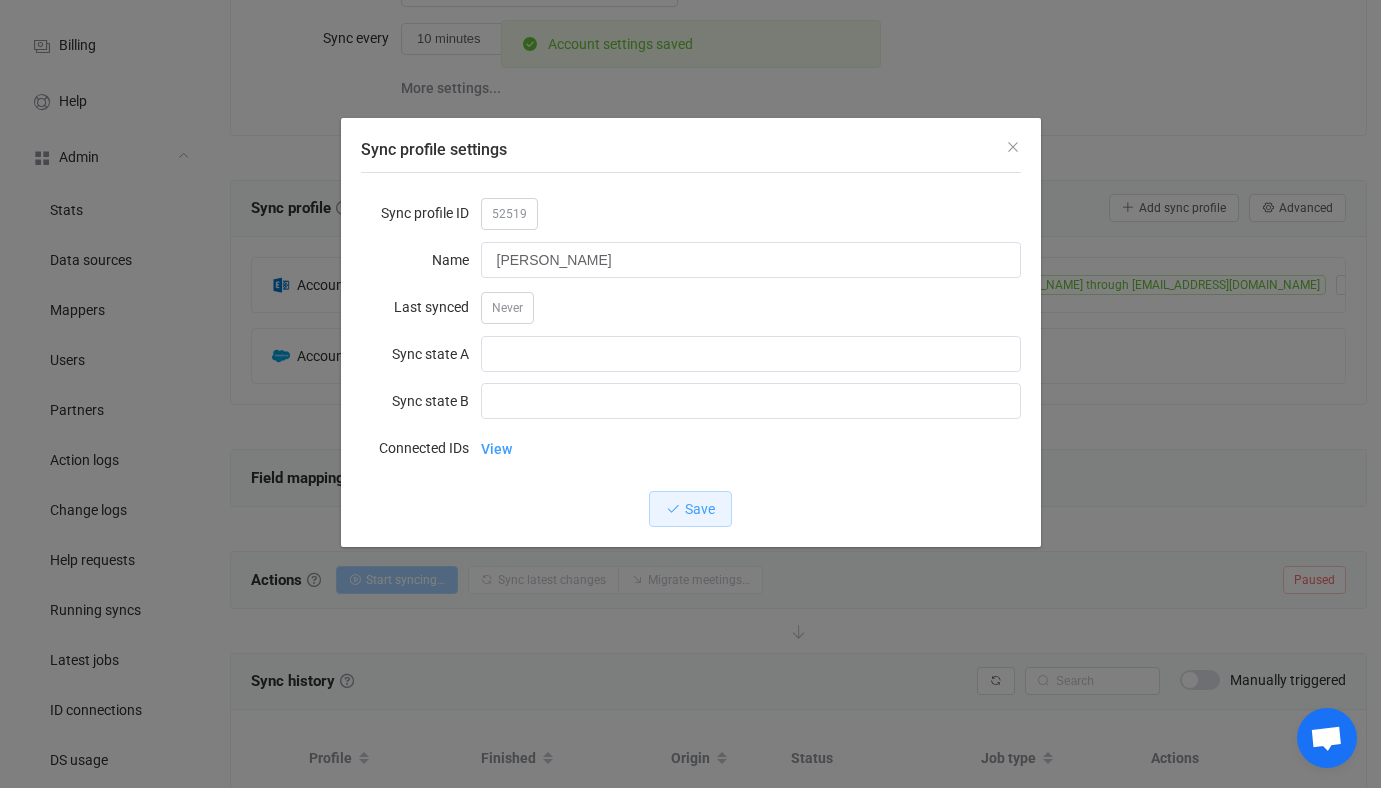 click on "52519" at bounding box center [509, 214] 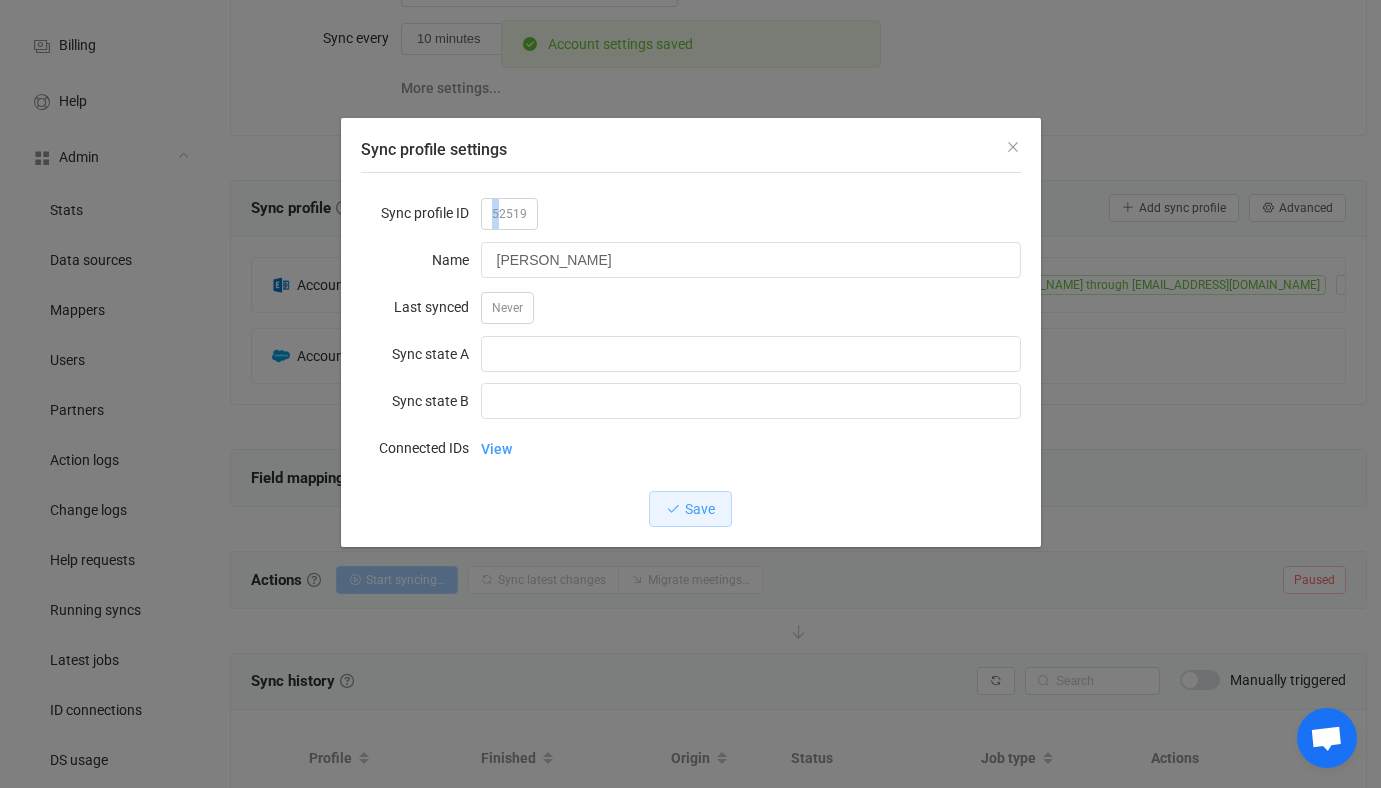 click on "52519" at bounding box center (509, 214) 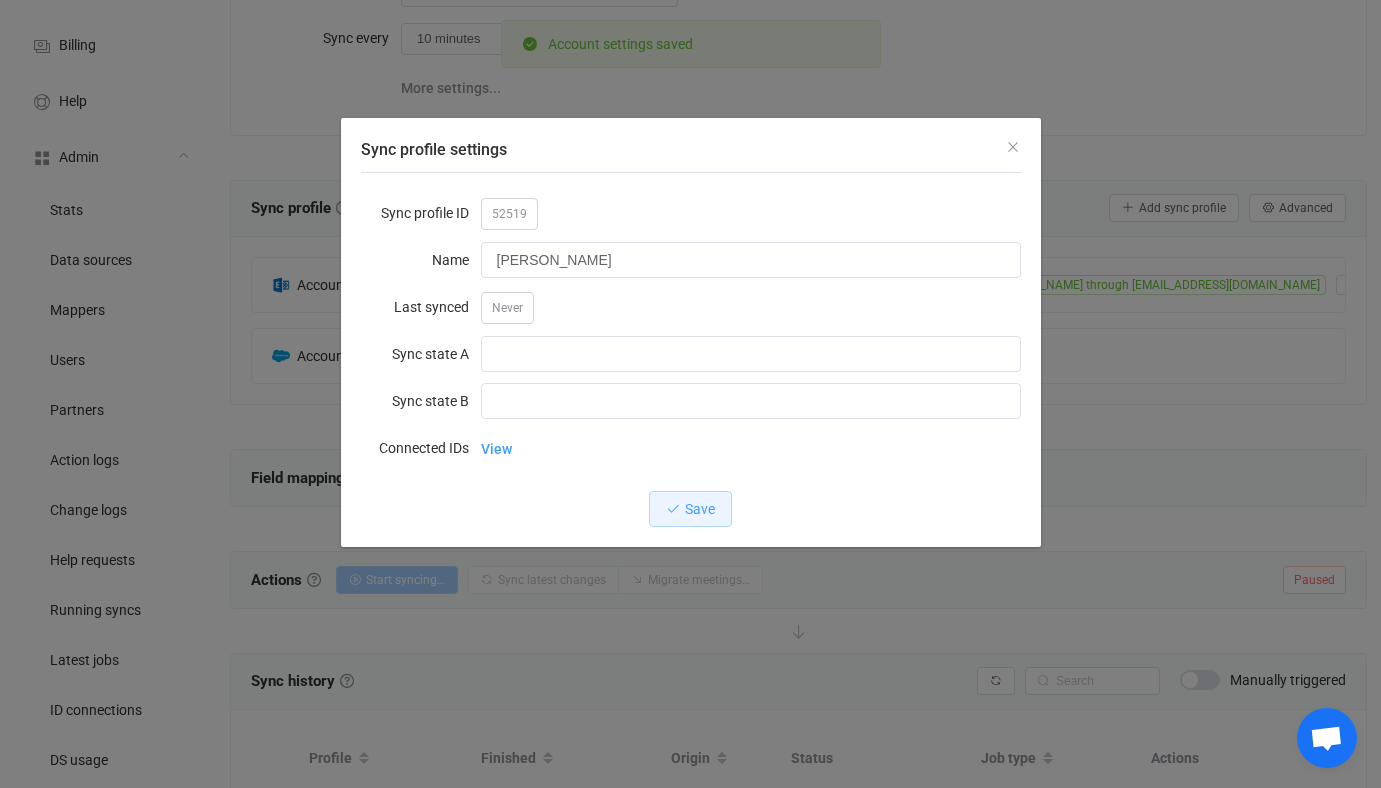 click on "52519" at bounding box center [509, 214] 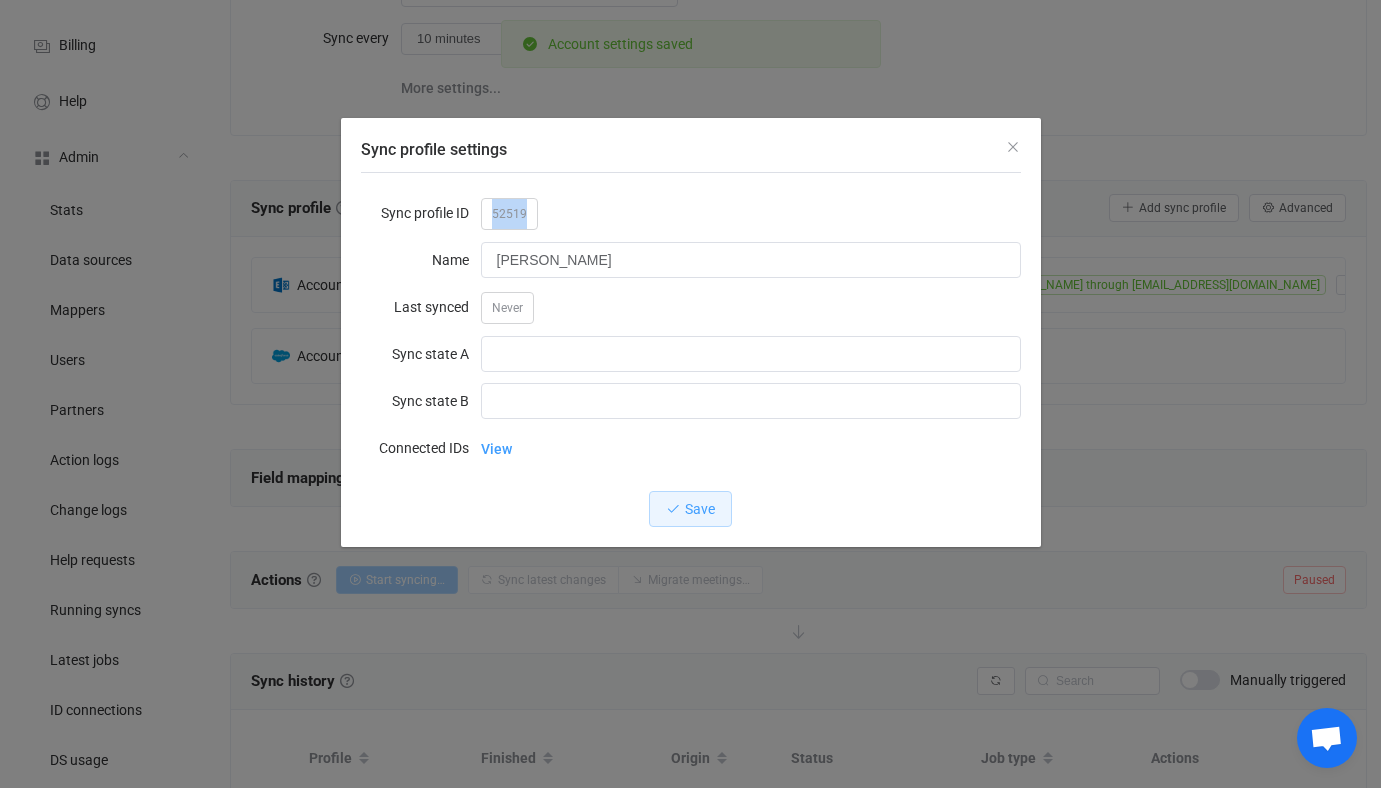 click on "52519" at bounding box center (509, 214) 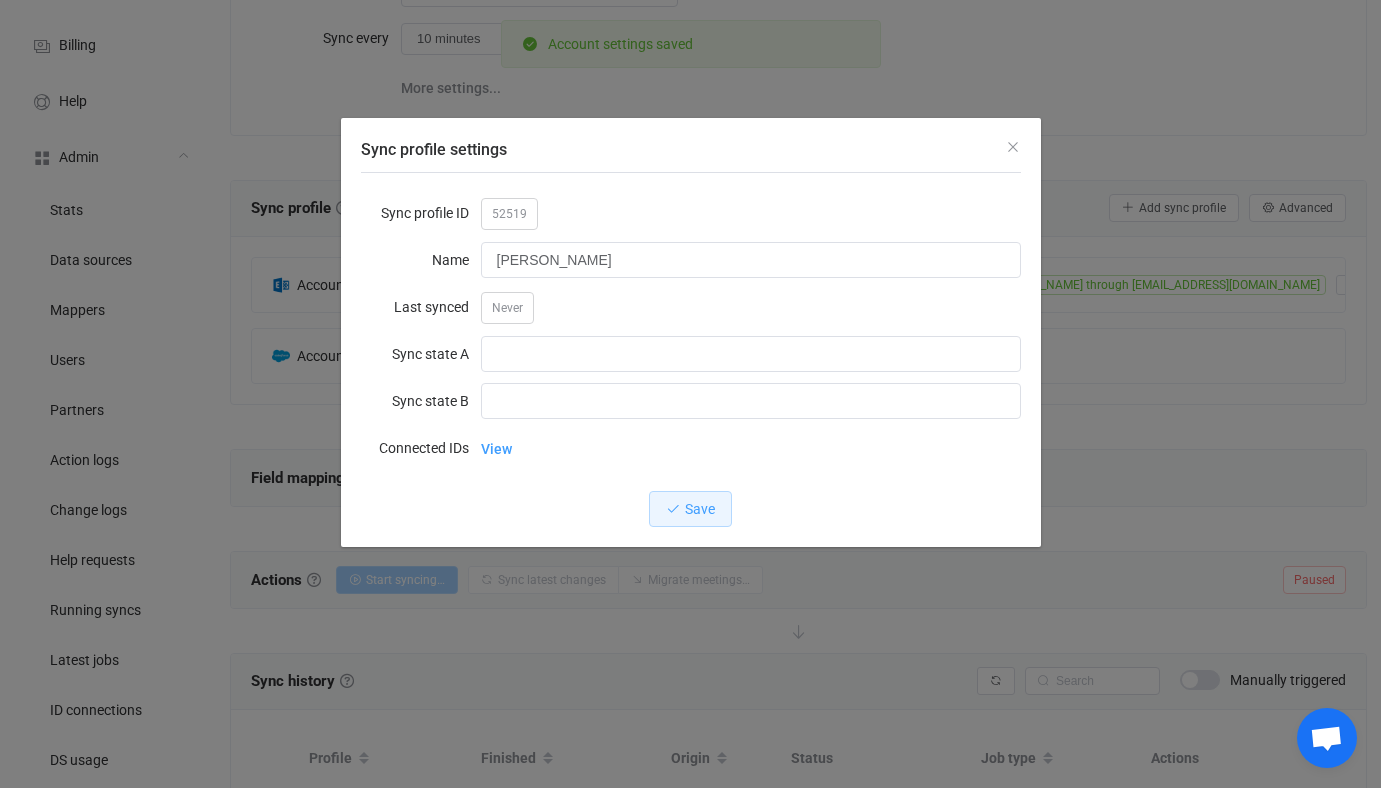 click on "Sync profile settings Sync profile ID 52519 Name Jacob Stephan Last synced Never Sync state A Sync state B Connected IDs View Save" at bounding box center (690, 394) 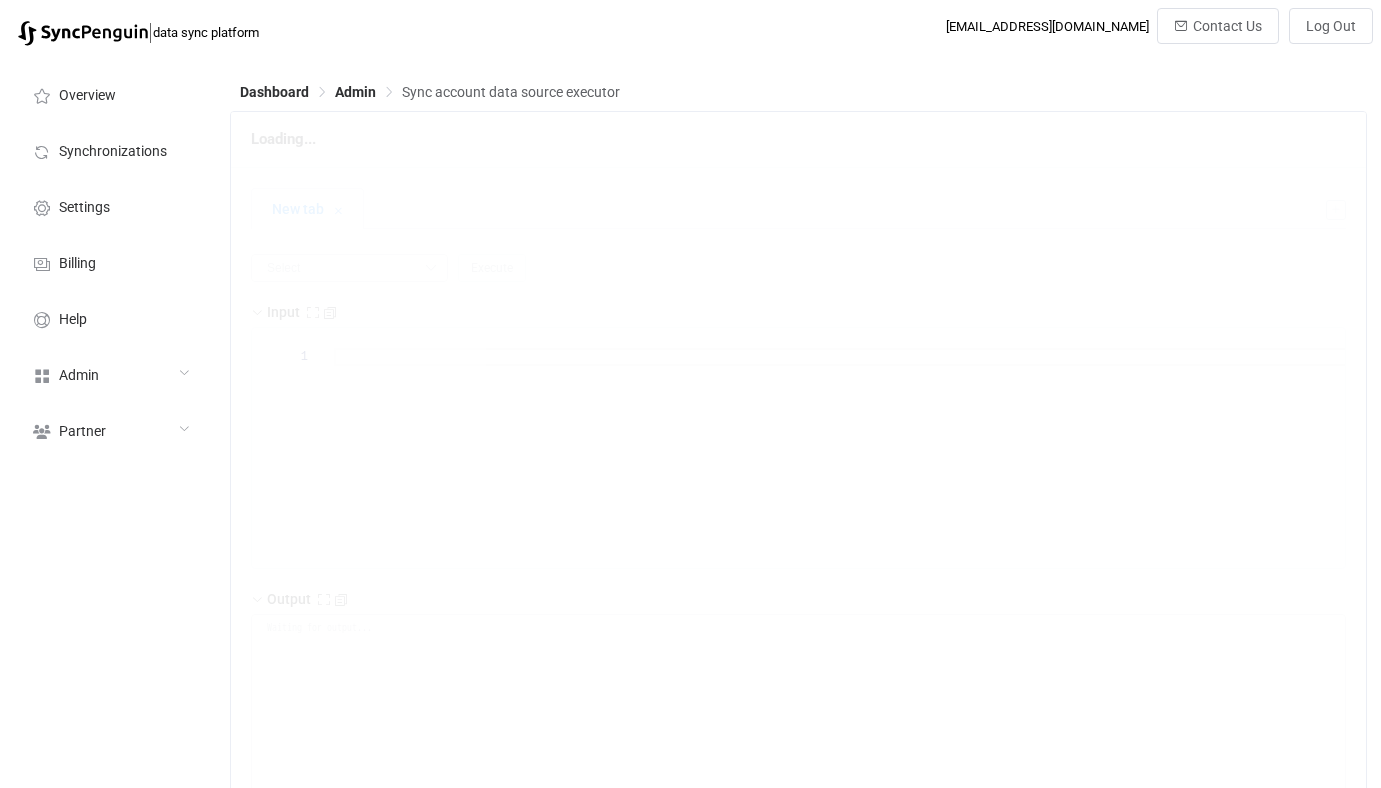 scroll, scrollTop: 0, scrollLeft: 0, axis: both 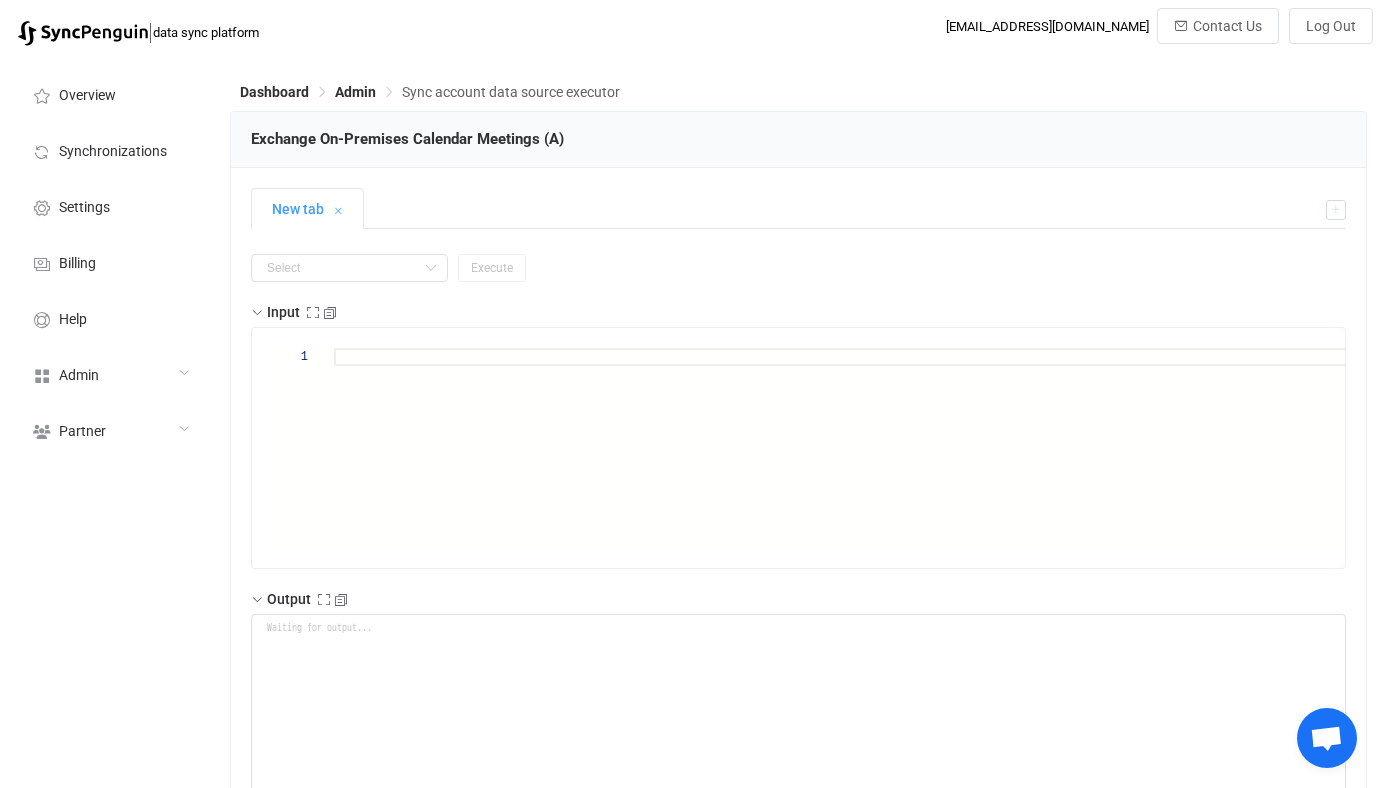 click on "Exchange On-Premises Calendar Meetings (A)" at bounding box center [798, 139] 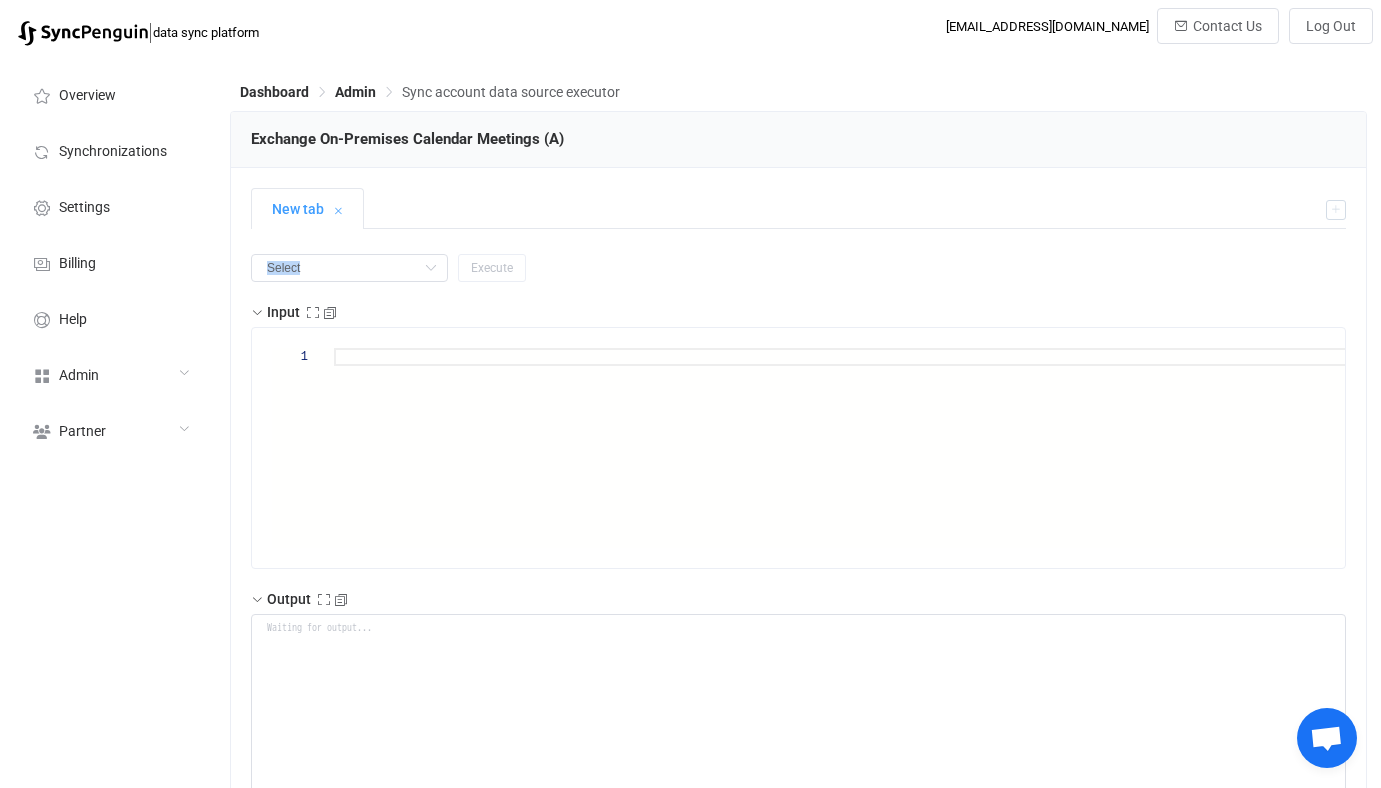 click on "getAccount getModel getAll getUpdates get subscribe insert patch delete parseWebhook connect Execute Input 1   Output Standard error Standard output Output" at bounding box center (798, 882) 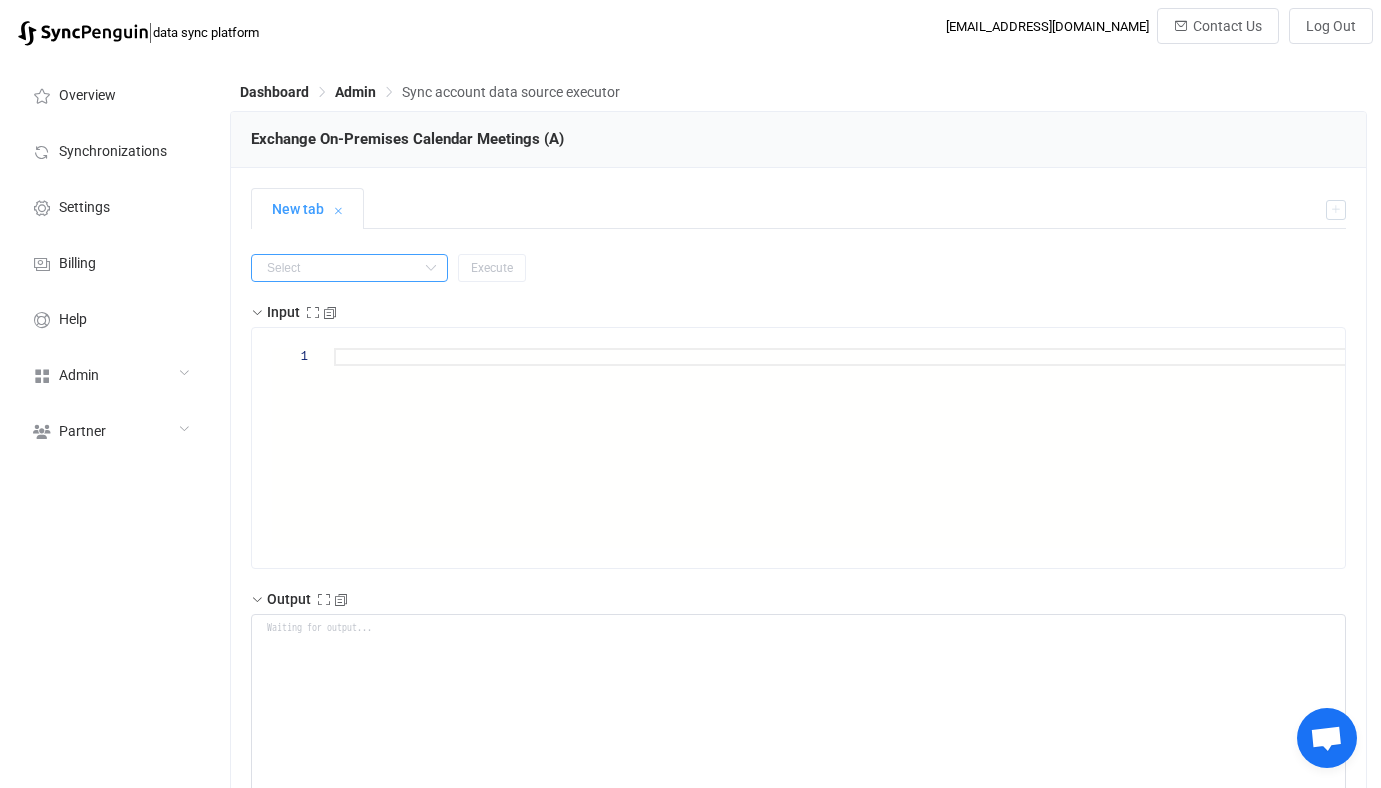 click at bounding box center [349, 268] 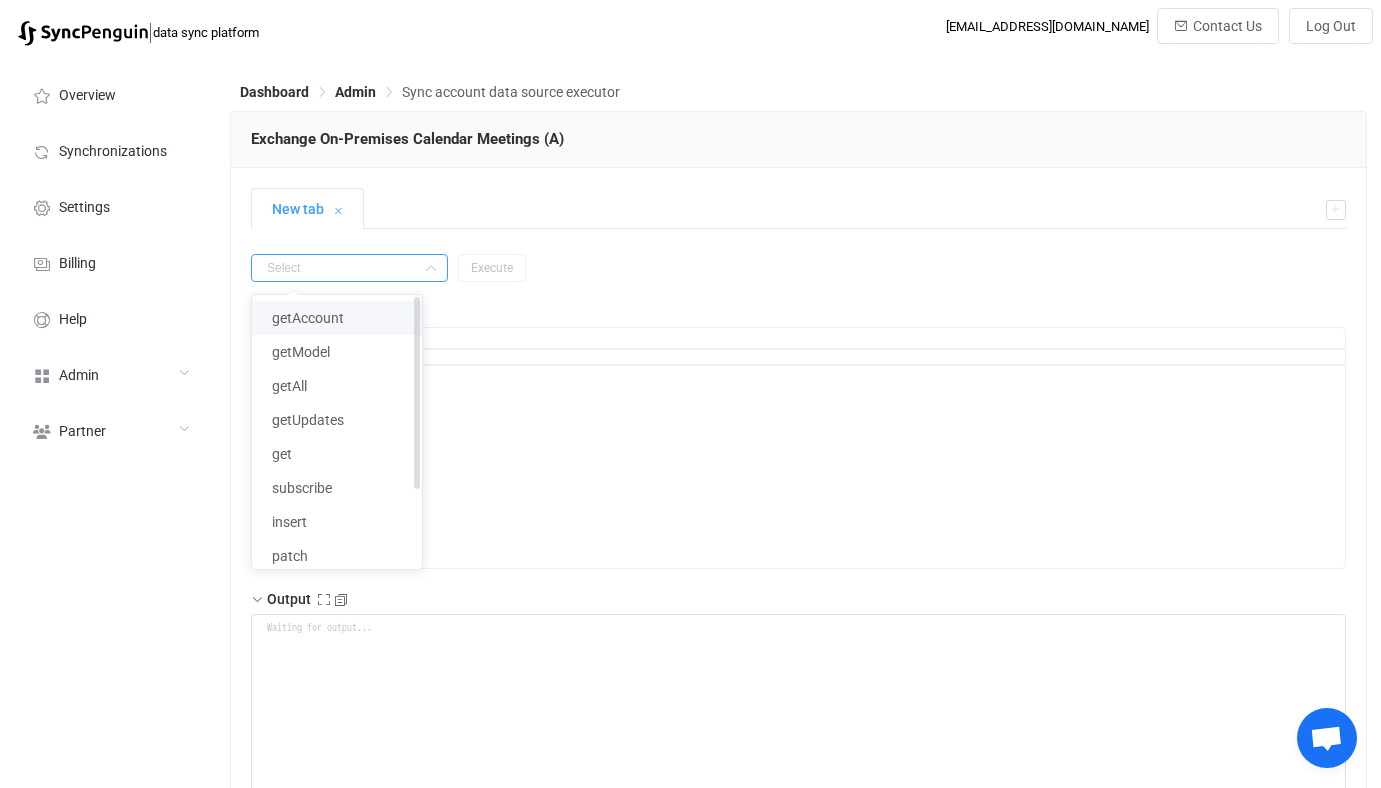 click on "getAccount" at bounding box center (337, 318) 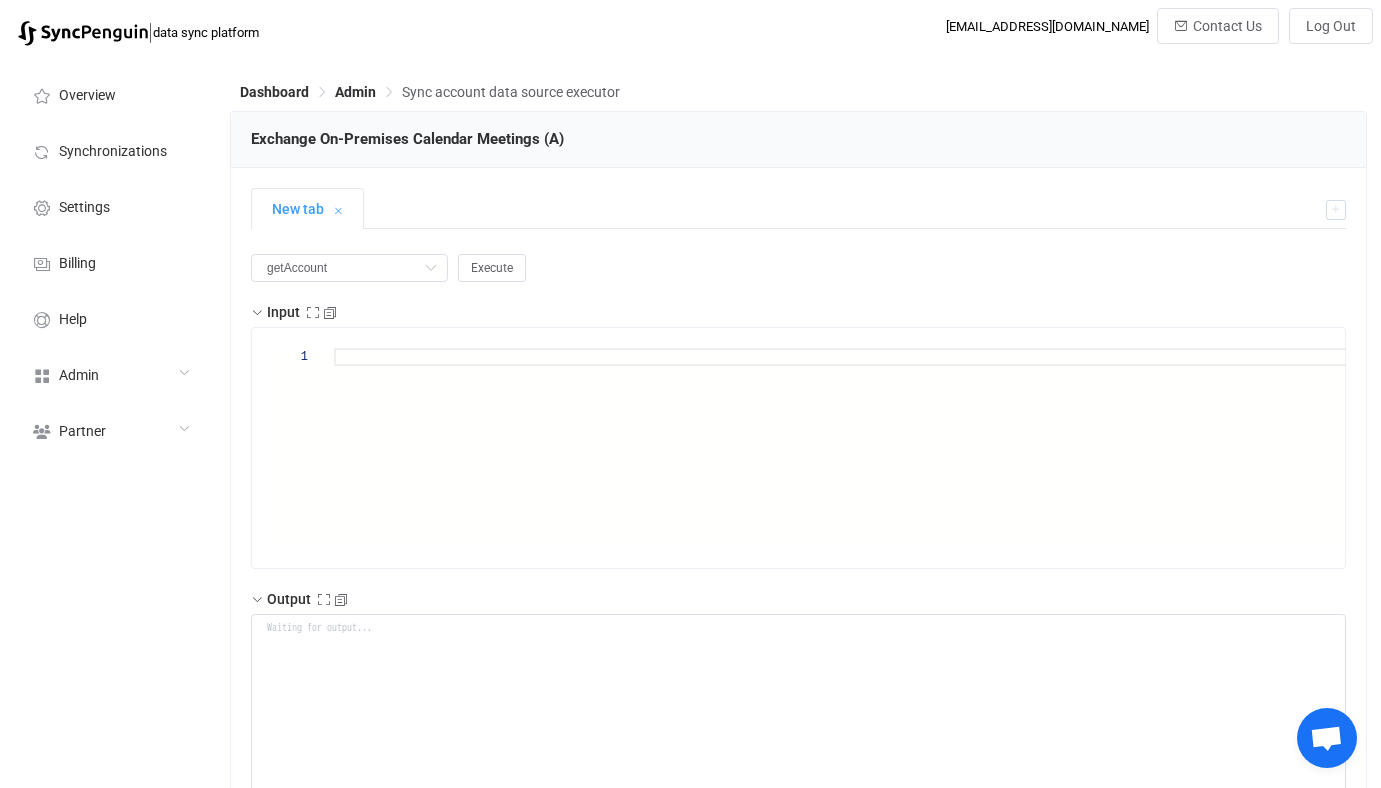 click on "getAccount Execute Input 1   Output Standard error Standard output Output" at bounding box center (798, 882) 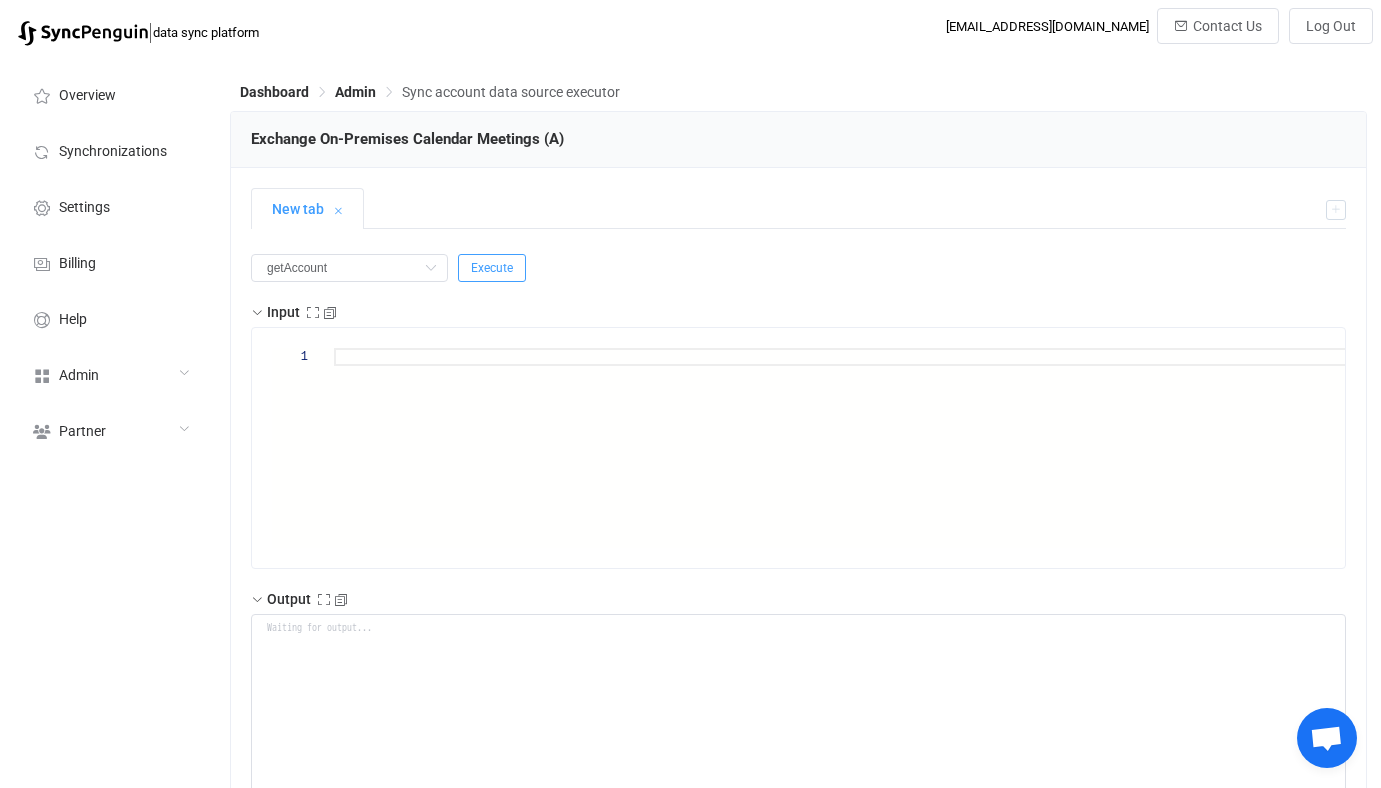 click on "Execute" at bounding box center (492, 268) 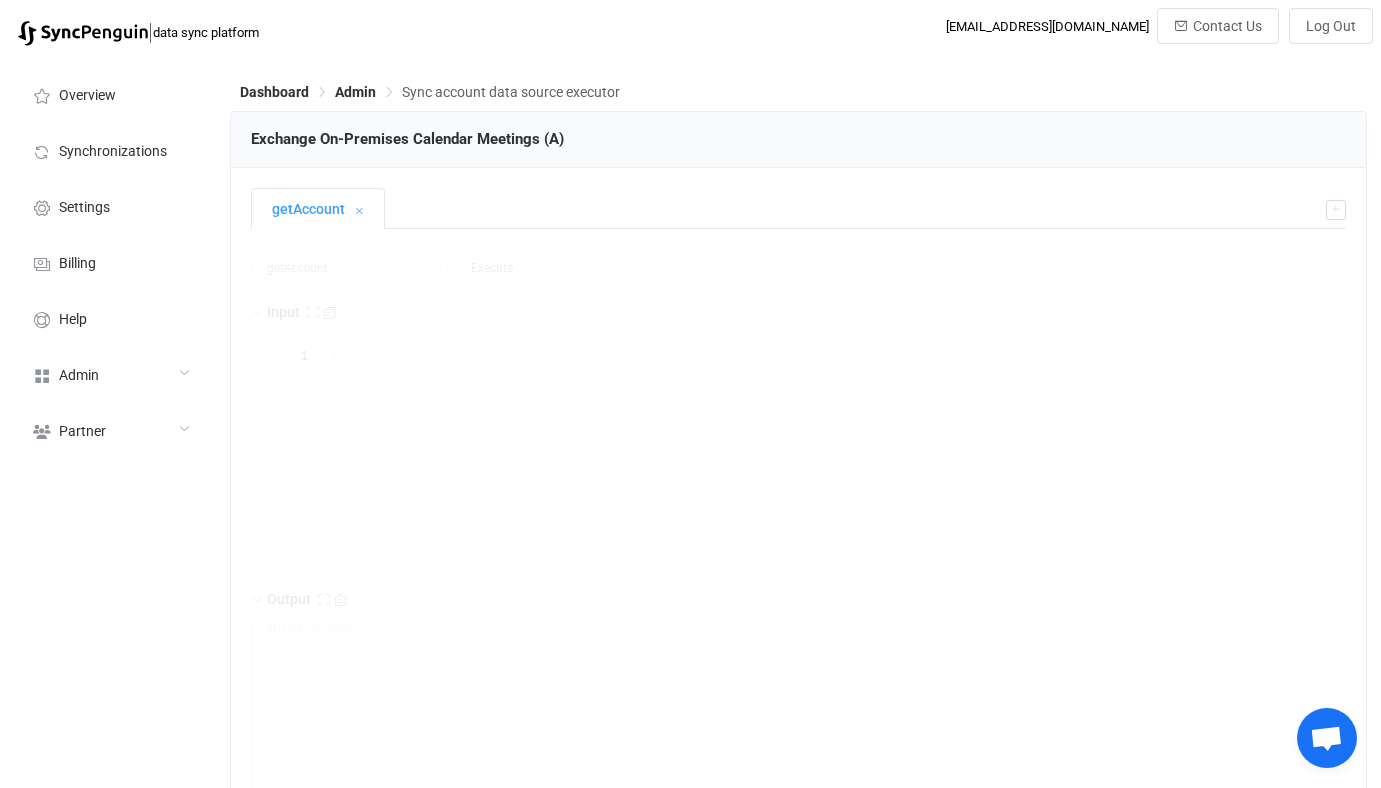 type on "{
"connectUrl": "https://login.microsoftonline.com/common/oauth2/v2.0/authorize?access_type=offline&prompt=select_account&redirect_uri=https%3A%2F%2Fapi.syncpenguin.com%2Fauth%2Fcallback&response_type=code&scope=offline_access%20https%3A%2F%2Foutlook.office.com%2FEWS.AccessAsUser.All",
"name": "jstephan@helixlinear.com through syncpenguin@helixlinear.com",
"isEmpty": false,
"isConnected": true,
"isDisconnected": false,
"fieldValues": {
"folderId": [],
"userGroup": []
},
"validationResults": [
{
"type": "error",
"message": "An error while verifying connection to the account"
}
],
"patchAccountData": {
"username": "syncpenguin@helixlinear.com",
"password": "gJoTx2XoC48K#29T3%XfR6qW3hBhH$",
"url": "https://exchange2.helixlinear.com/EWS/Exchange.asmx",
"exchangeVersion": "2016",
"ntlm": false,
"impersonatedUsername": null,
"delegateMailbox": "jstephan@helixlinear.com",
"folderId": null,
"syncAsDraft": false,
"syncAttachment..." 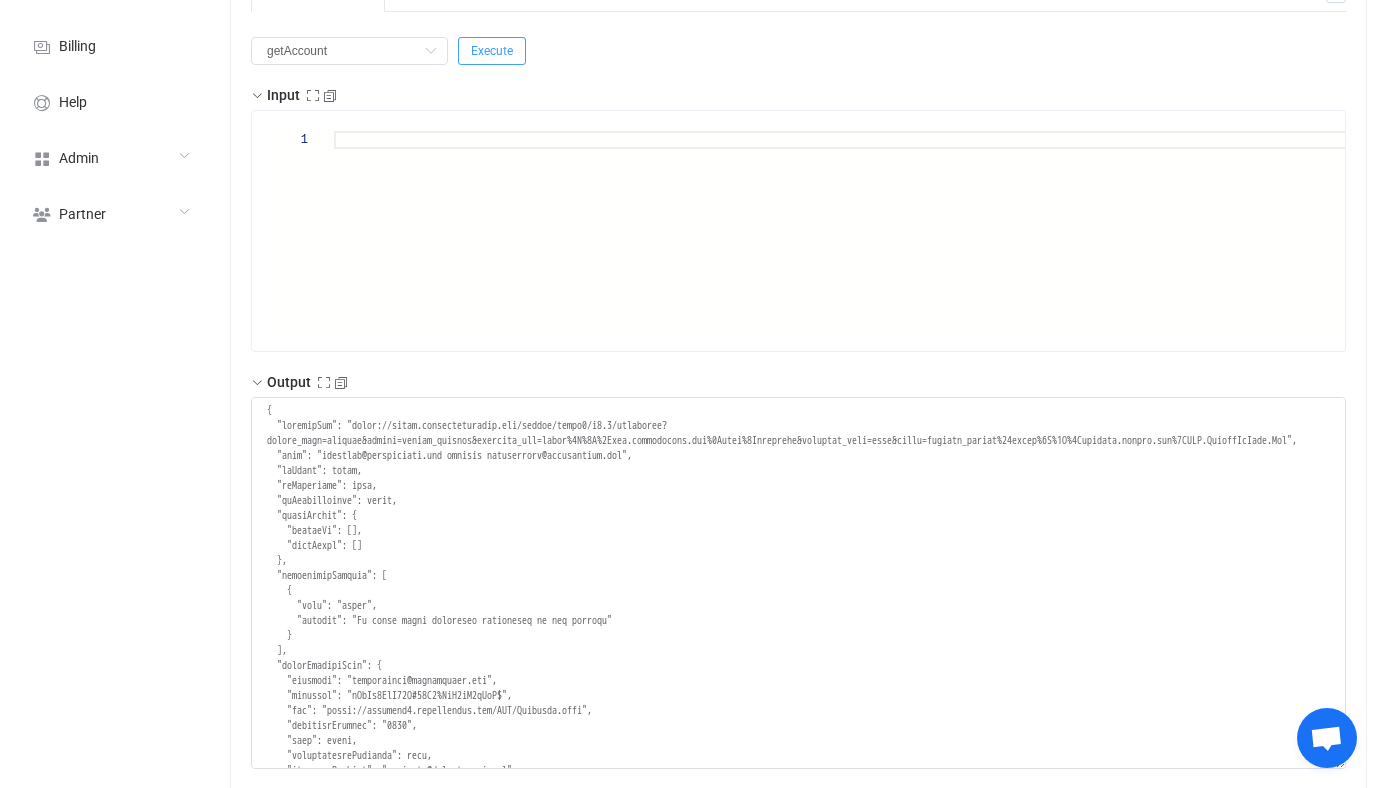 scroll, scrollTop: 225, scrollLeft: 0, axis: vertical 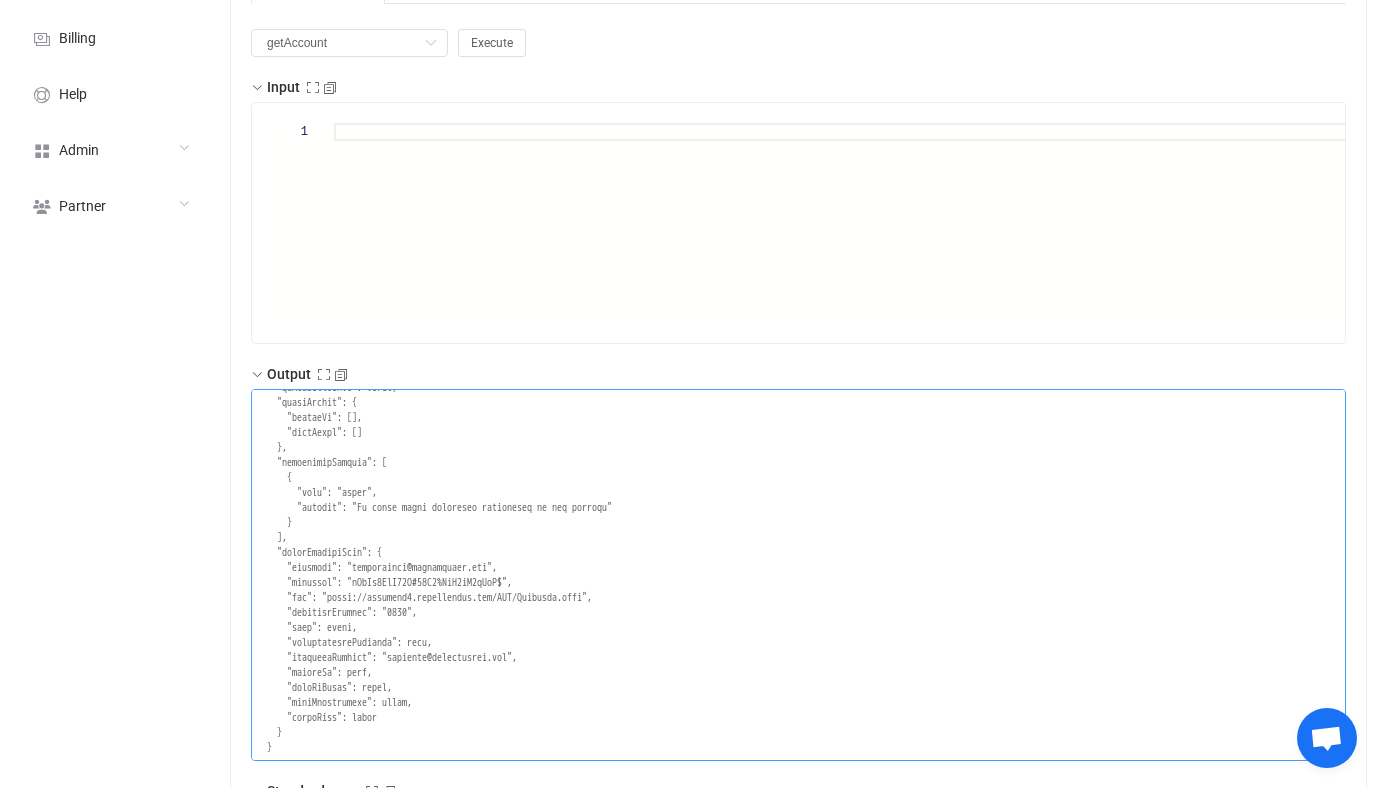 click at bounding box center [798, 575] 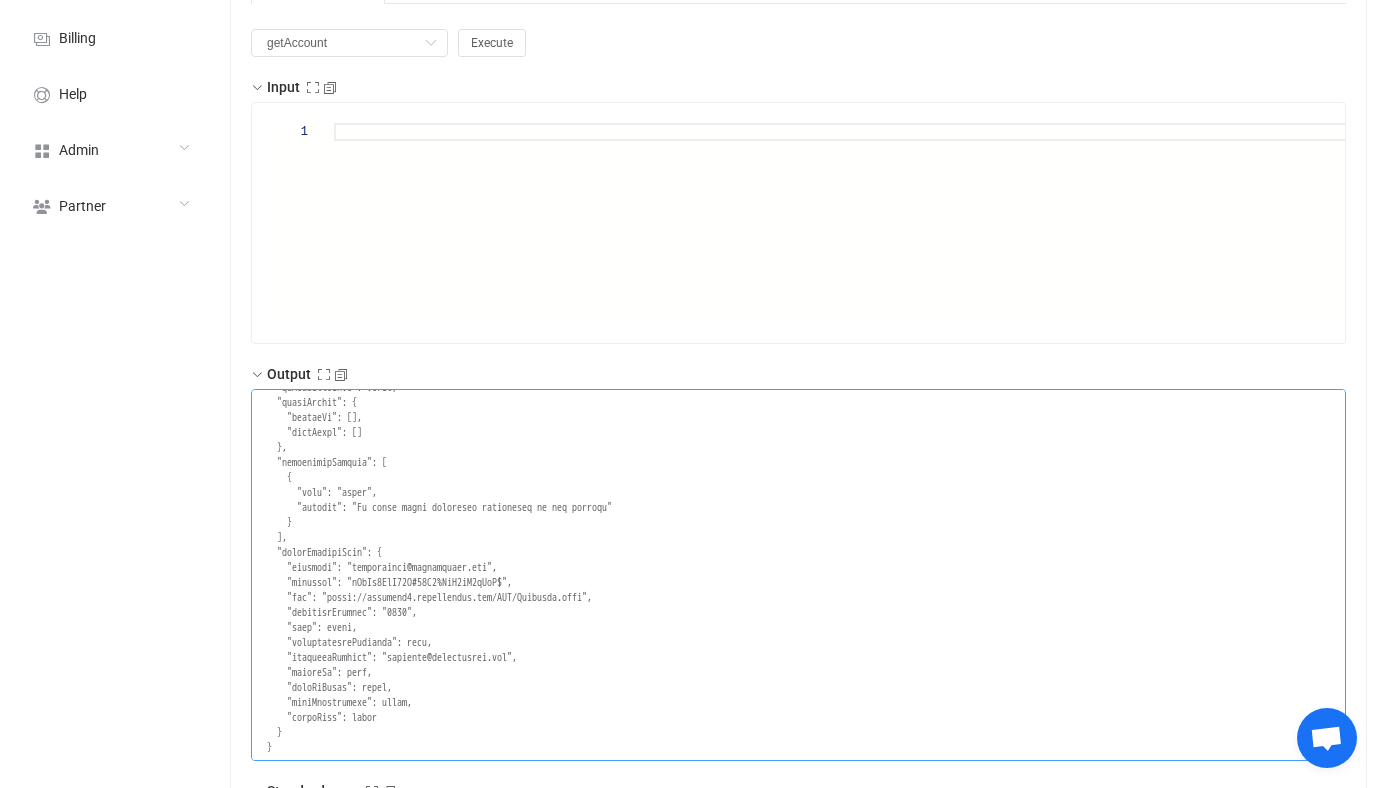 click at bounding box center (798, 575) 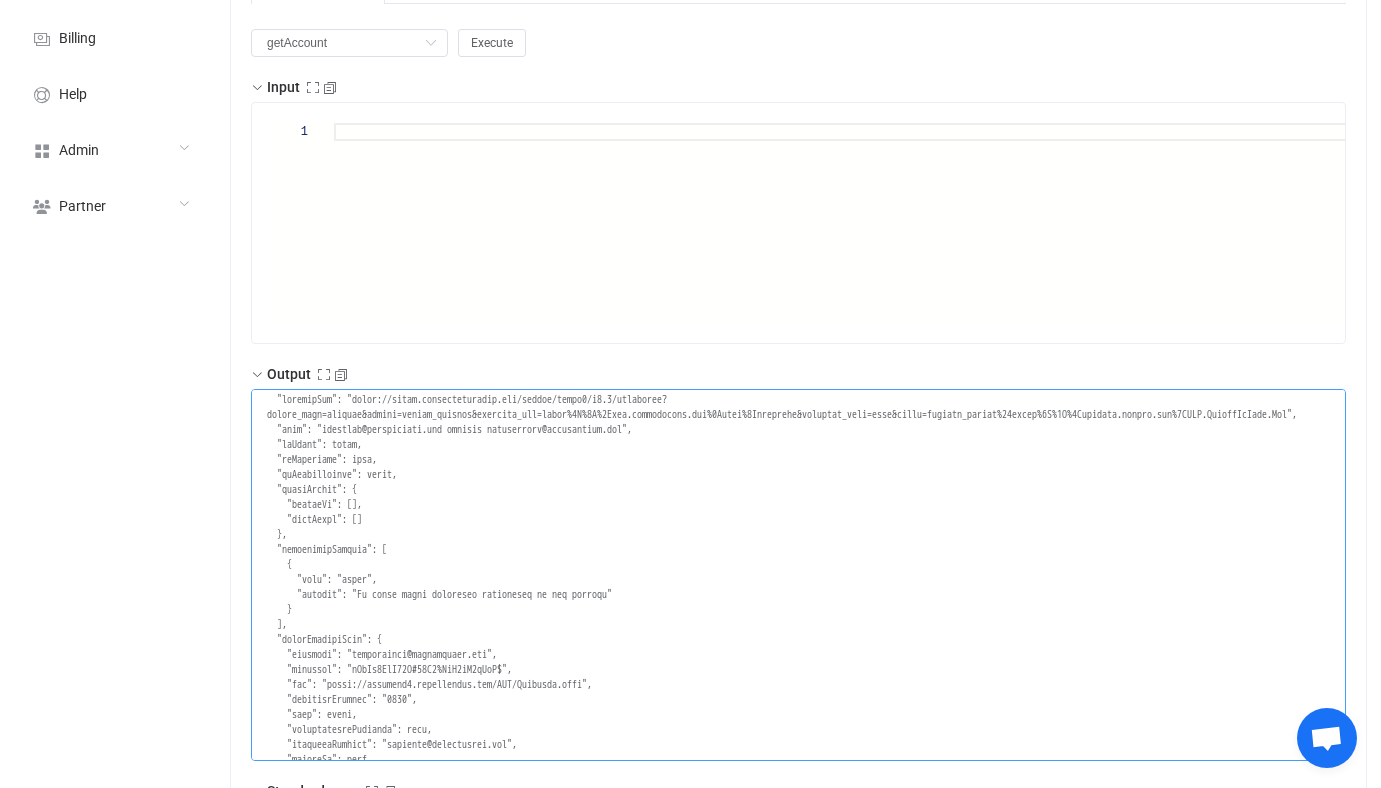 scroll, scrollTop: 0, scrollLeft: 0, axis: both 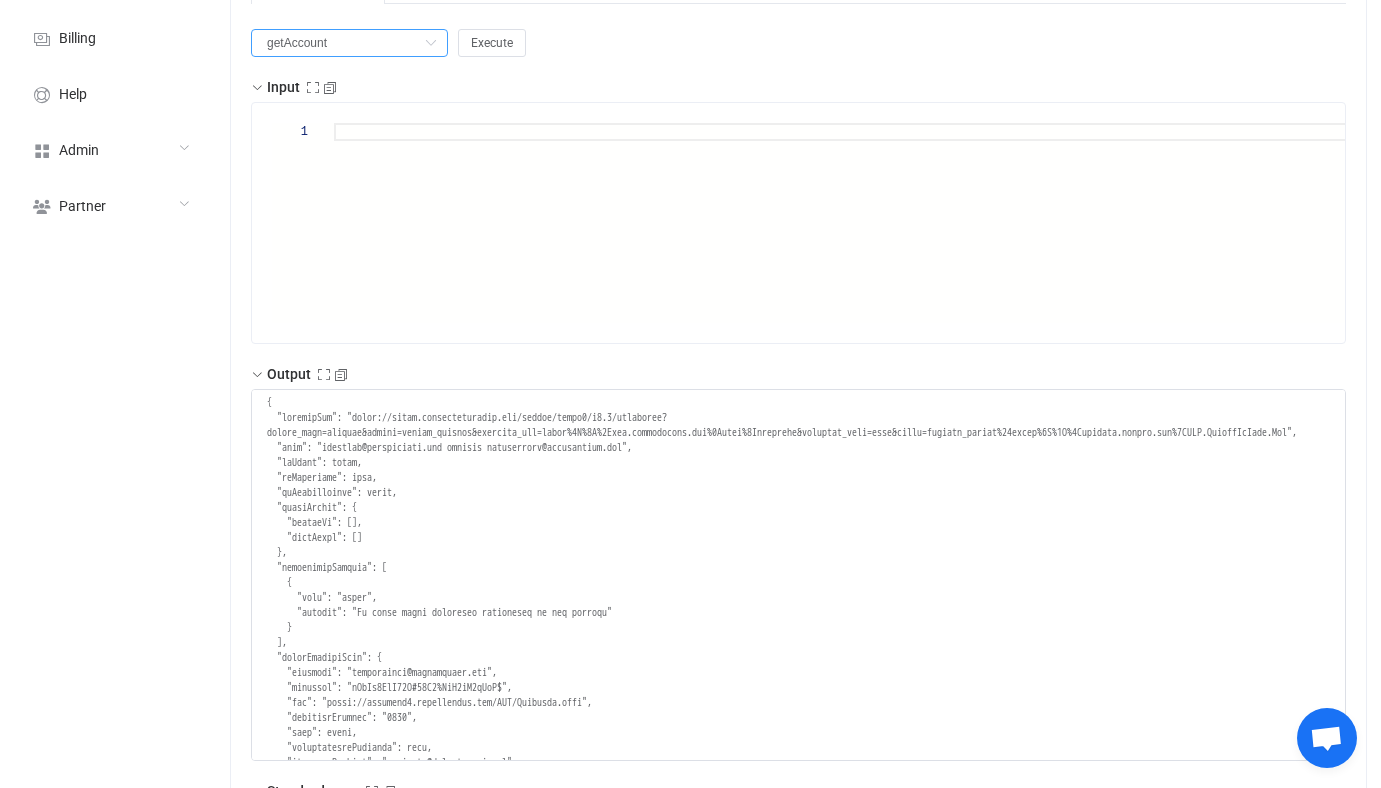 click on "getAccount" at bounding box center (349, 43) 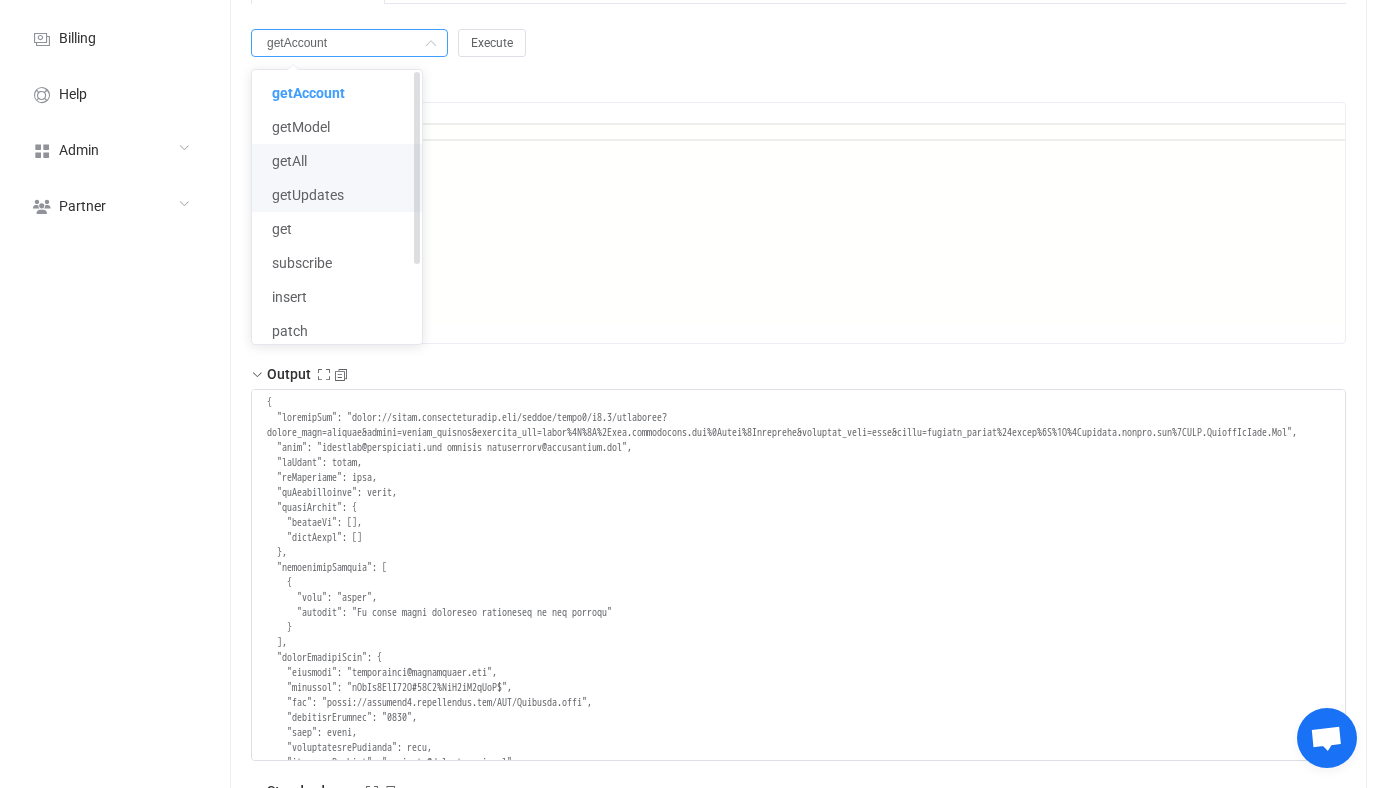 click on "getAll" at bounding box center [337, 161] 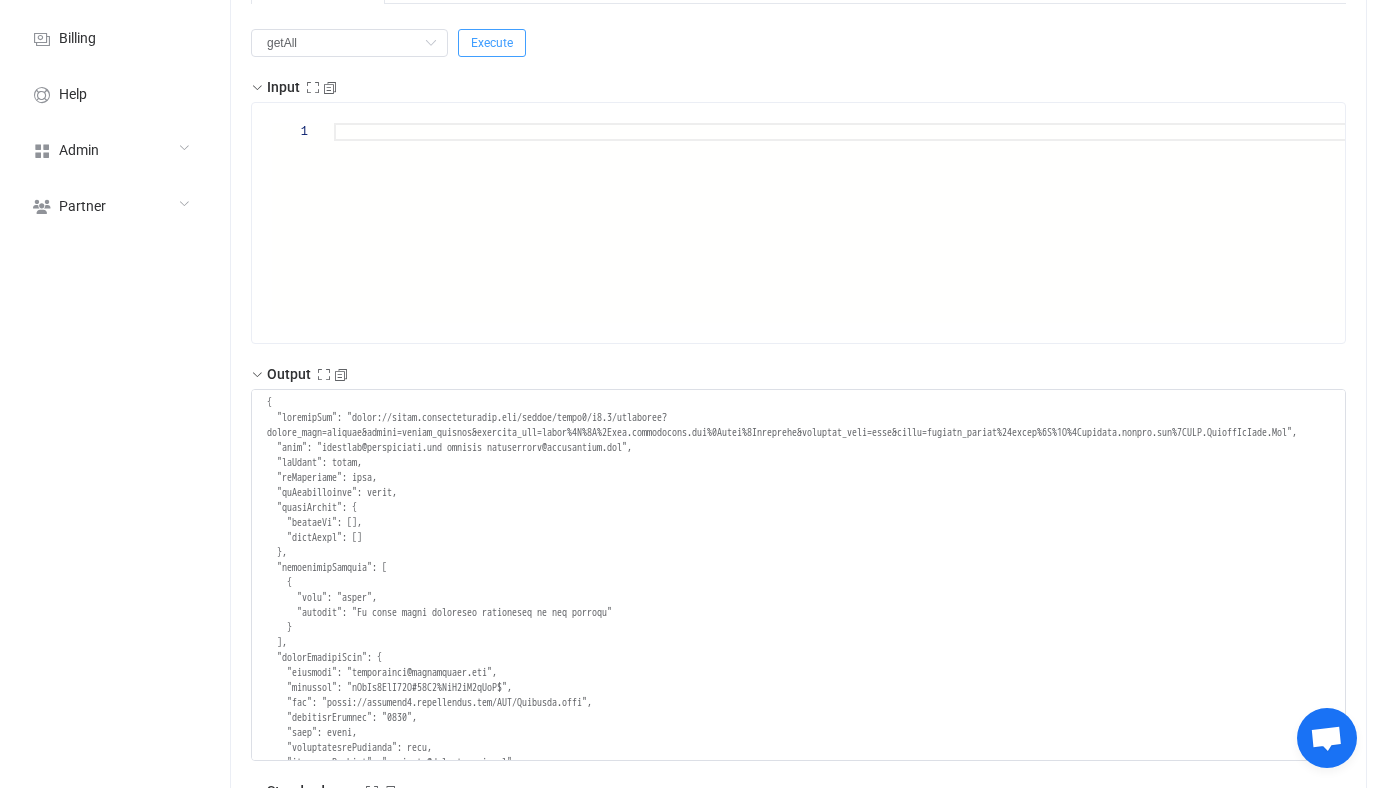 click on "Execute" at bounding box center [492, 43] 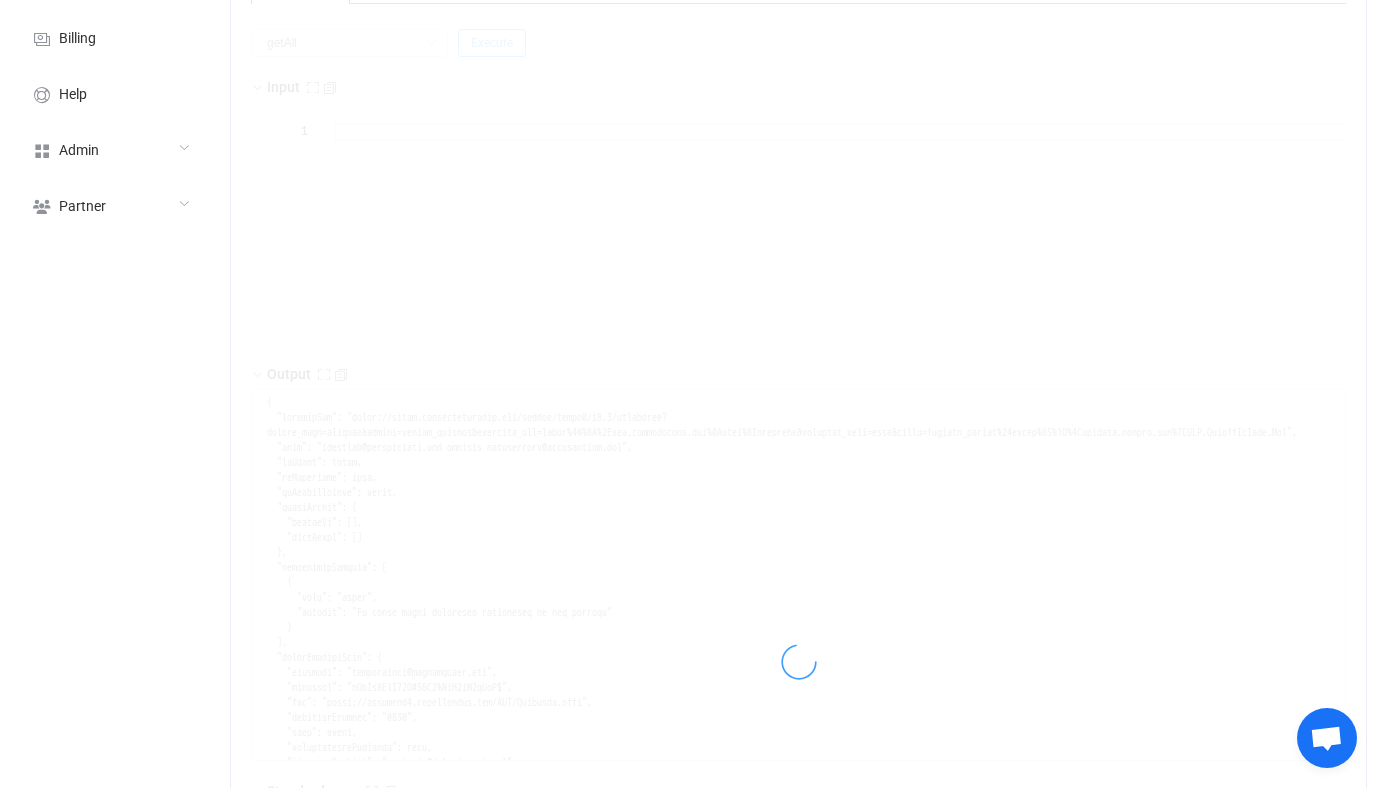type on "null" 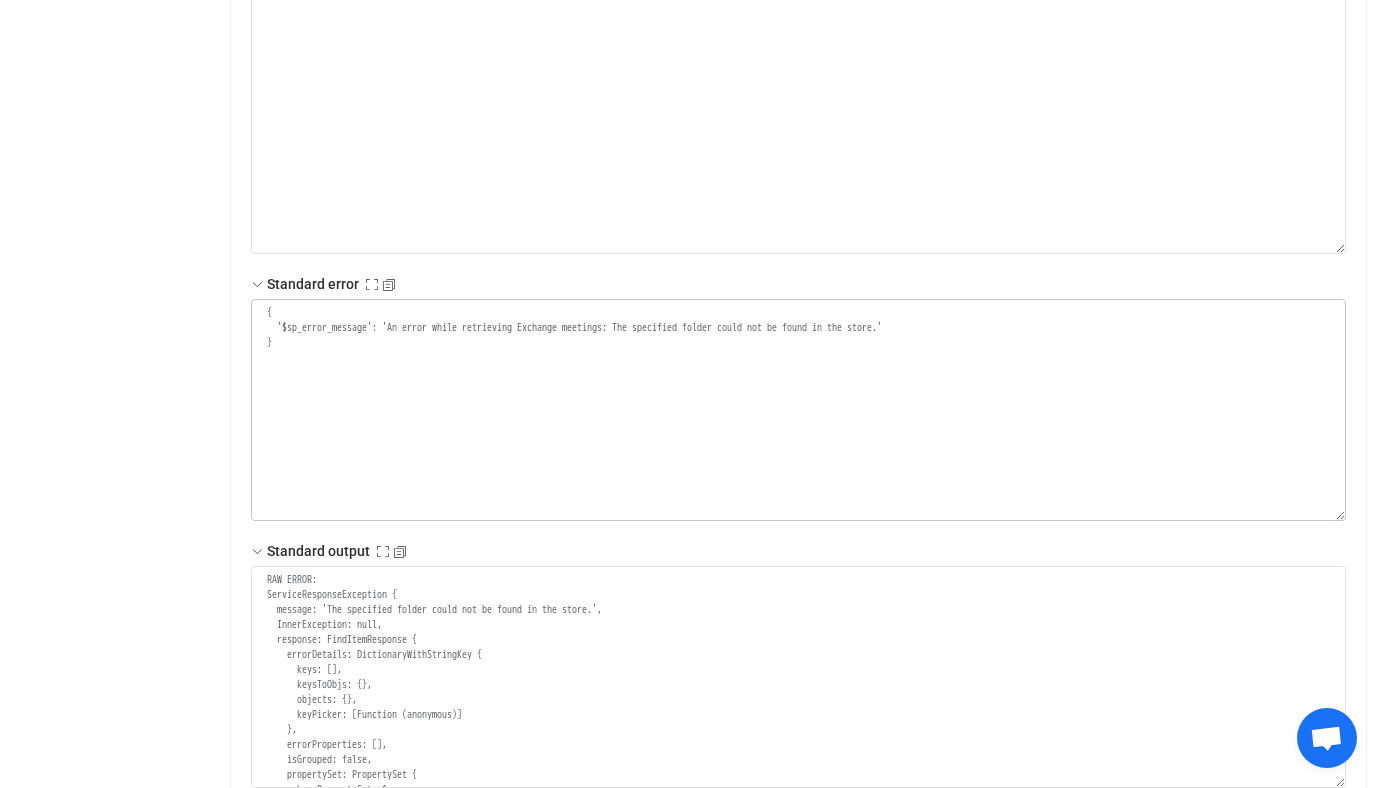 scroll, scrollTop: 756, scrollLeft: 0, axis: vertical 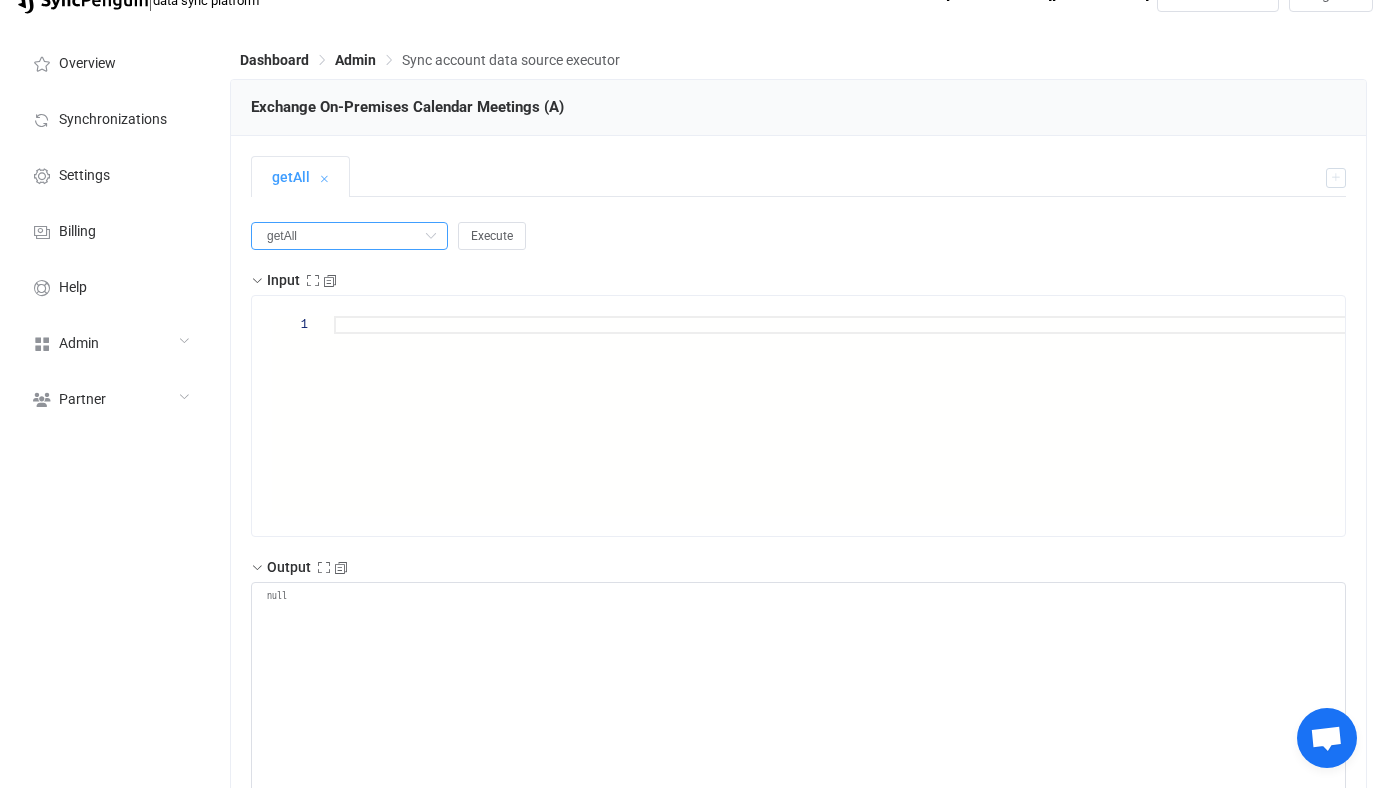 click on "getAll" at bounding box center [349, 236] 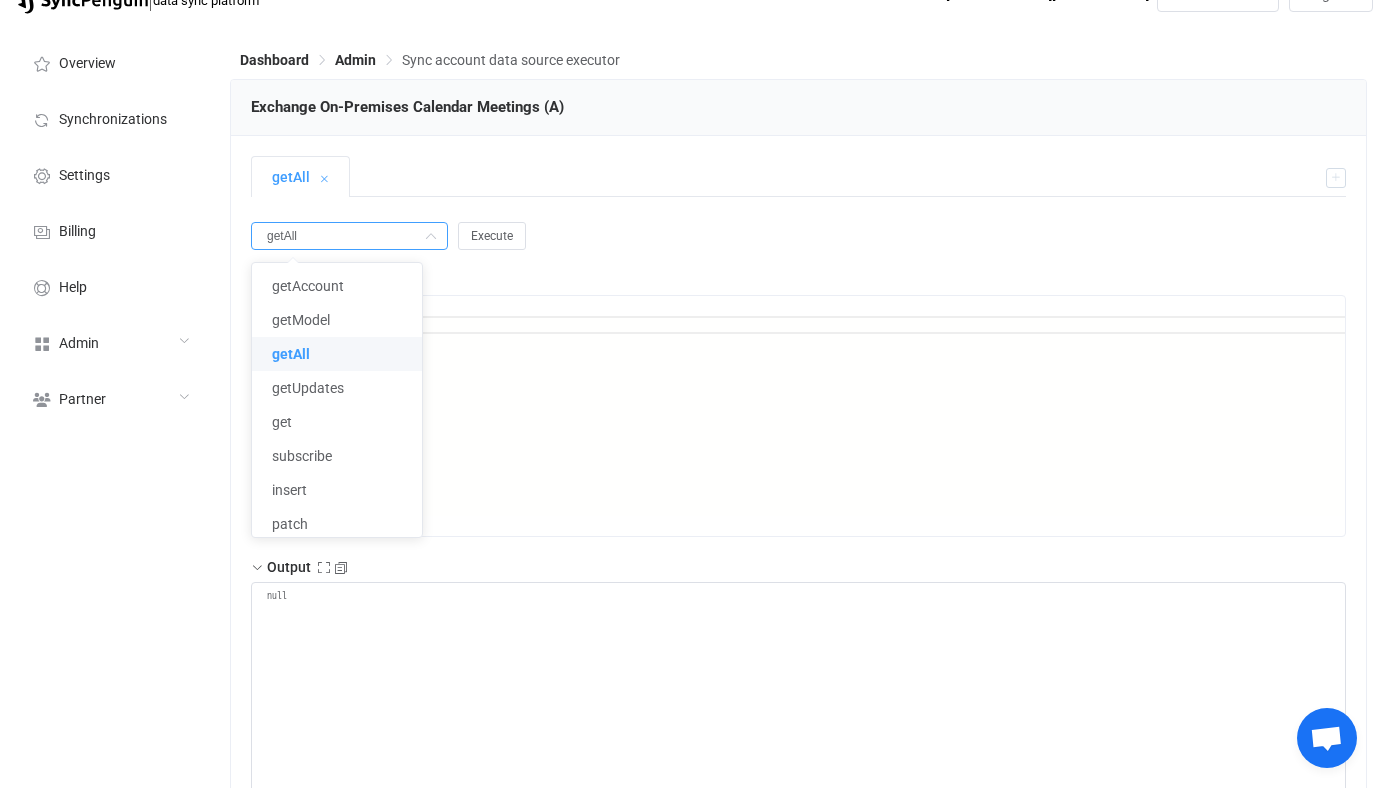 click on "getAll Execute Input 1   Output null Standard error {
'$sp_error_message': 'An error while retrieving Exchange meetings: The specified folder could not be found in the store.'
} Standard output Output" at bounding box center (798, 850) 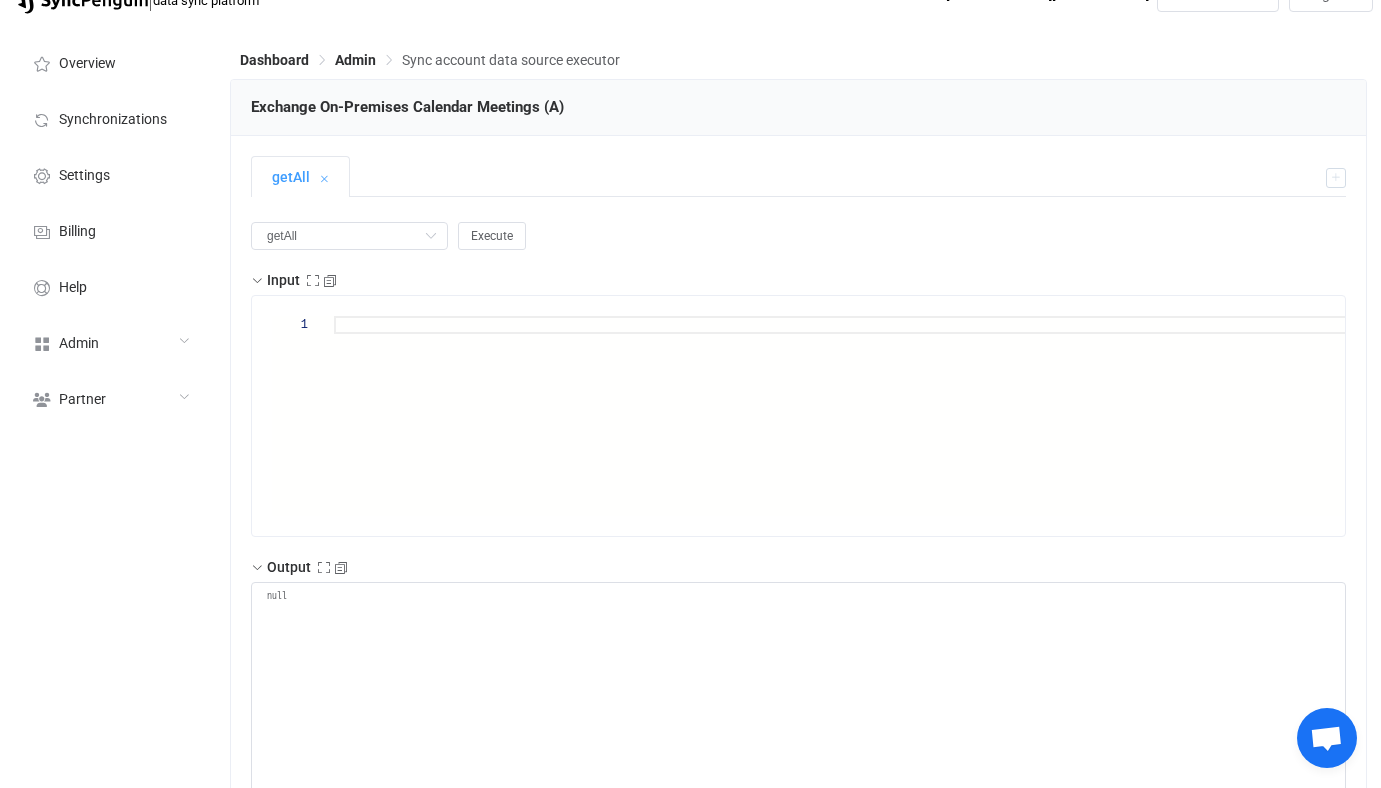 click on "Overview Synchronizations Settings Billing Help Admin Stats Data sources Mappers Users Partners Action logs Change logs Help requests Running syncs Latest jobs ID connections DS usage Partner Users Payments" at bounding box center [110, 799] 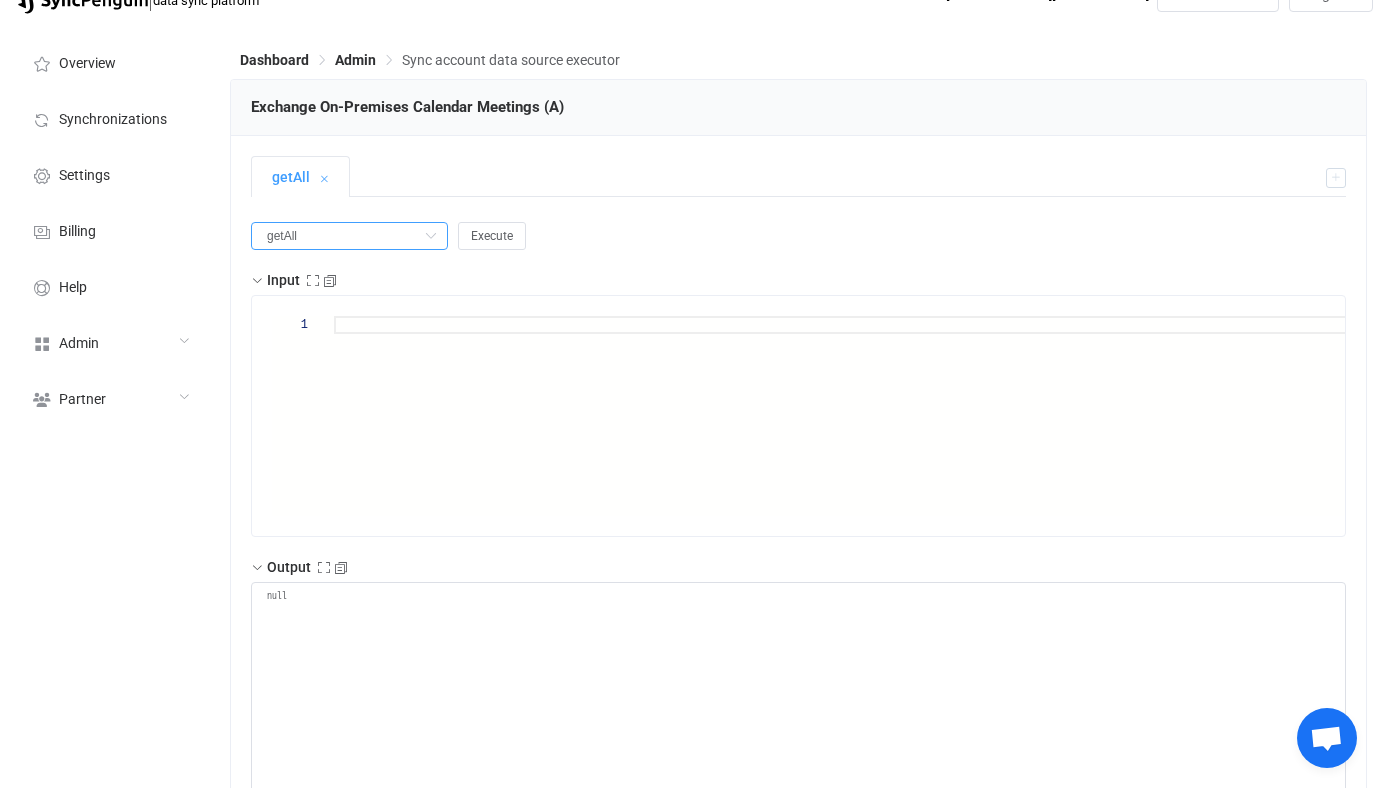 click on "getAll" at bounding box center (349, 236) 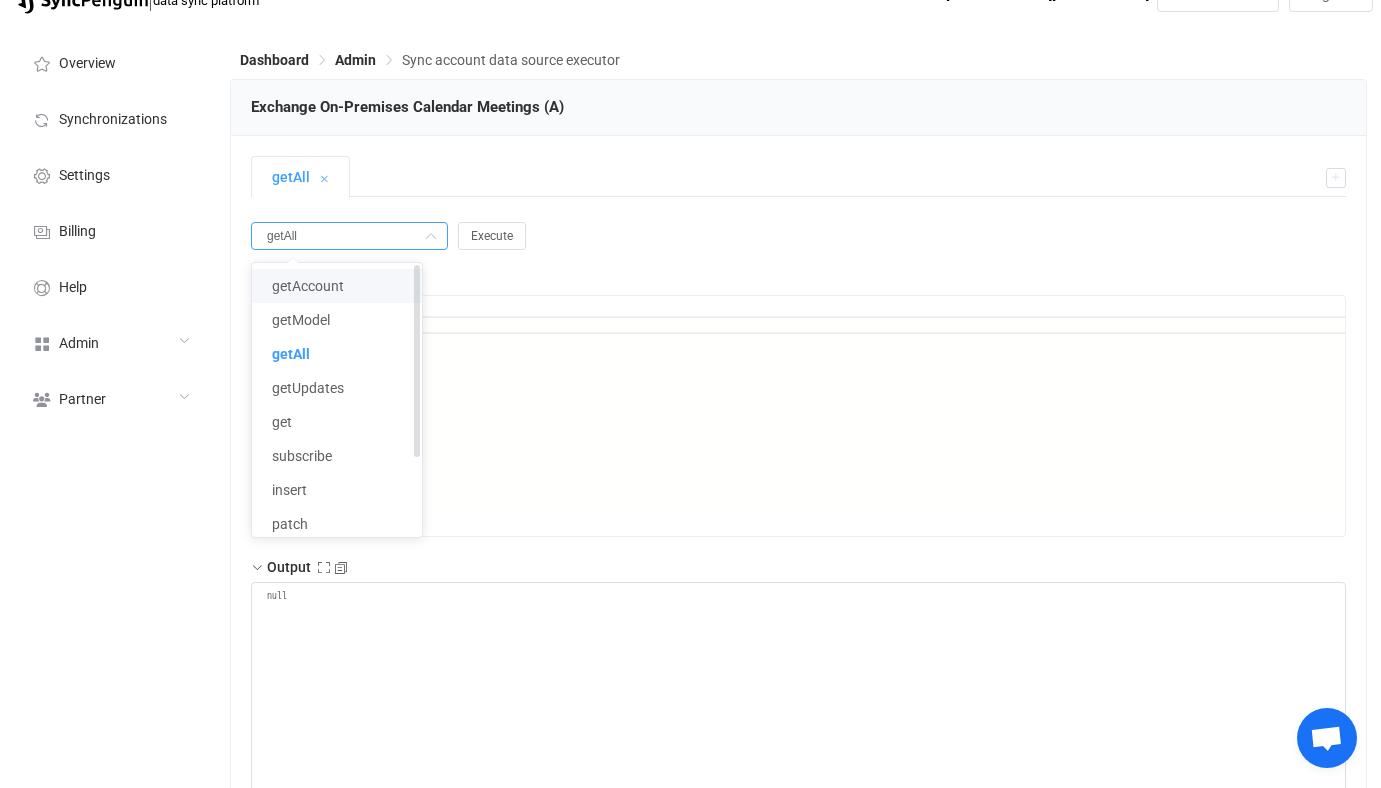 click on "getAccount" at bounding box center (337, 286) 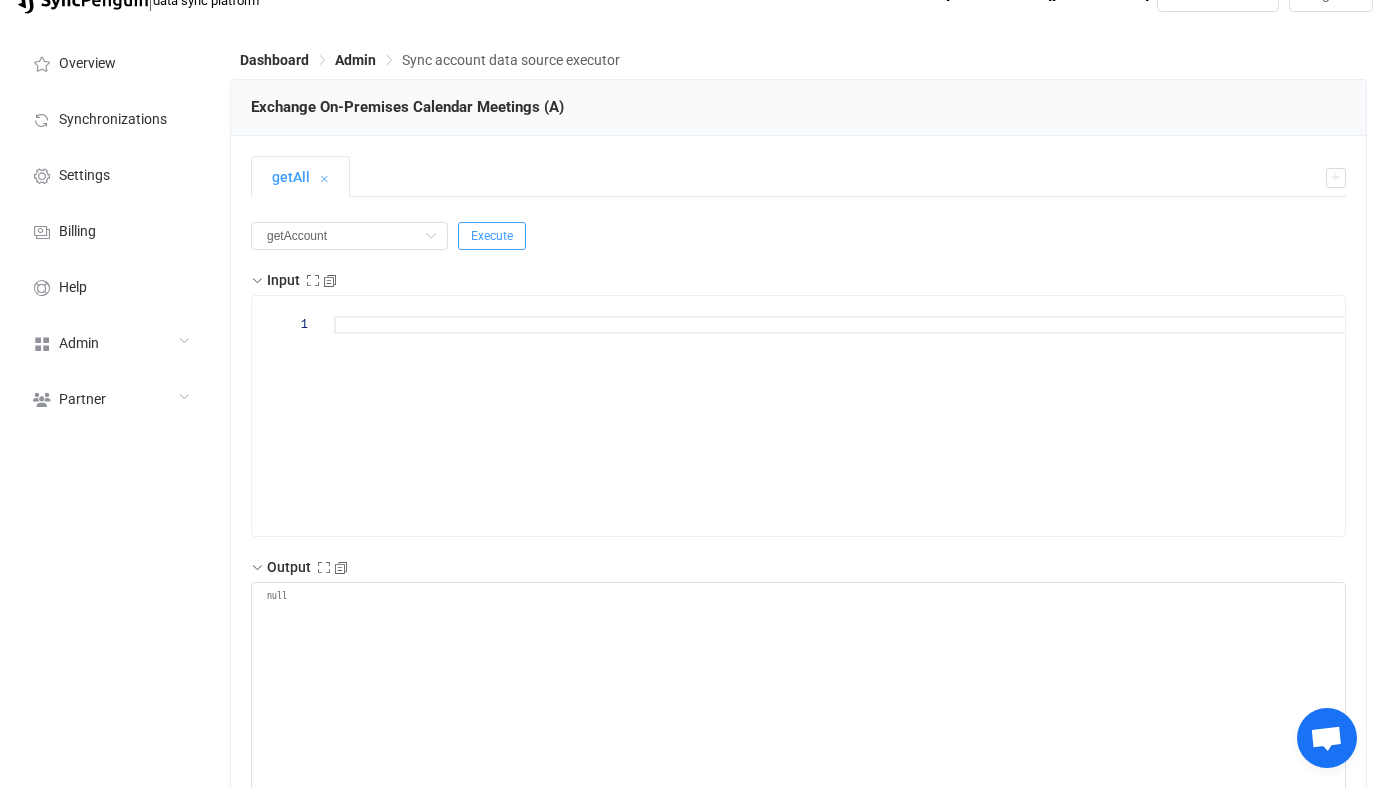 click on "Execute" at bounding box center (492, 236) 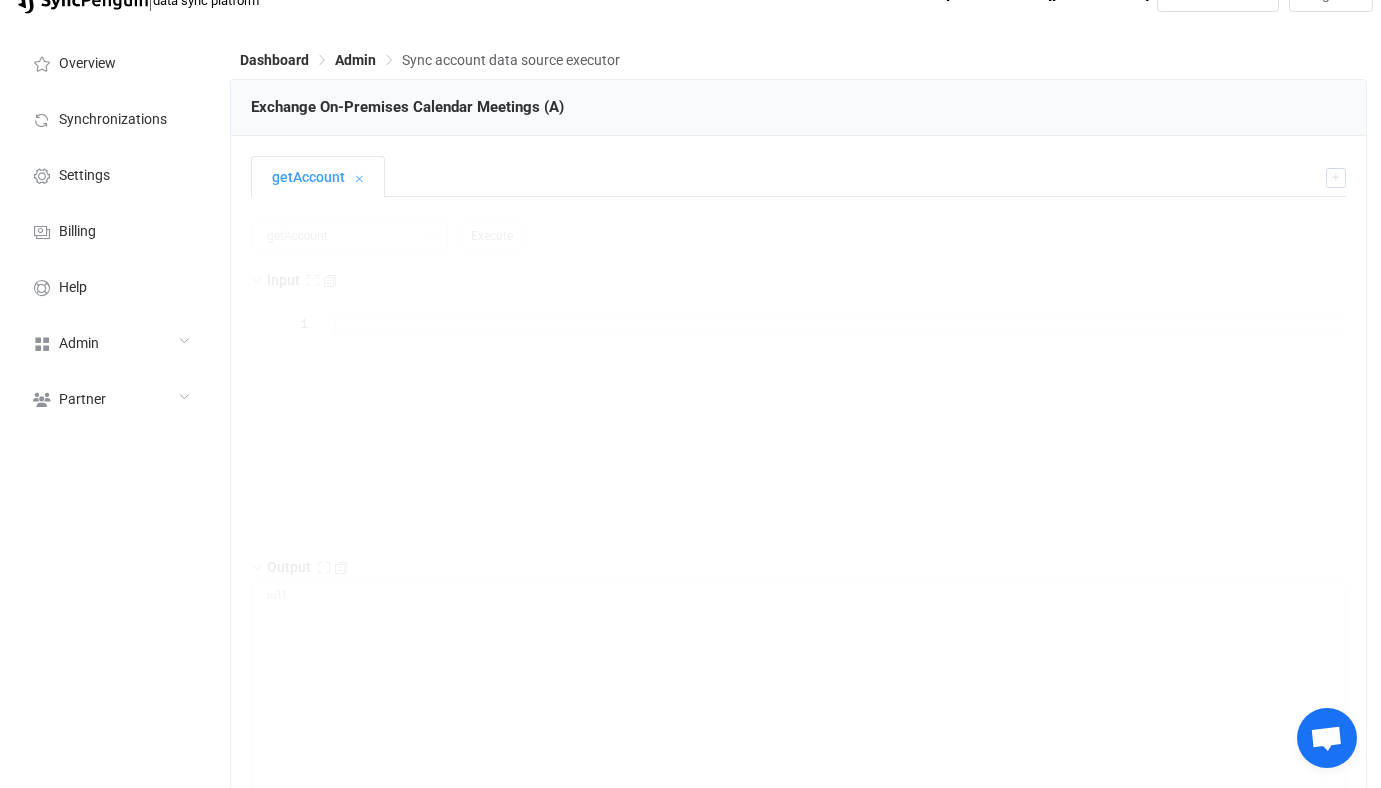 type on "{
"connectUrl": "https://login.microsoftonline.com/common/oauth2/v2.0/authorize?access_type=offline&prompt=select_account&redirect_uri=https%3A%2F%2Fapi.syncpenguin.com%2Fauth%2Fcallback&response_type=code&scope=offline_access%20https%3A%2F%2Foutlook.office.com%2FEWS.AccessAsUser.All",
"name": "jstephan@helixlinear.com through syncpenguin@helixlinear.com",
"isEmpty": false,
"isConnected": true,
"isDisconnected": false,
"fieldValues": {
"folderId": [],
"userGroup": []
},
"validationResults": [
{
"type": "error",
"message": "An error while verifying connection to the account"
}
],
"patchAccountData": {
"username": "syncpenguin@helixlinear.com",
"password": "gJoTx2XoC48K#29T3%XfR6qW3hBhH$",
"url": "https://exchange2.helixlinear.com/EWS/Exchange.asmx",
"exchangeVersion": "2016",
"ntlm": false,
"impersonatedUsername": null,
"delegateMailbox": "jstephan@helixlinear.com",
"folderId": null,
"syncAsDraft": false,
"syncAttachment..." 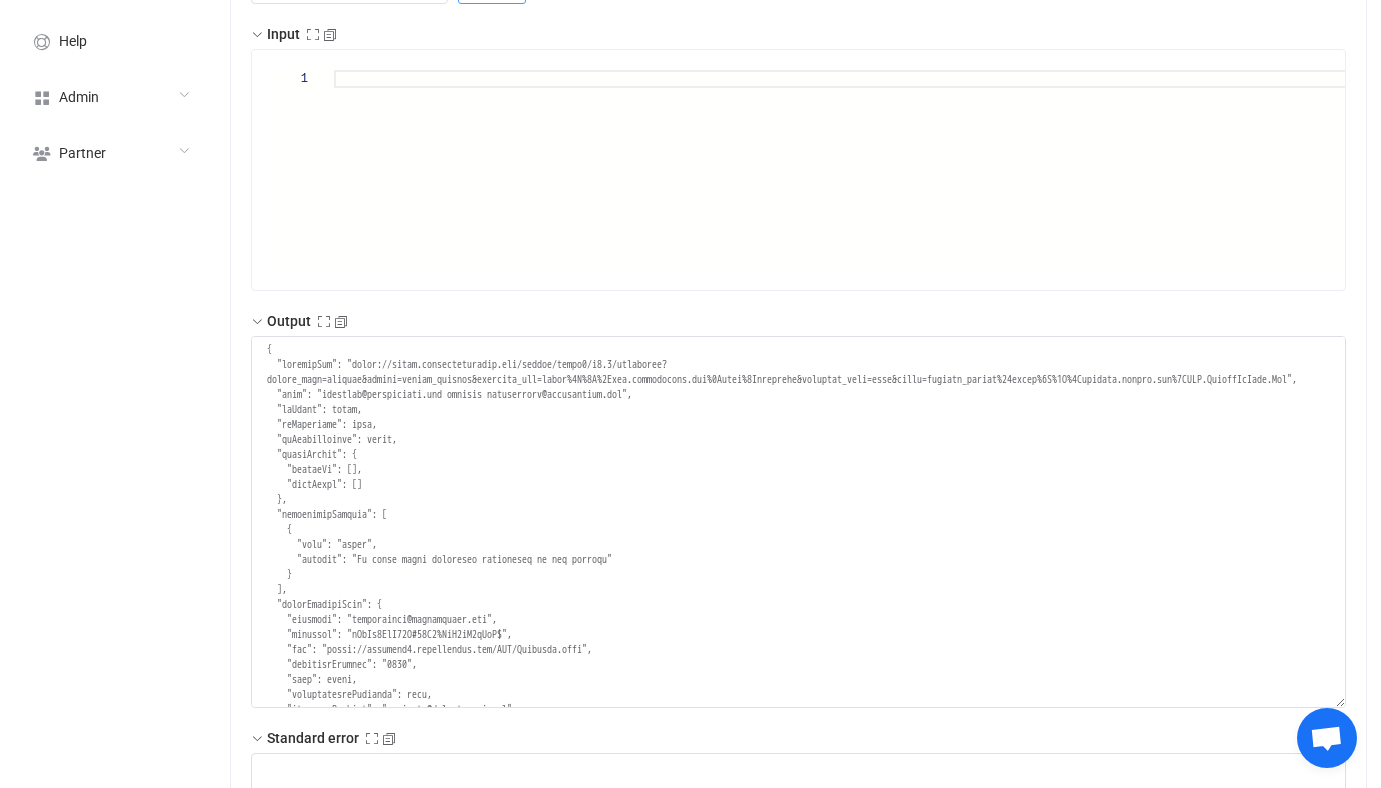 scroll, scrollTop: 293, scrollLeft: 0, axis: vertical 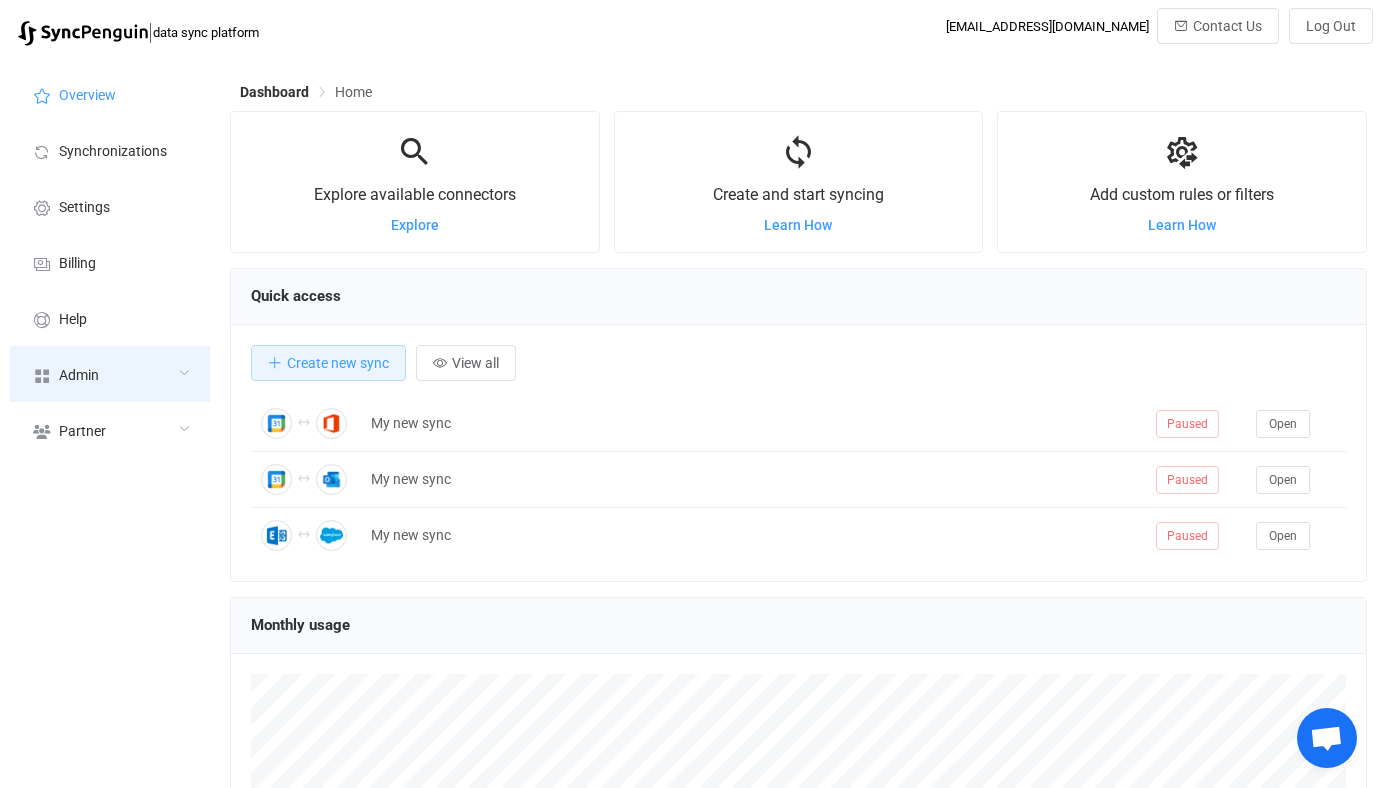 click on "Admin" at bounding box center (110, 374) 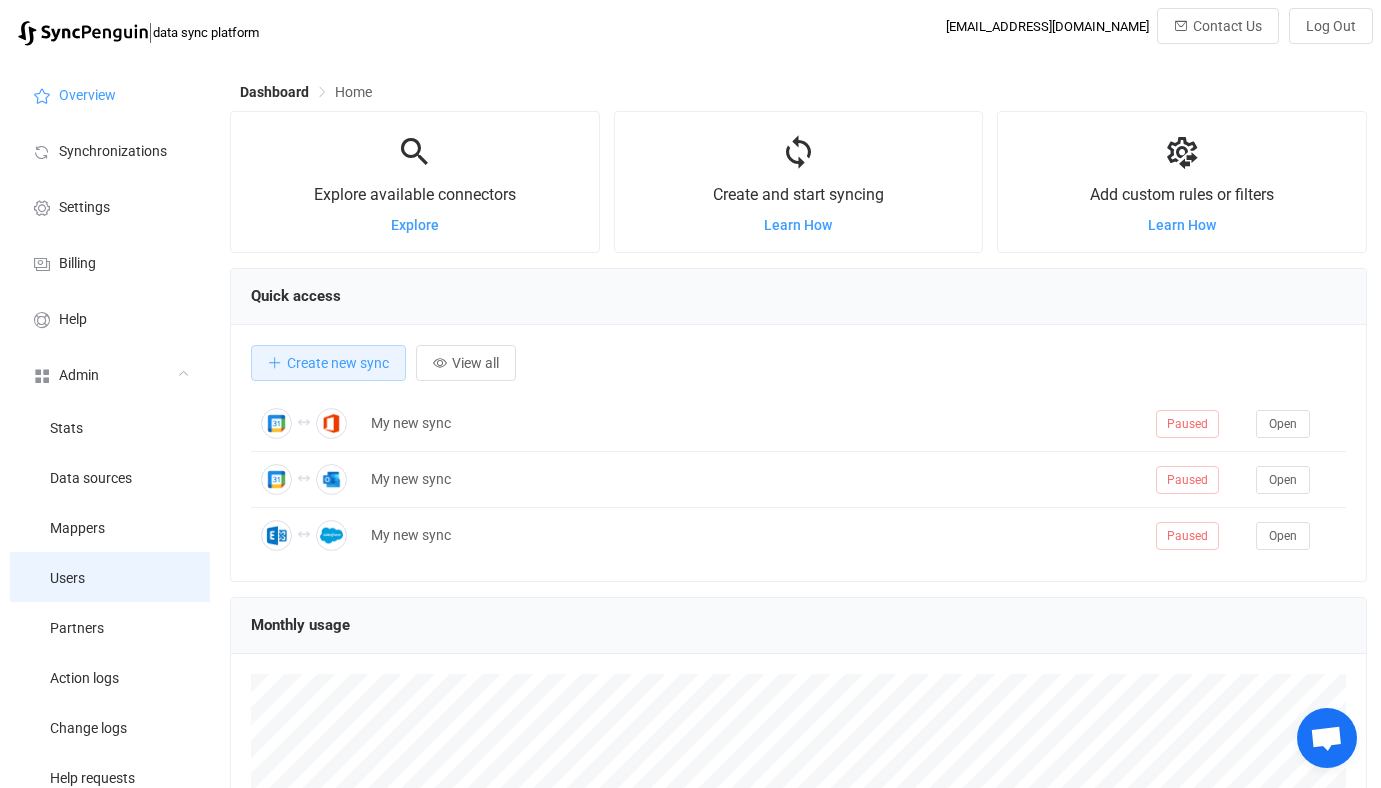 click on "Users" at bounding box center (110, 577) 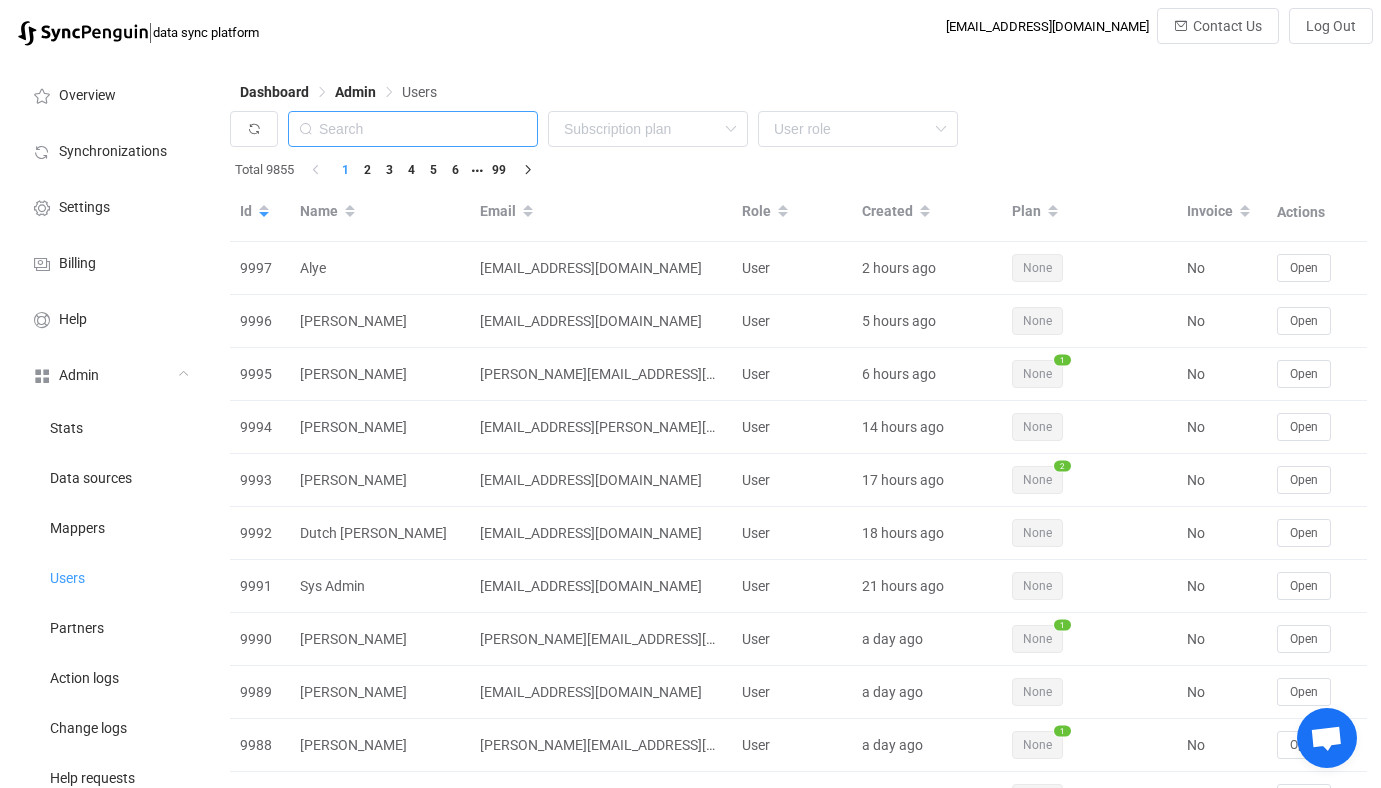 click at bounding box center (413, 129) 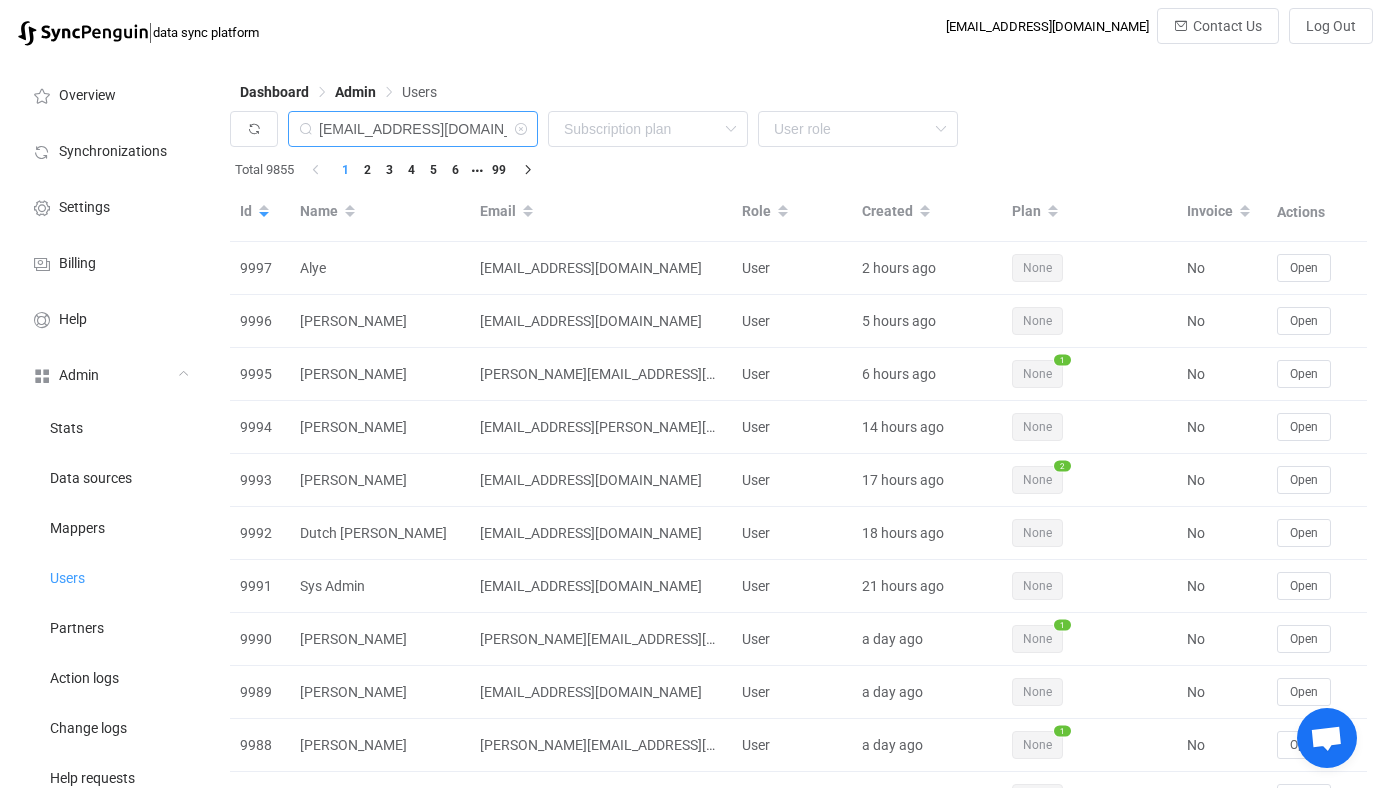 type on "[EMAIL_ADDRESS][DOMAIN_NAME]" 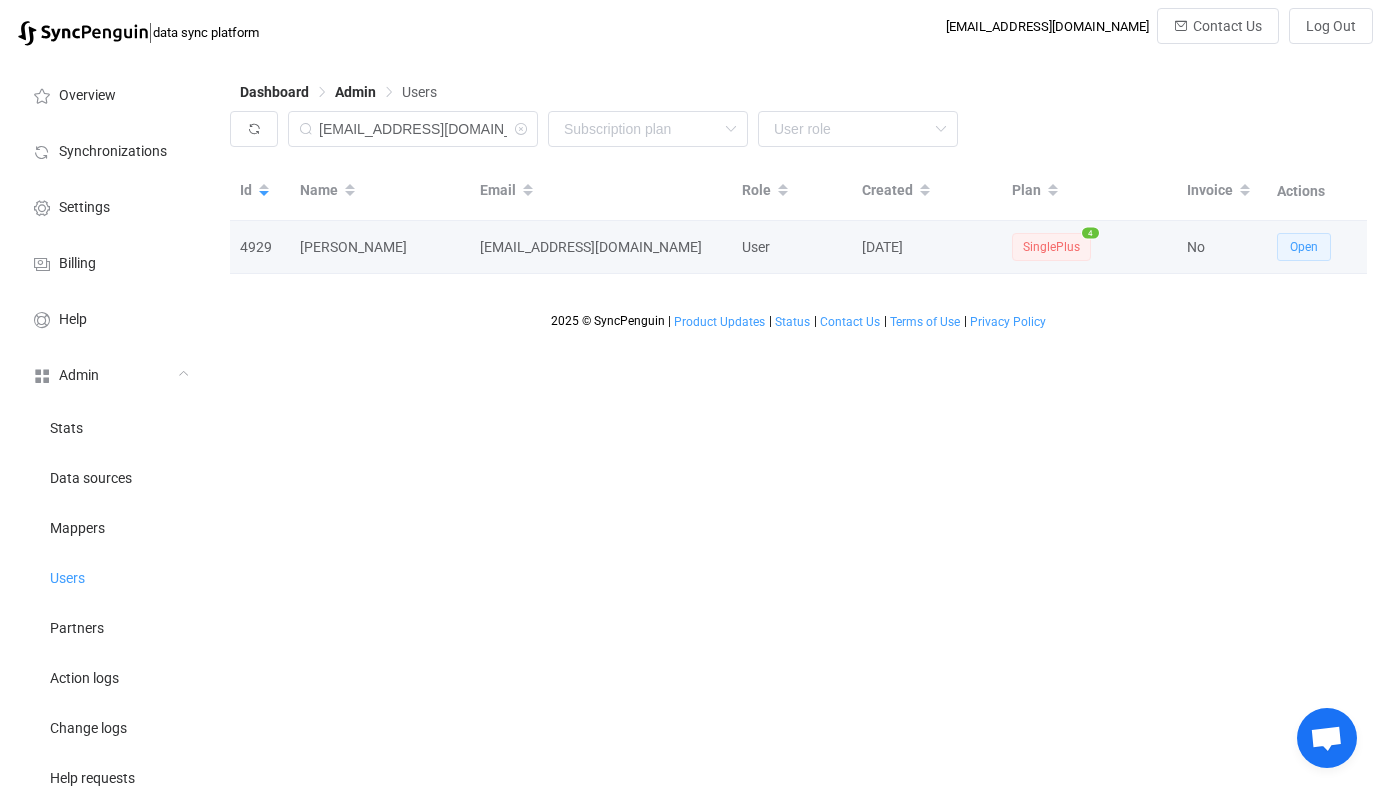 click on "Open" at bounding box center [1304, 247] 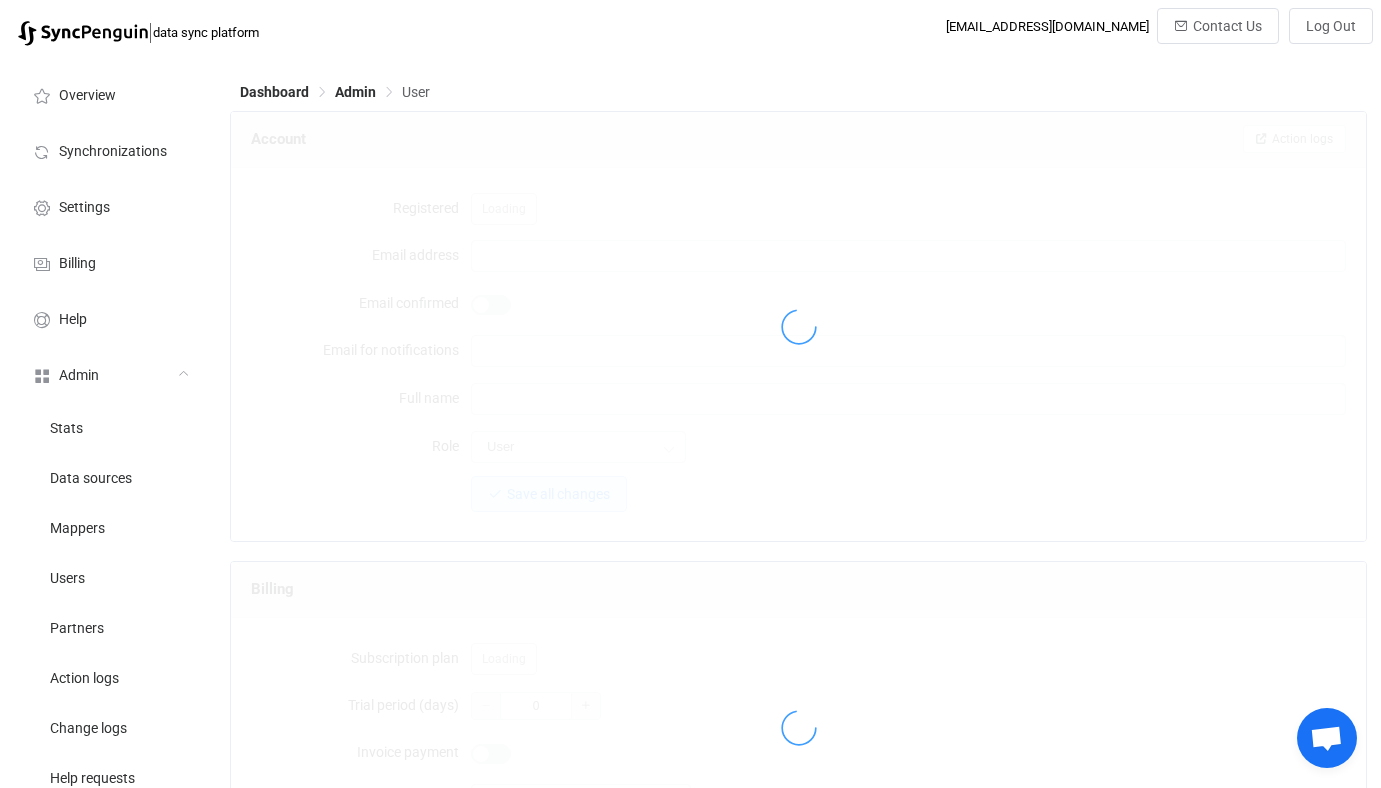 type on "manda@streamlinegrowth.net" 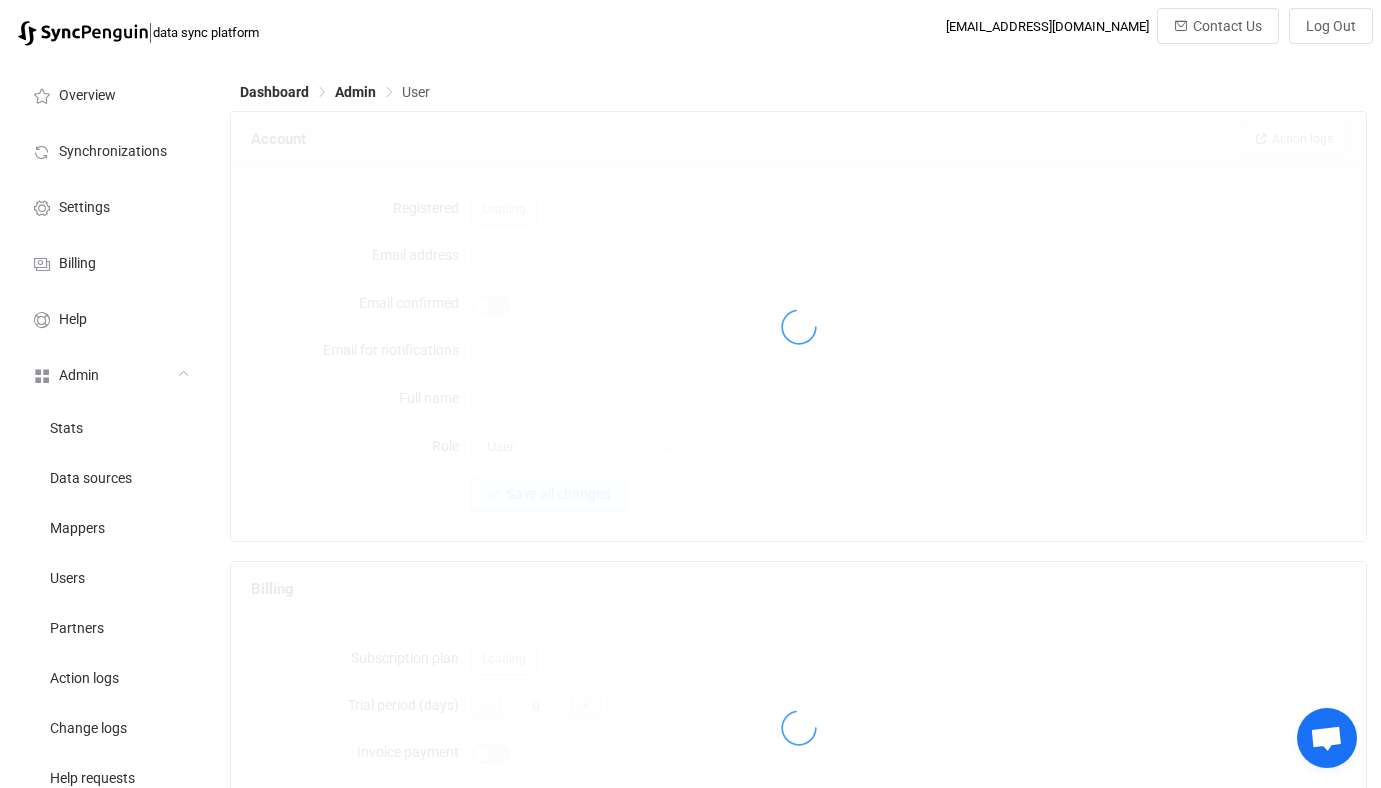 type on "[PERSON_NAME]" 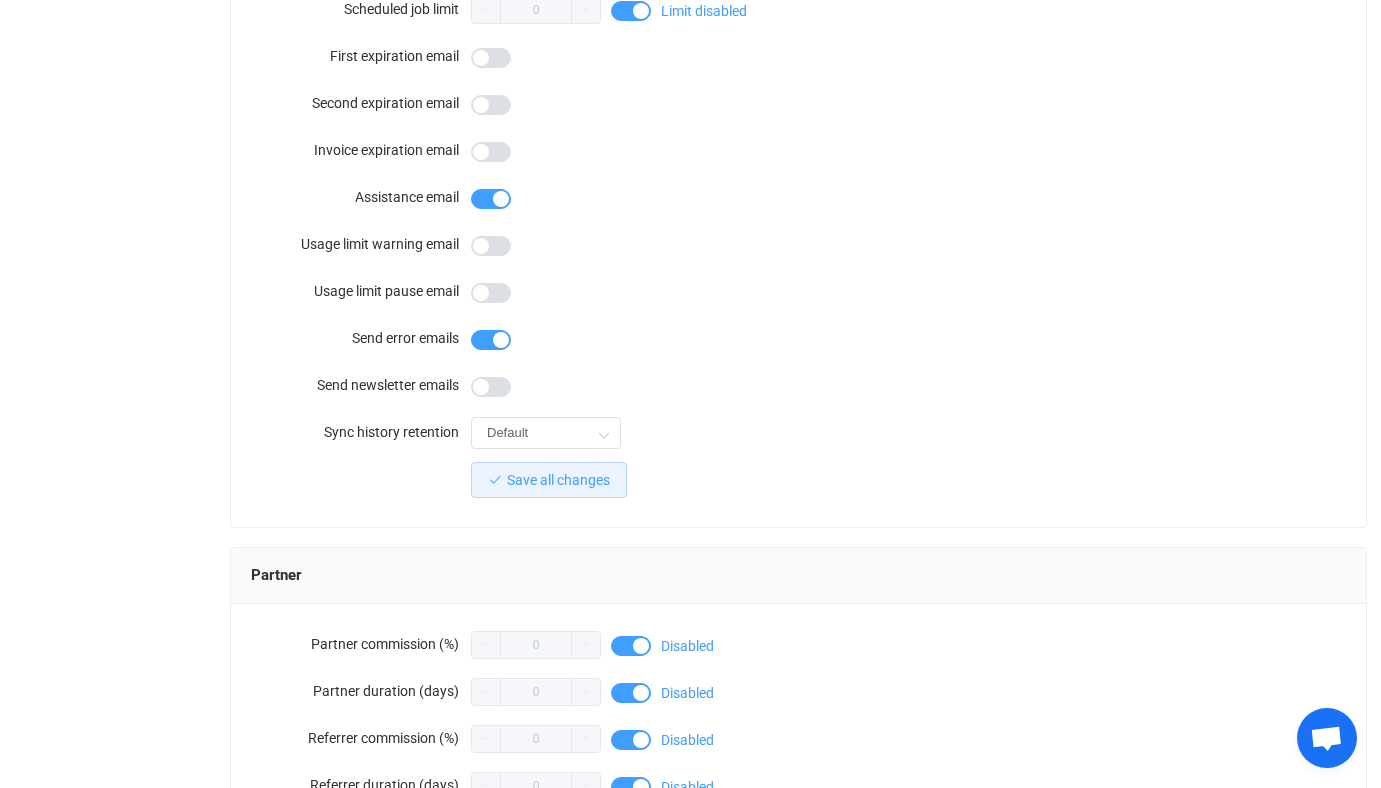 scroll, scrollTop: 1795, scrollLeft: 0, axis: vertical 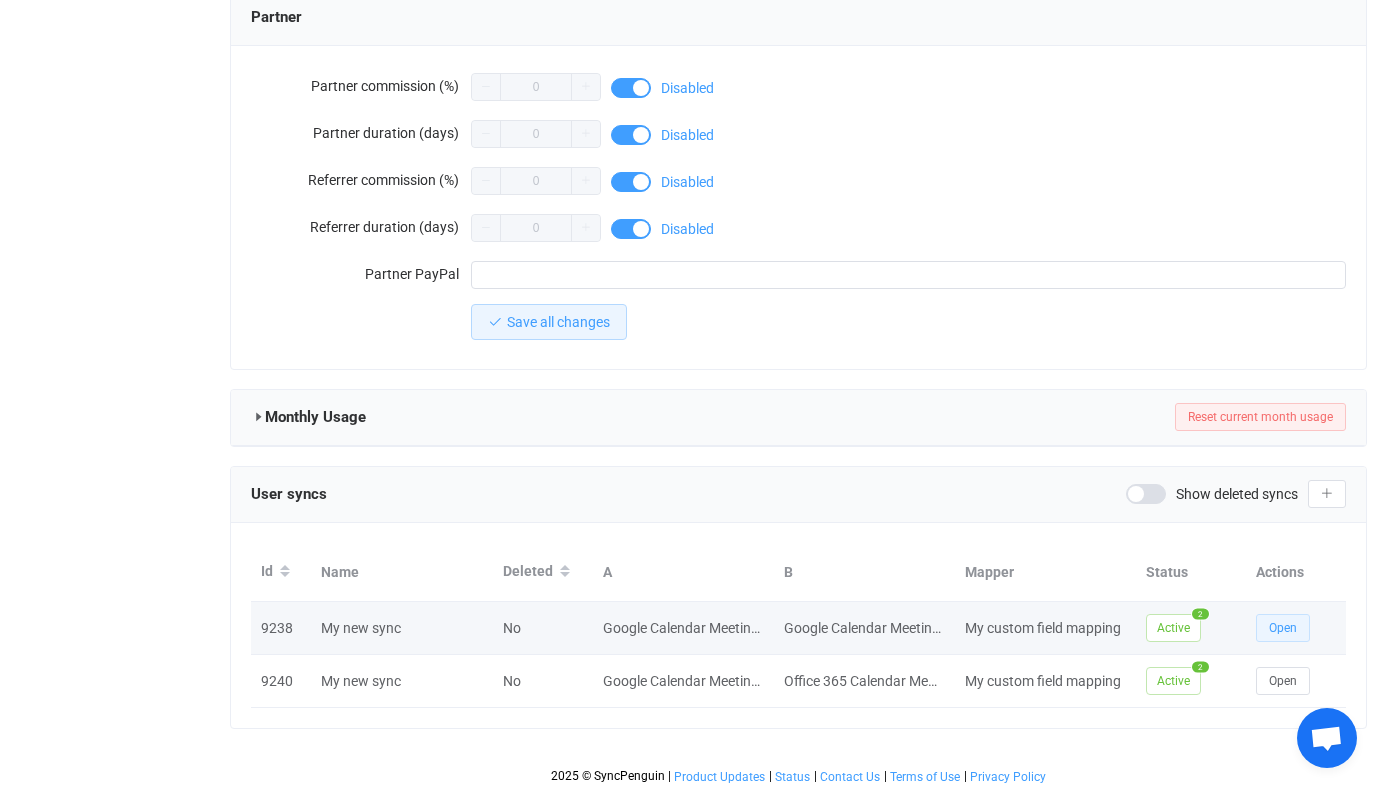 click on "Open" at bounding box center (1283, 628) 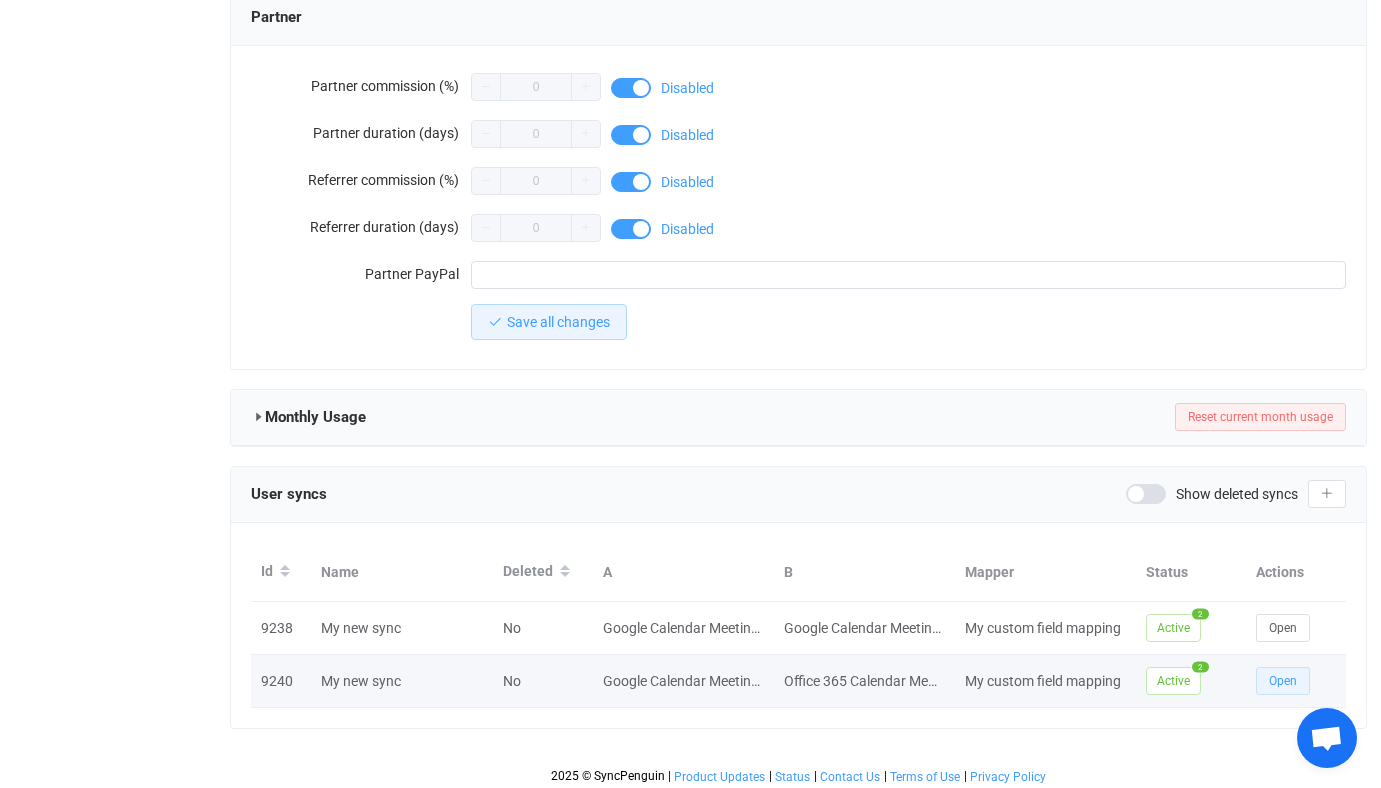 click on "Open" at bounding box center [1283, 681] 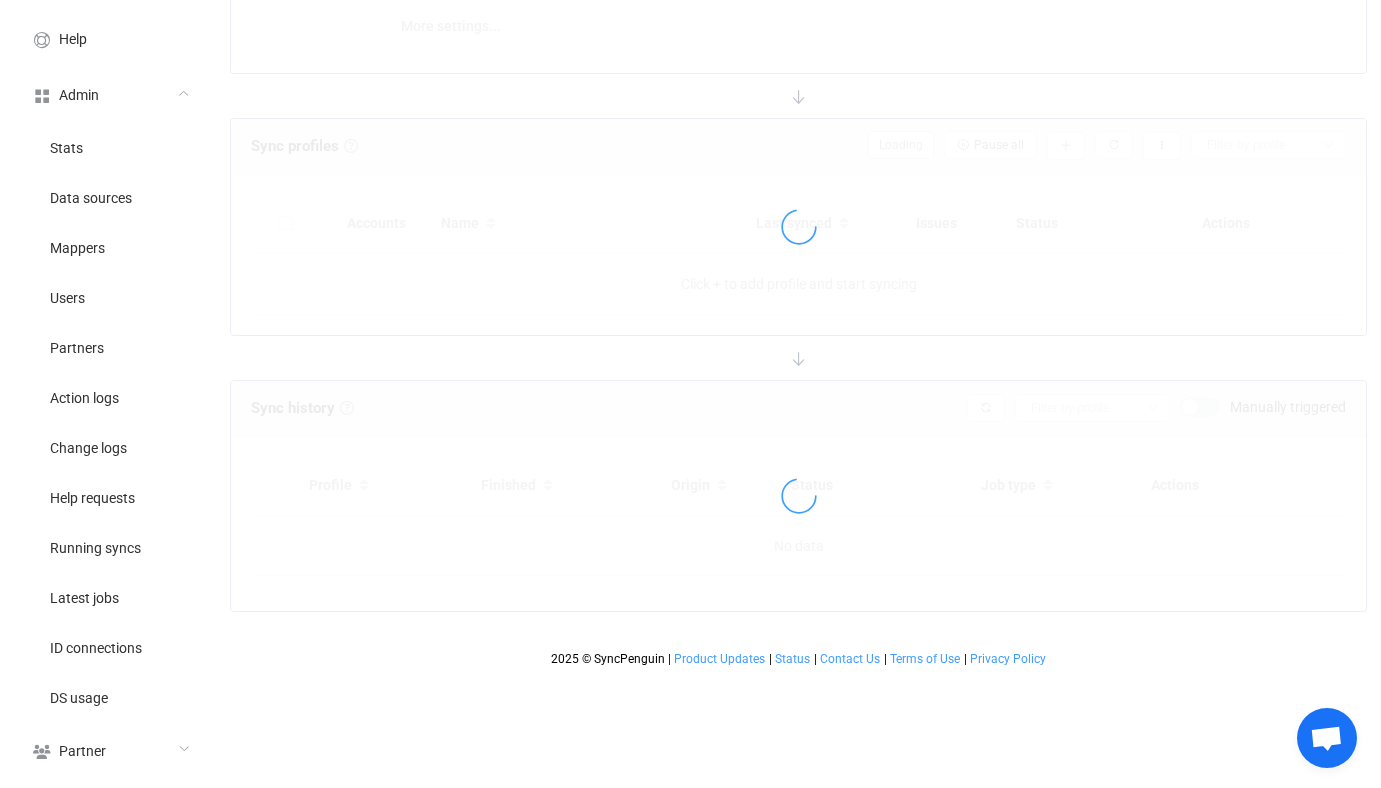scroll, scrollTop: 0, scrollLeft: 0, axis: both 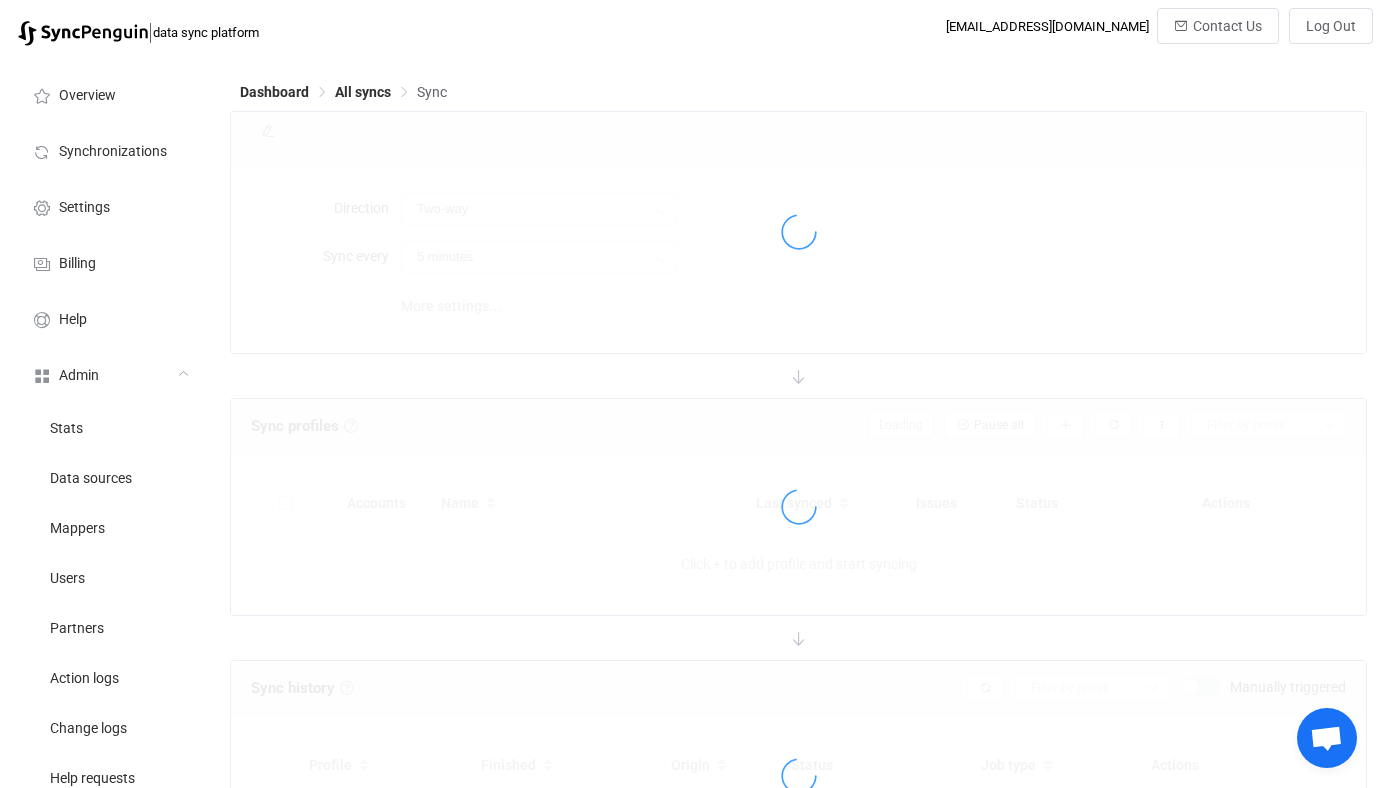 type on "10 minutes" 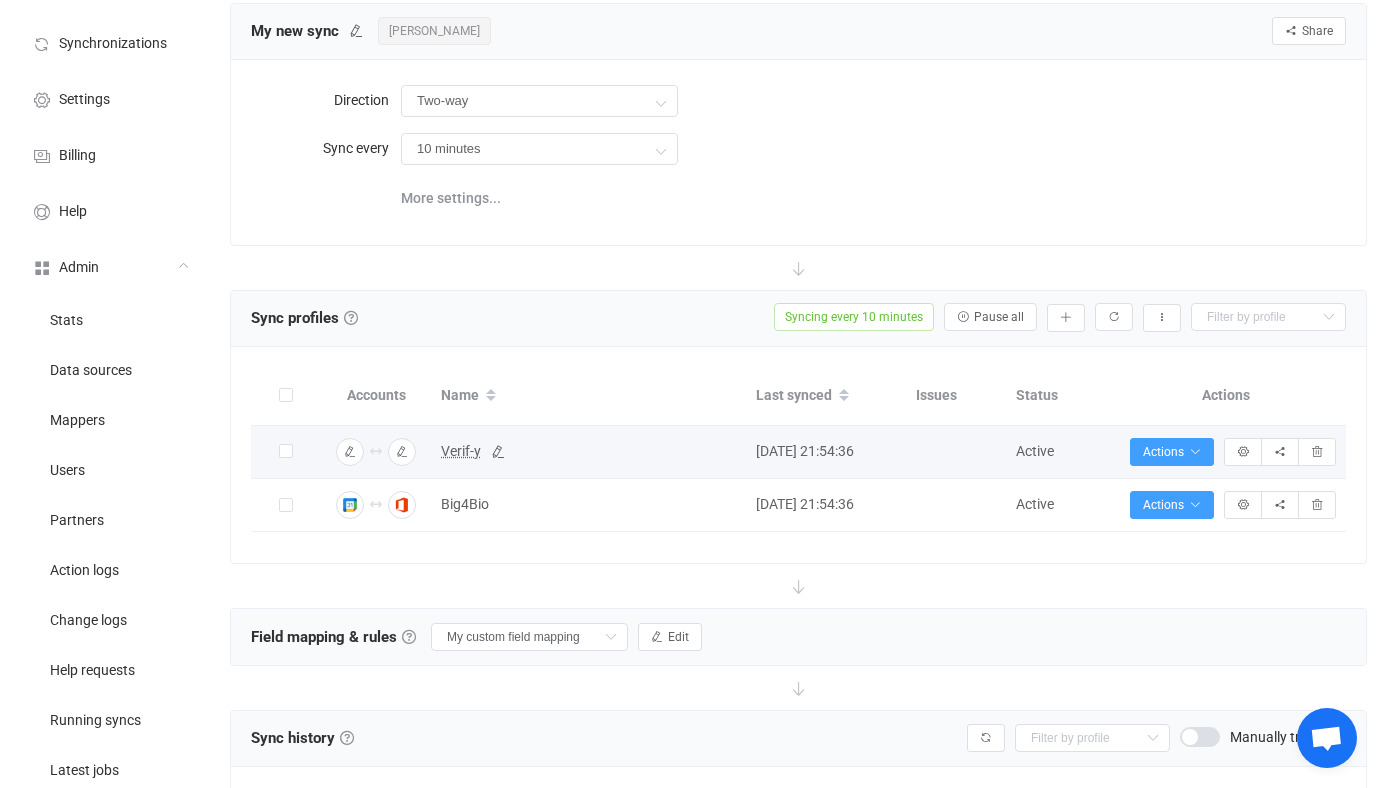 scroll, scrollTop: 110, scrollLeft: 0, axis: vertical 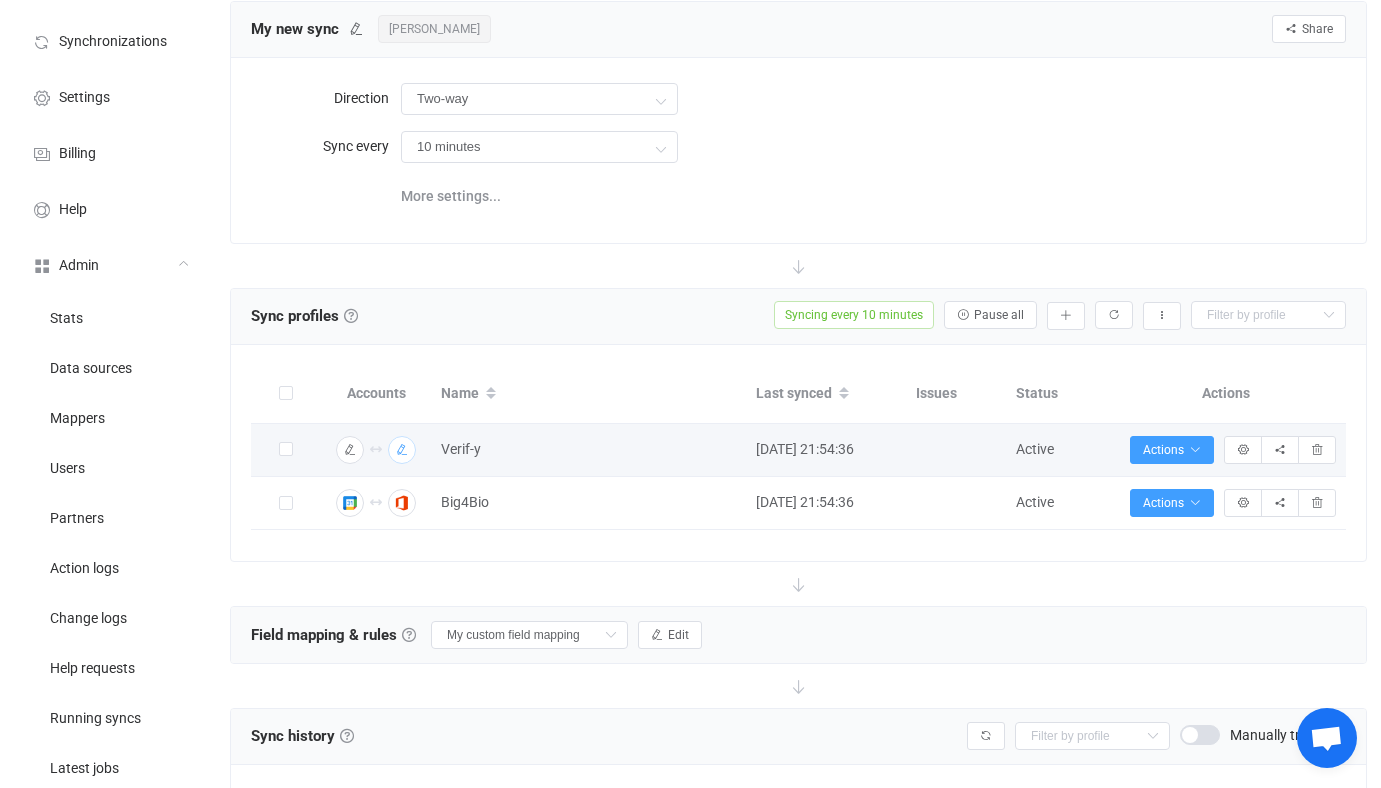 click at bounding box center (402, 450) 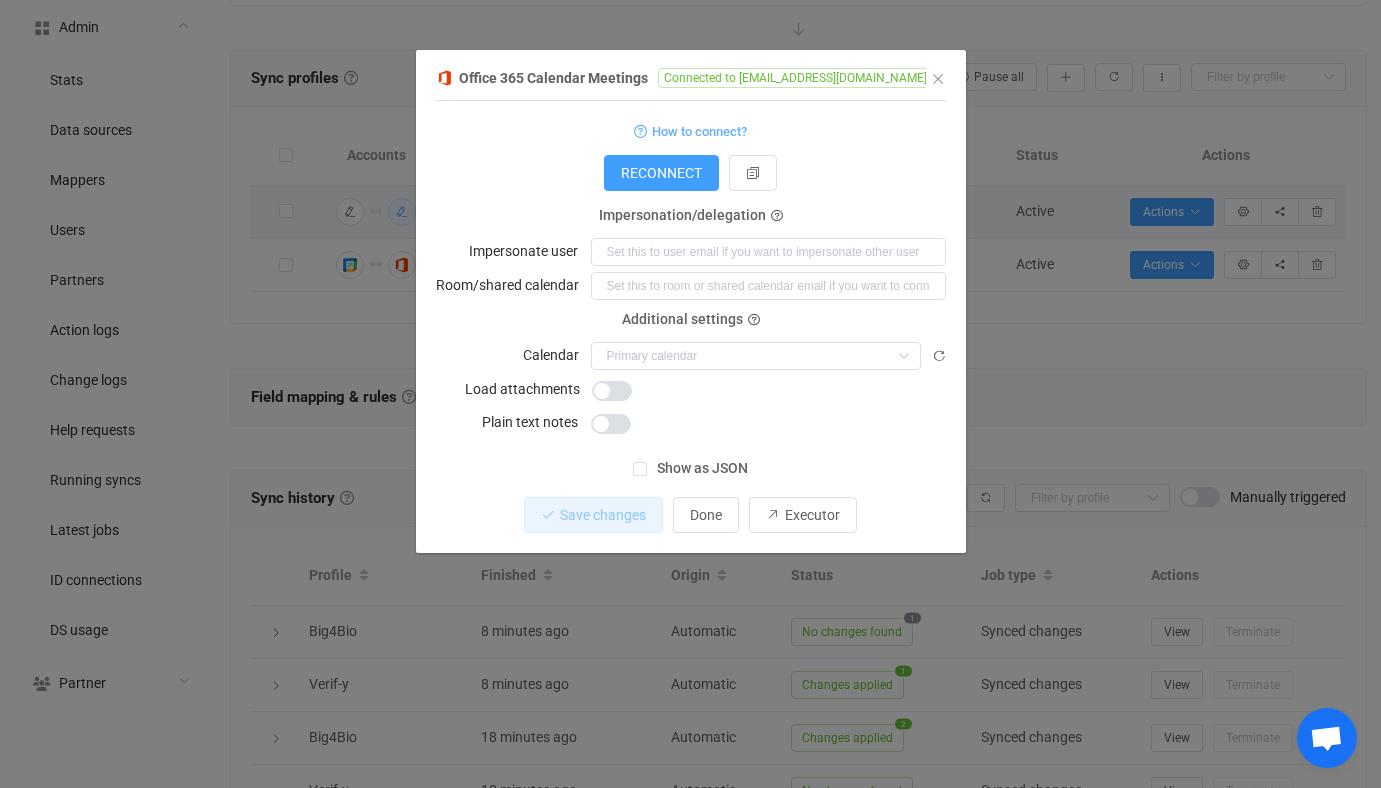 scroll, scrollTop: 0, scrollLeft: 0, axis: both 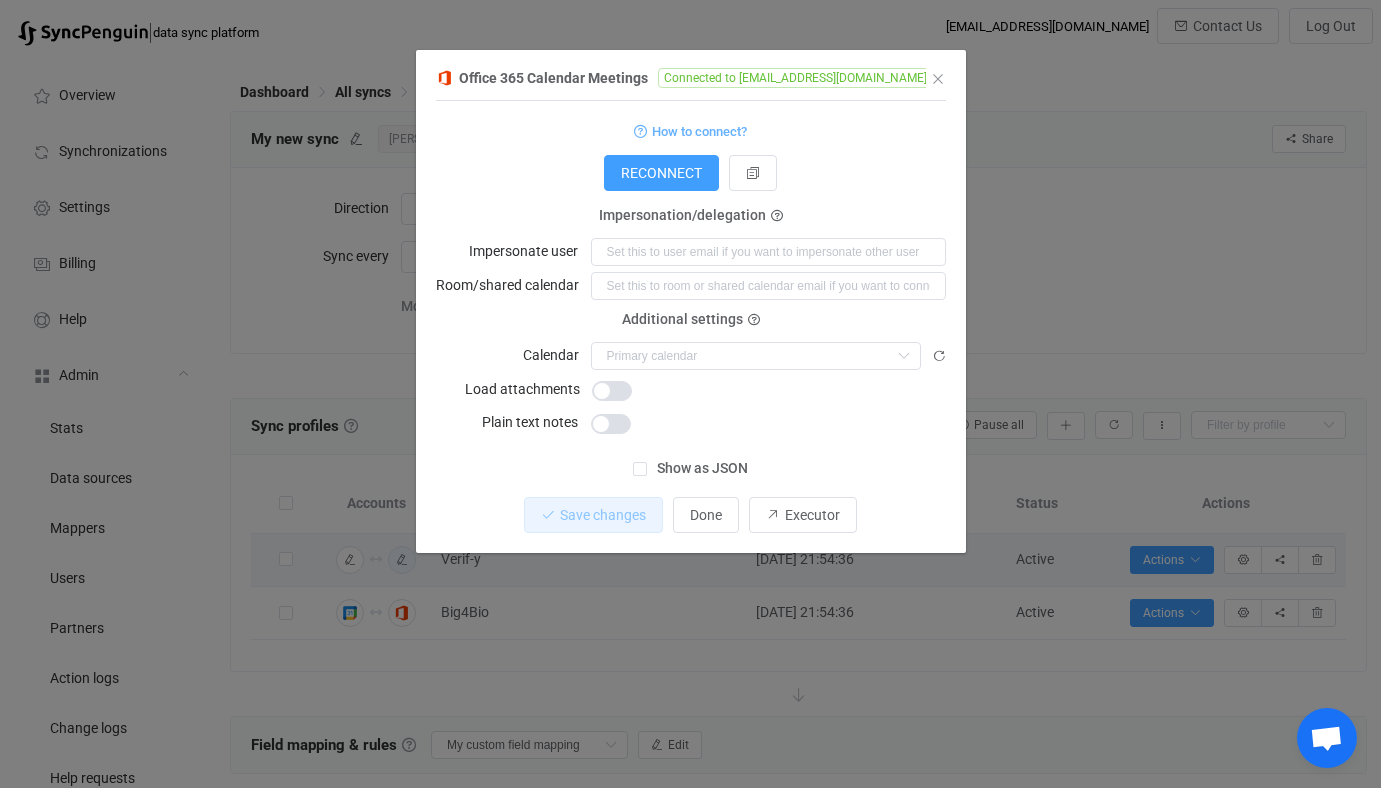 click on "Office 365 Calendar Meetings Connected  to mkoss@verif-y.com 1 { {
"accessToken": "***",
"refreshToken": "***"
} Standard output:
Output saved to the file
How to connect?
Connection type Connection type Using an impersonation account (DEPRECATED) As an application RECONNECT User group User group
Nothing found or no access
Impersonation/delegation Impersonate user Room/shared calendar Additional settings Calendar CalendarSearchCache (mkoss@verif-y.com) Calendar (mkoss@verif-y.com) Birthdays (mkoss@verif-y.com) United States holidays (mkoss@verif-y.com) webinar-97622780334 (mkoss@verif-y.com) Sync as draft Load attachments Plain text notes Tenant ID Show as JSON Save changes Done Executor" at bounding box center (690, 394) 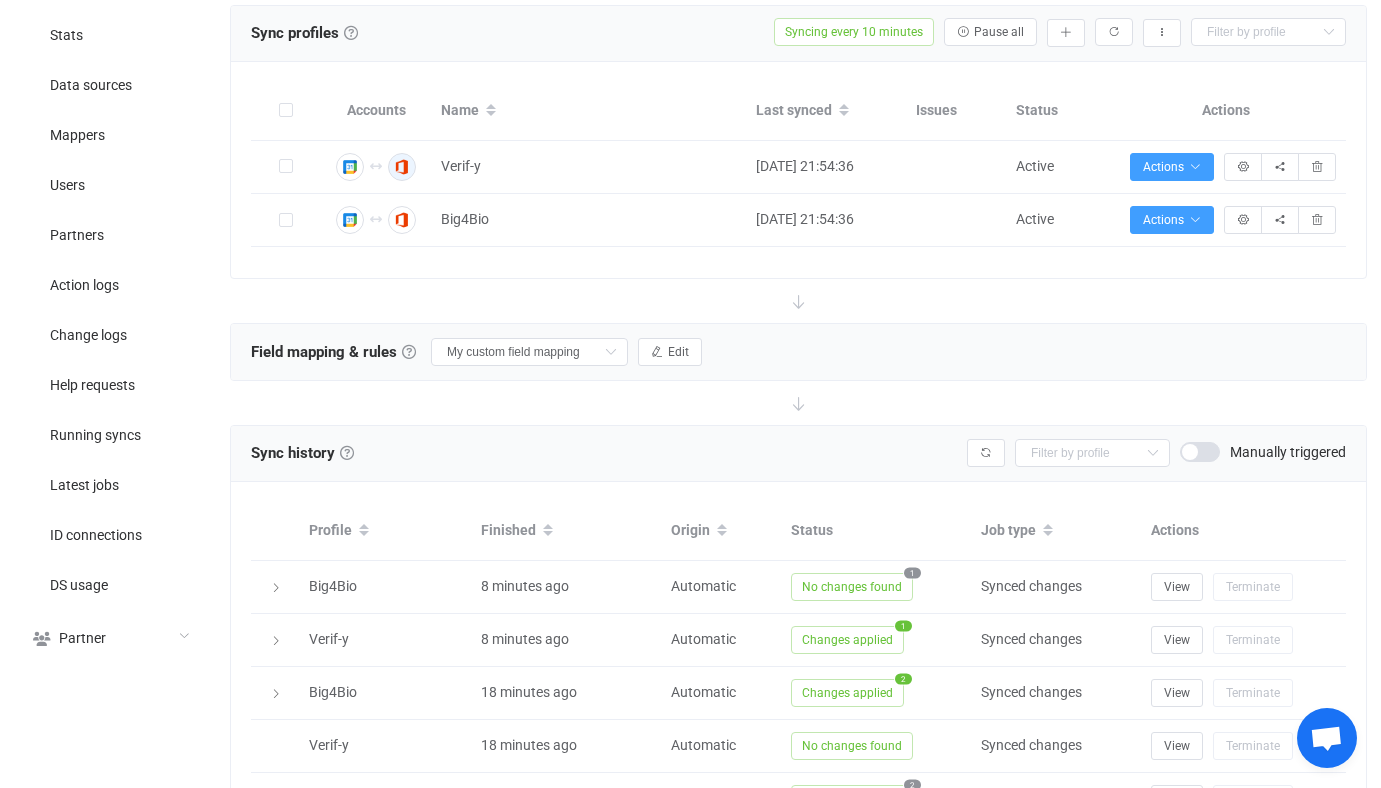 scroll, scrollTop: 387, scrollLeft: 0, axis: vertical 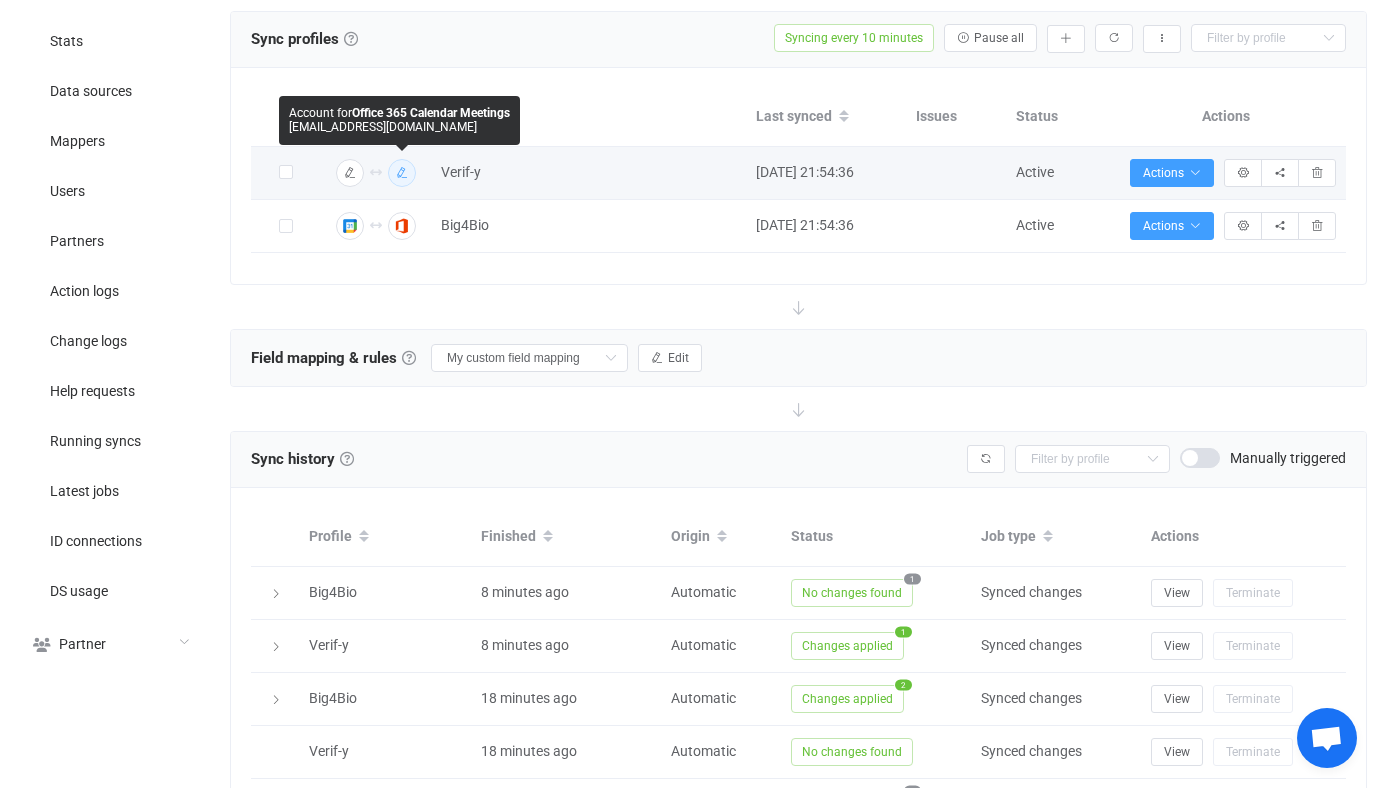 click at bounding box center (402, 173) 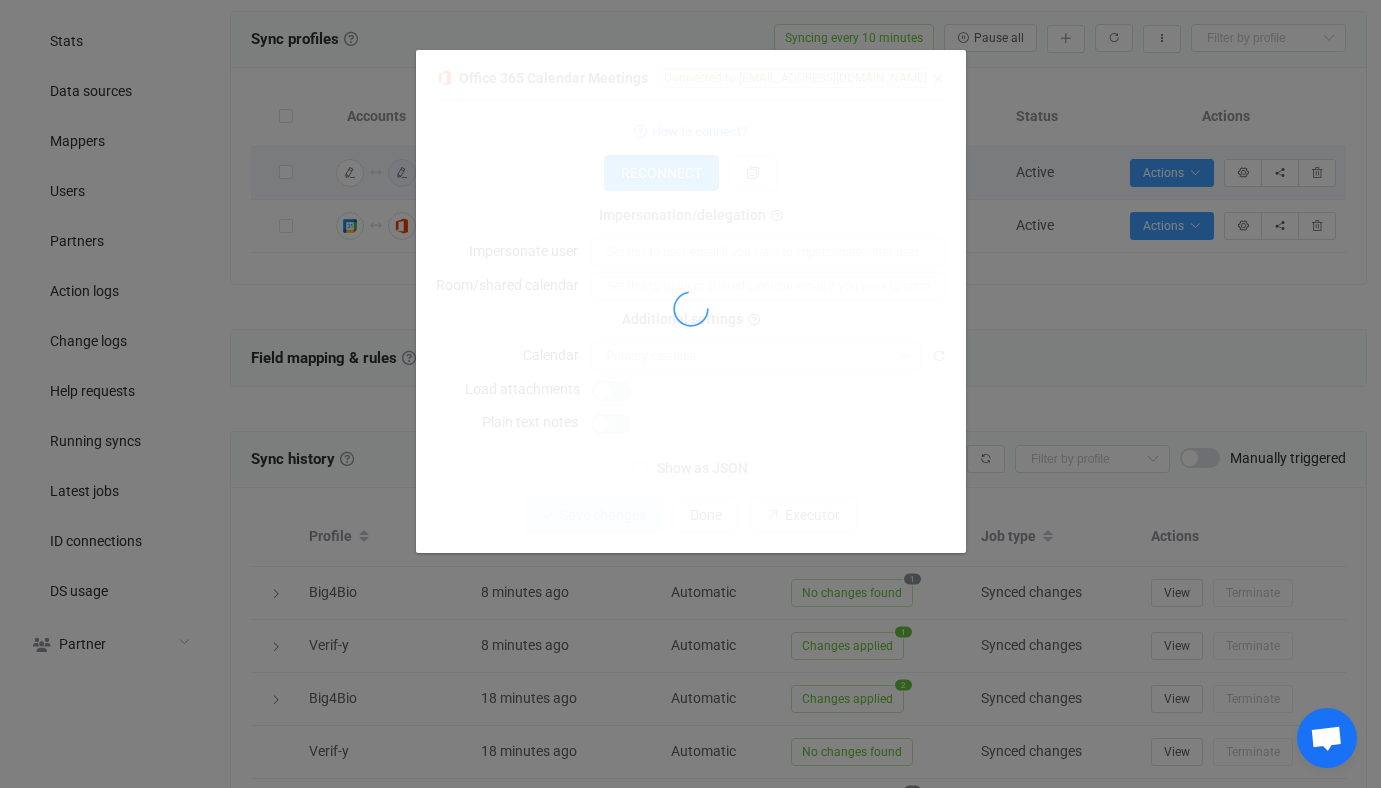 click at bounding box center (691, 309) 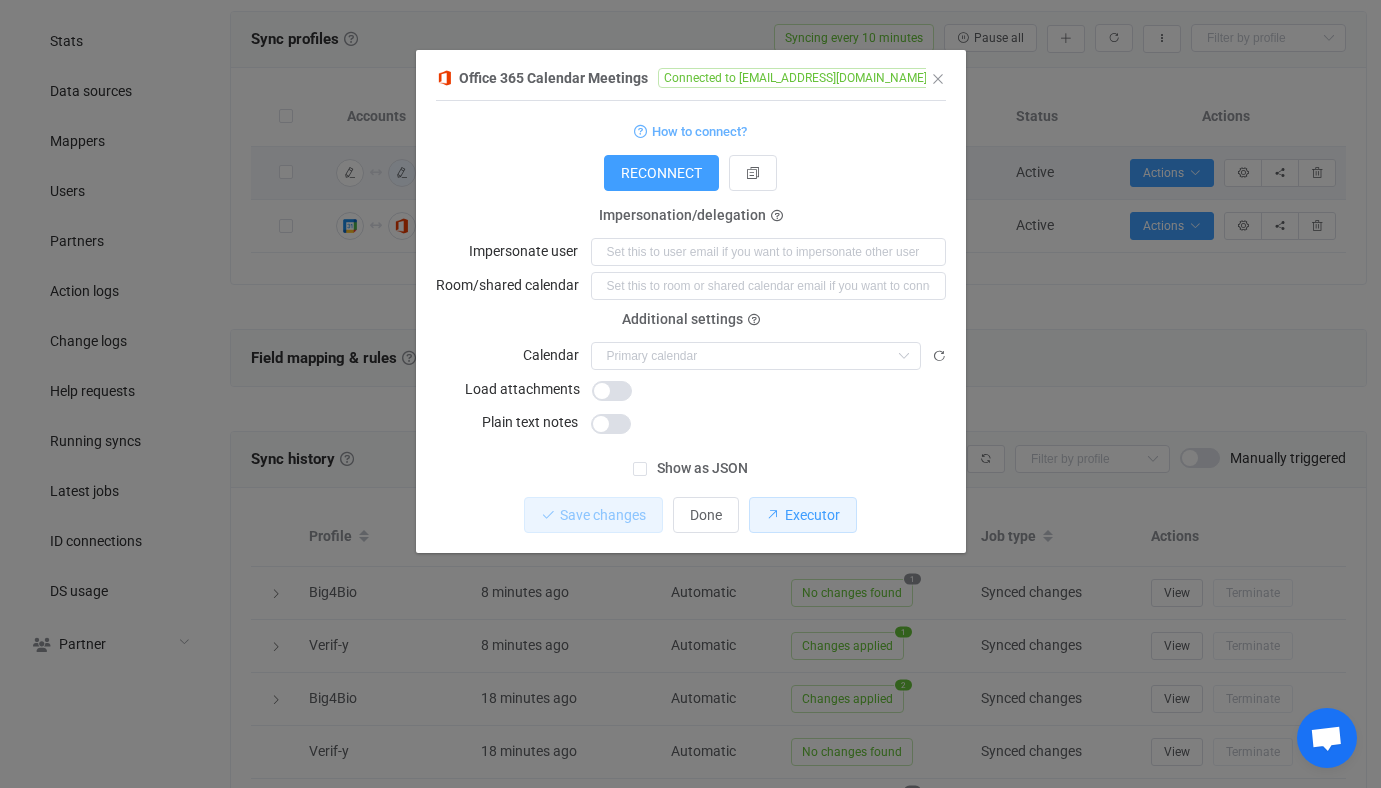 click on "Executor" at bounding box center (803, 515) 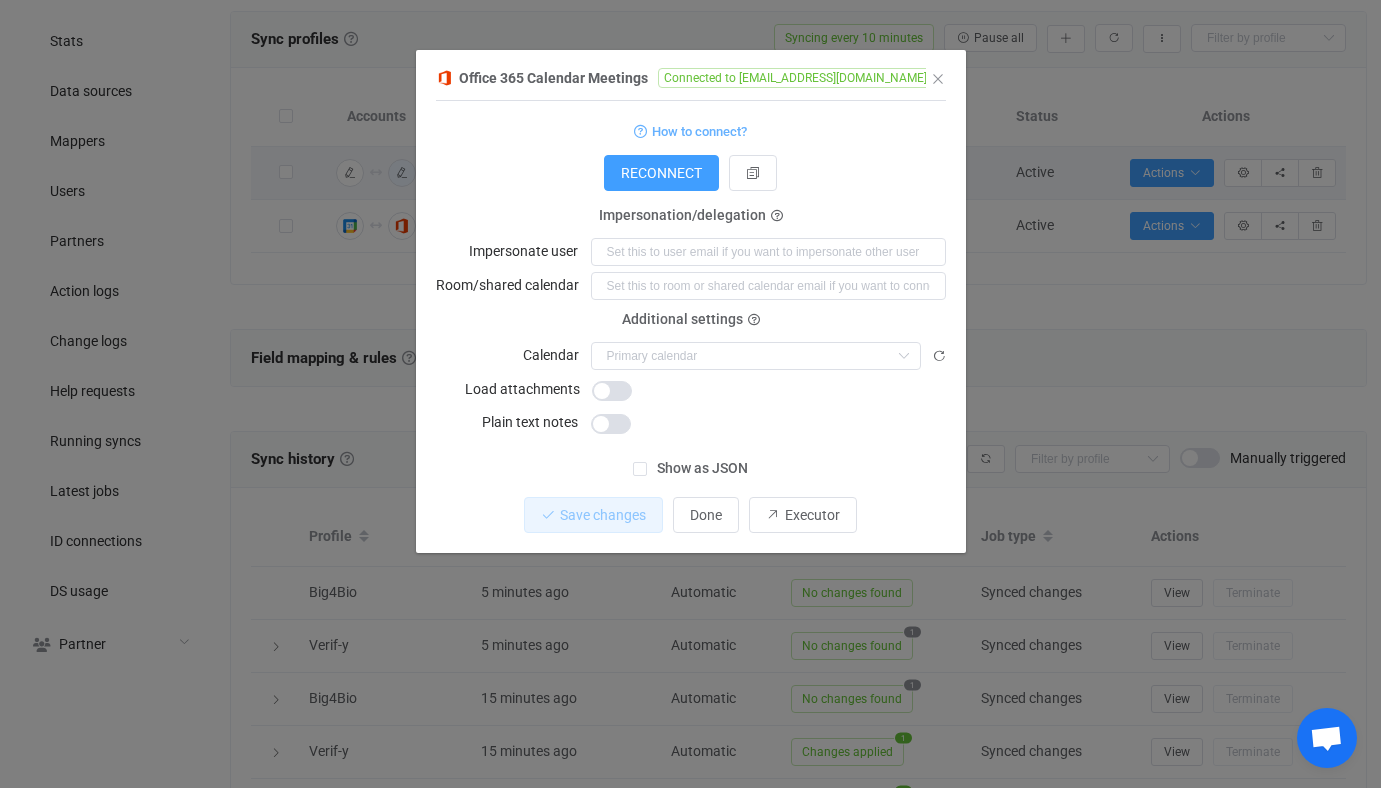 click on "Office 365 Calendar Meetings Connected  to mkoss@verif-y.com 1 { {
"accessToken": "***",
"refreshToken": "***"
} Standard output:
Output saved to the file
How to connect?
Connection type Connection type Using an impersonation account (DEPRECATED) As an application RECONNECT User group User group
Nothing found or no access
Impersonation/delegation Impersonate user Room/shared calendar Additional settings Calendar CalendarSearchCache (mkoss@verif-y.com) Calendar (mkoss@verif-y.com) Birthdays (mkoss@verif-y.com) United States holidays (mkoss@verif-y.com) webinar-97622780334 (mkoss@verif-y.com) Sync as draft Load attachments Plain text notes Tenant ID Show as JSON Save changes Done Executor" at bounding box center (690, 394) 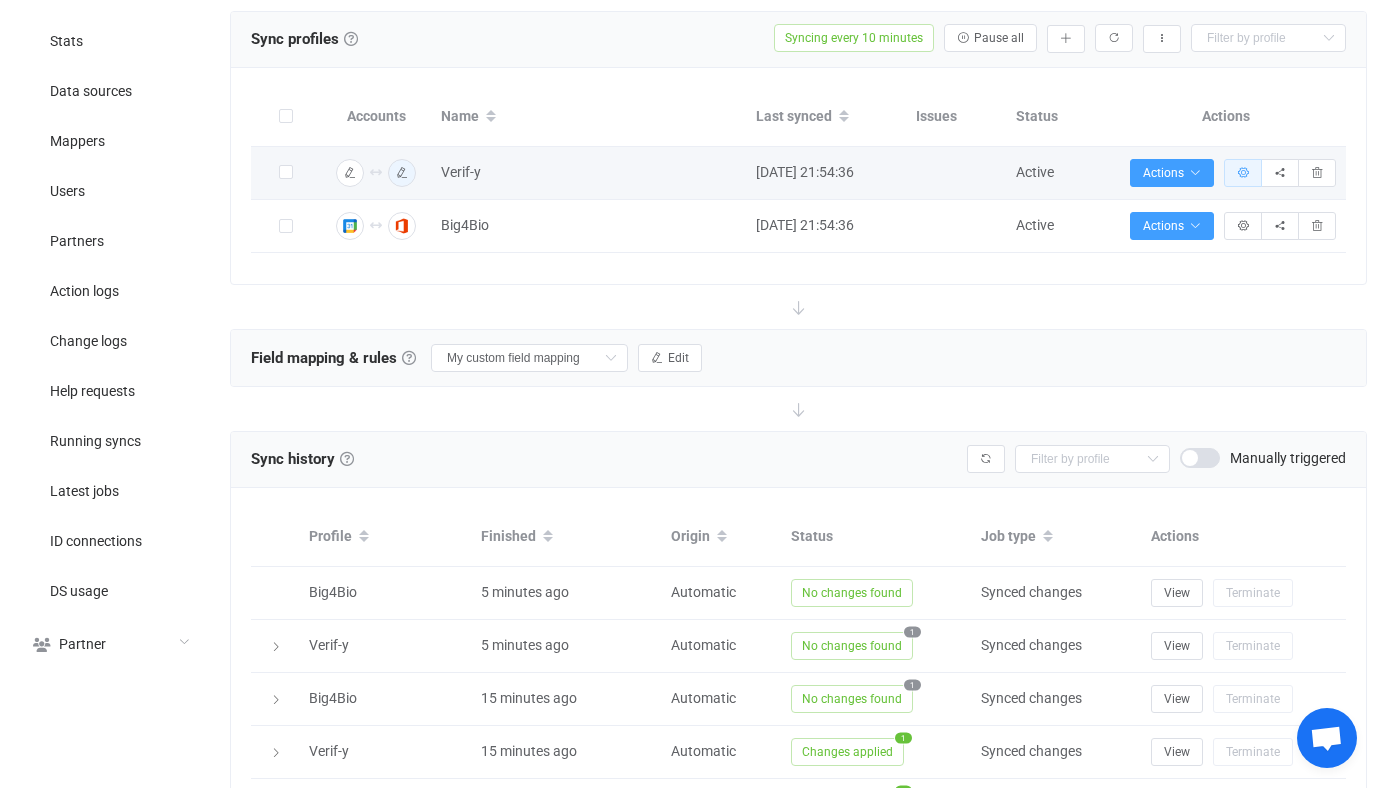 click at bounding box center (1243, 173) 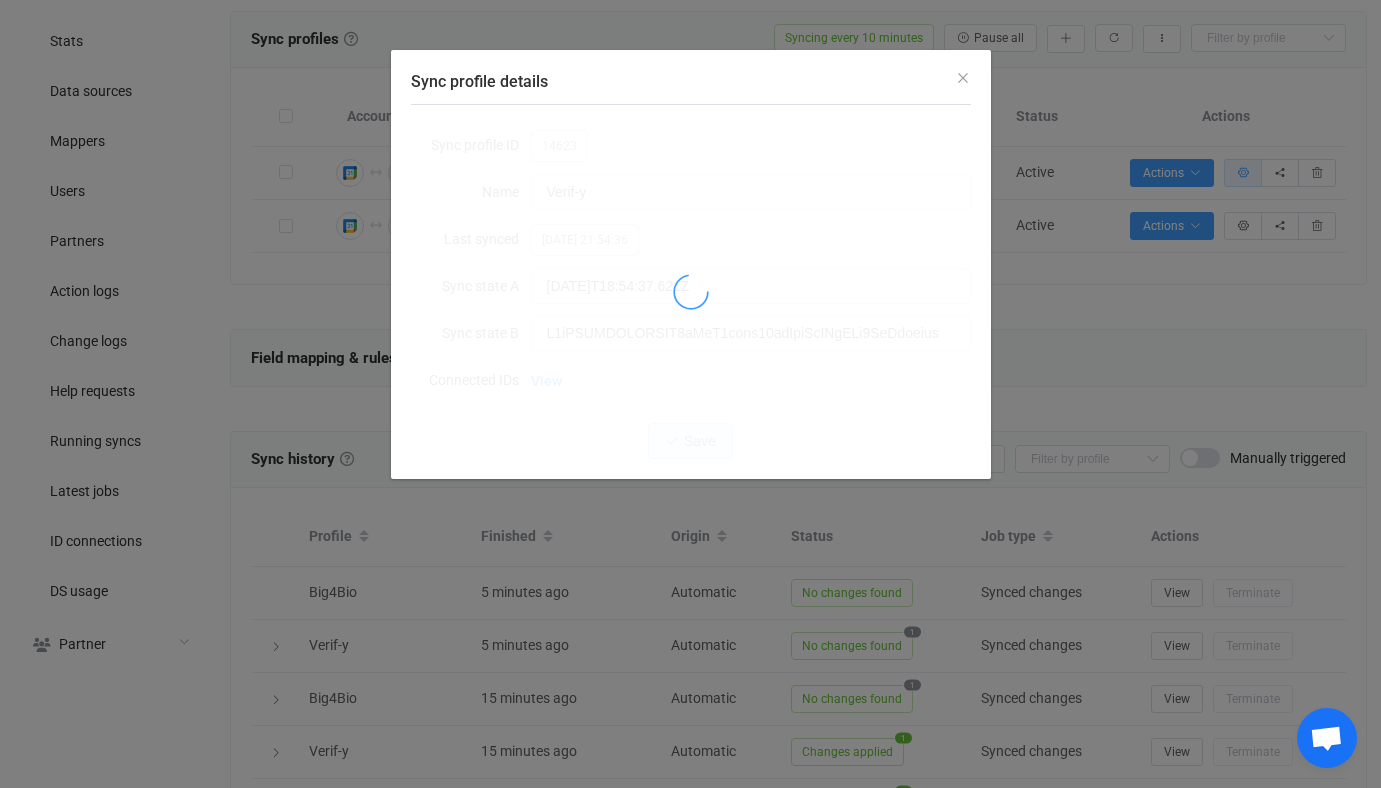 type on "2025-07-09T19:04:33.313Z" 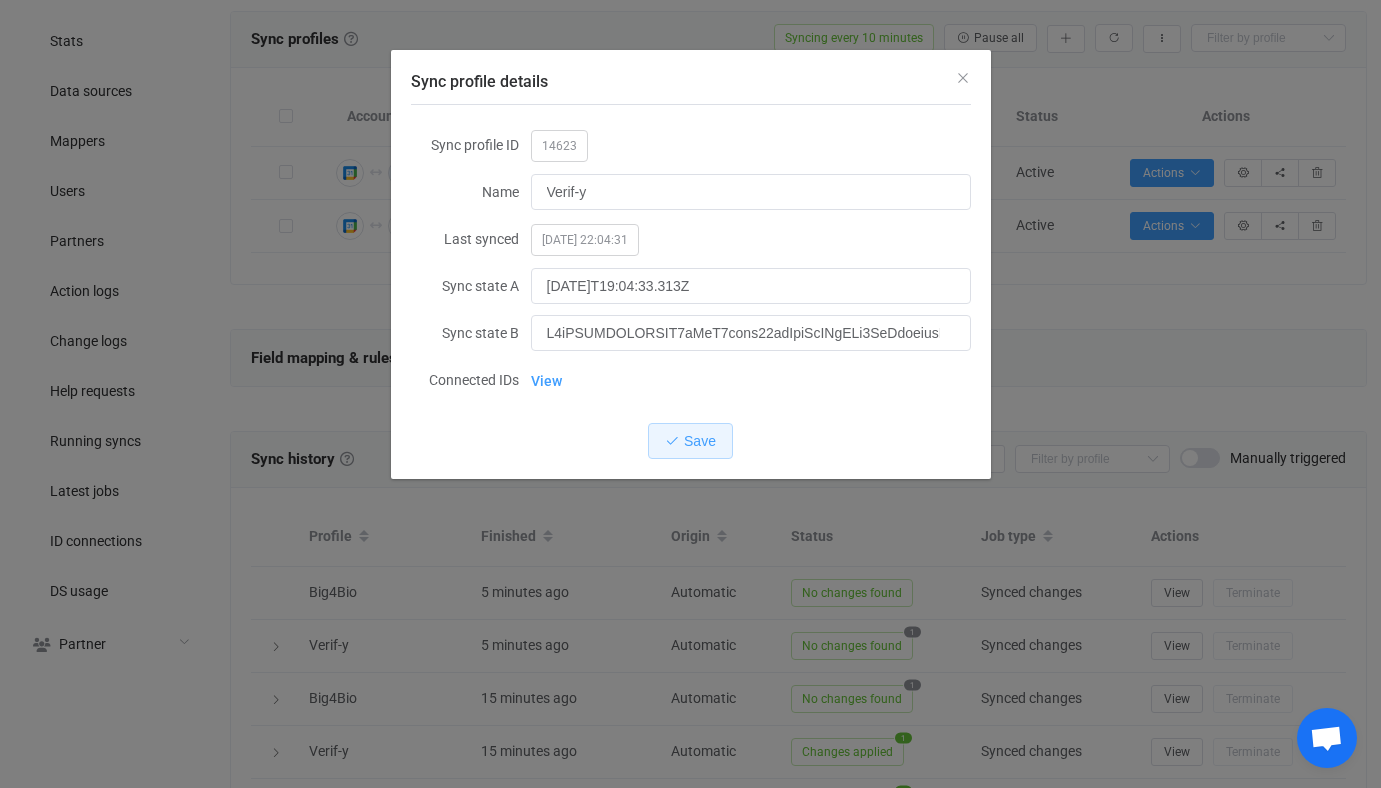 click on "14623" at bounding box center [559, 146] 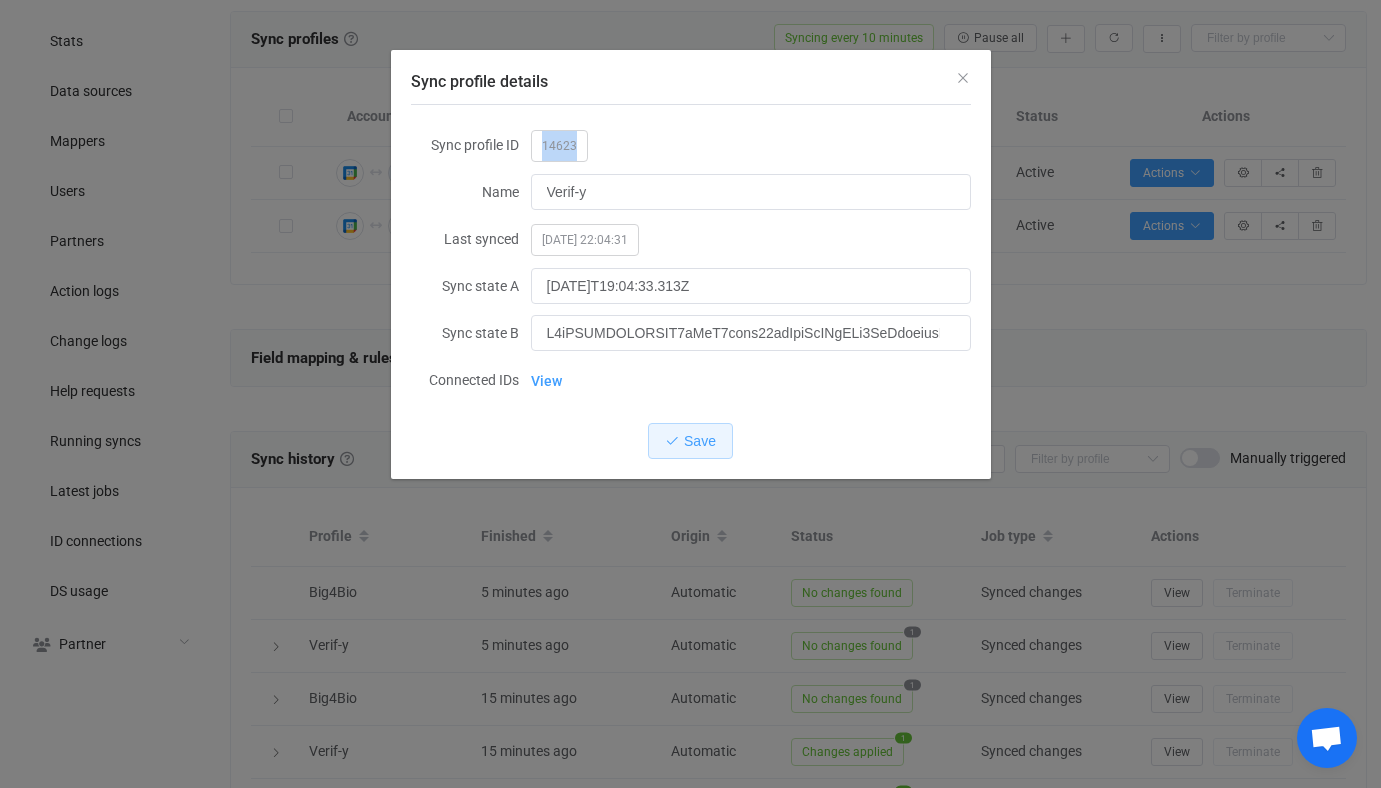 click on "14623" at bounding box center (559, 146) 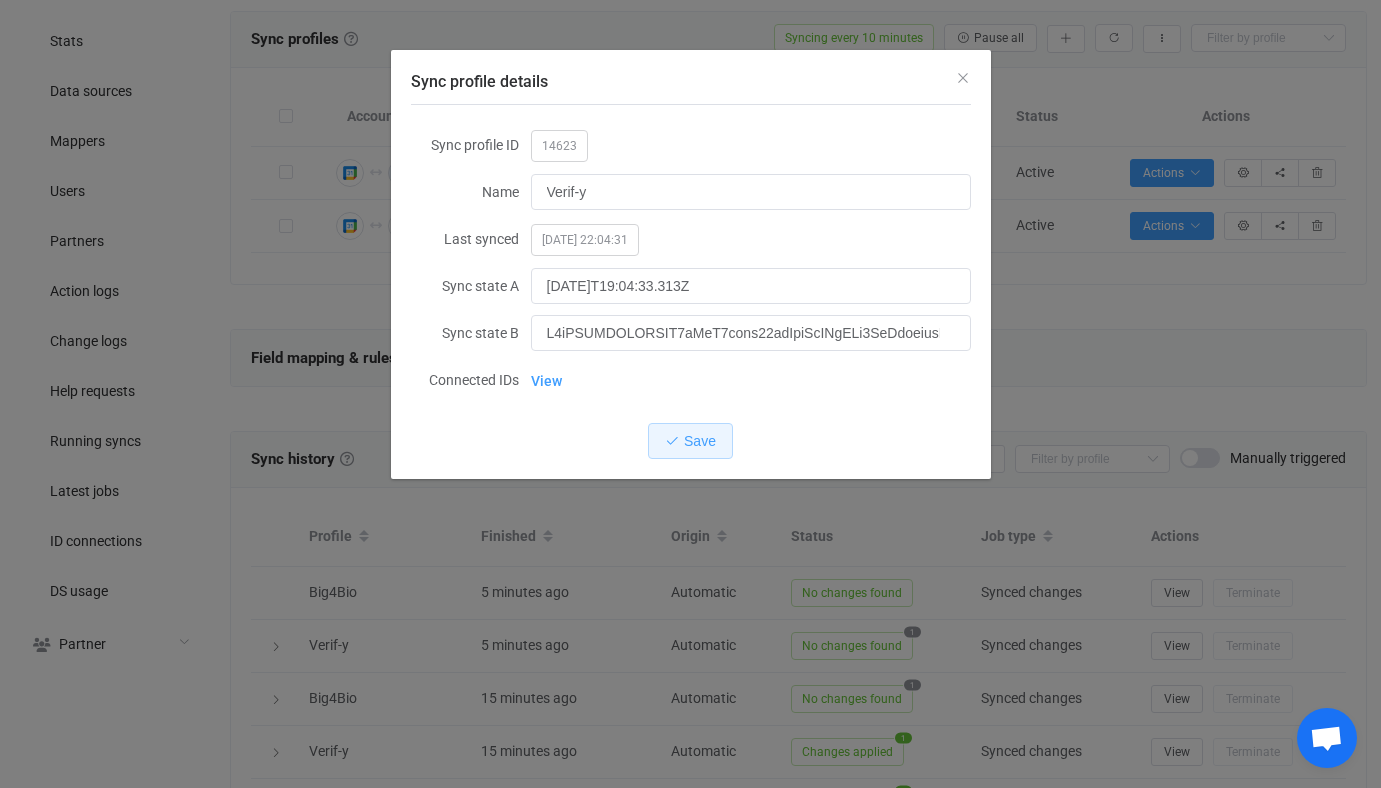 click on "Sync profile details Sync profile ID 14623 Name Verif-y Last synced 2025-07-09 22:04:31 Sync state A 2025-07-09T19:04:33.313Z Sync state B Connected IDs View Save" at bounding box center [690, 394] 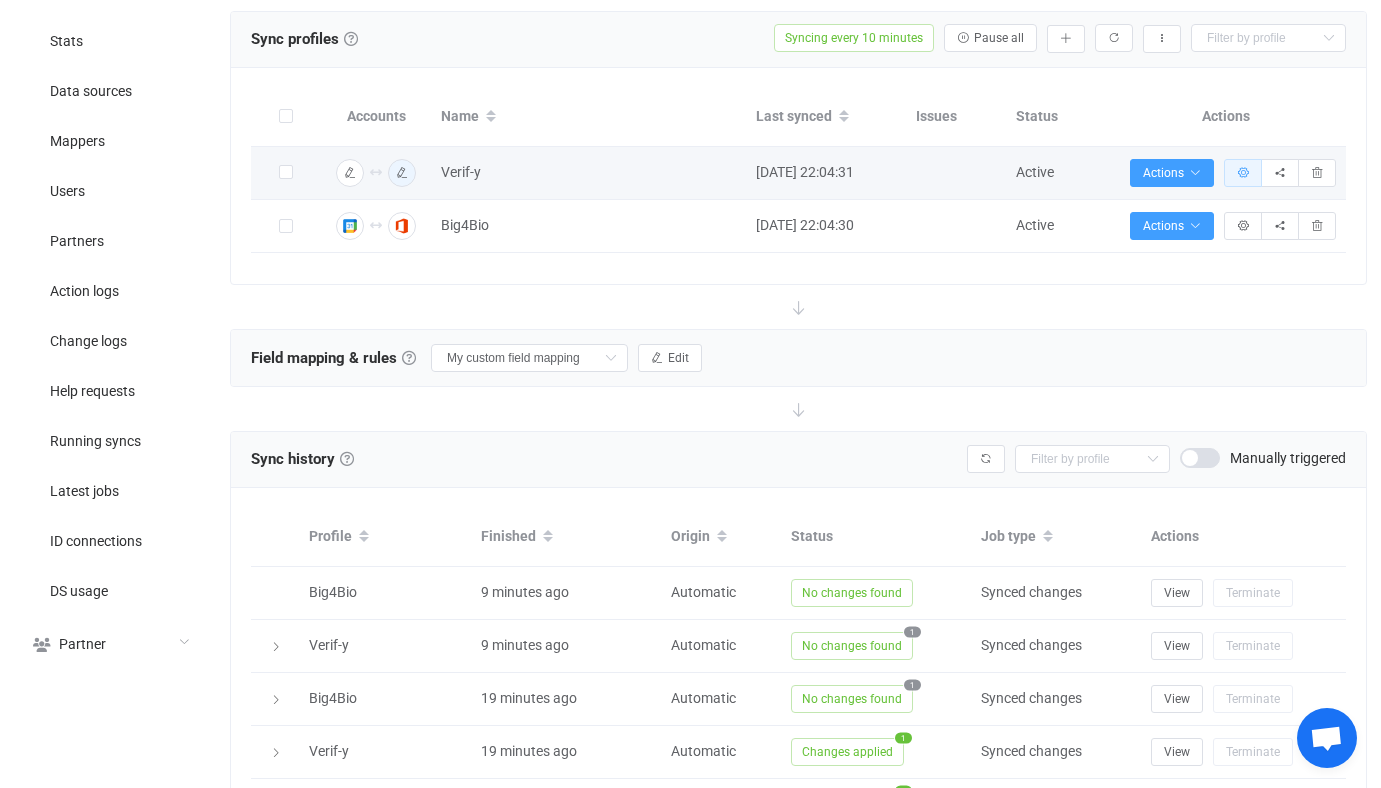 click at bounding box center [1243, 173] 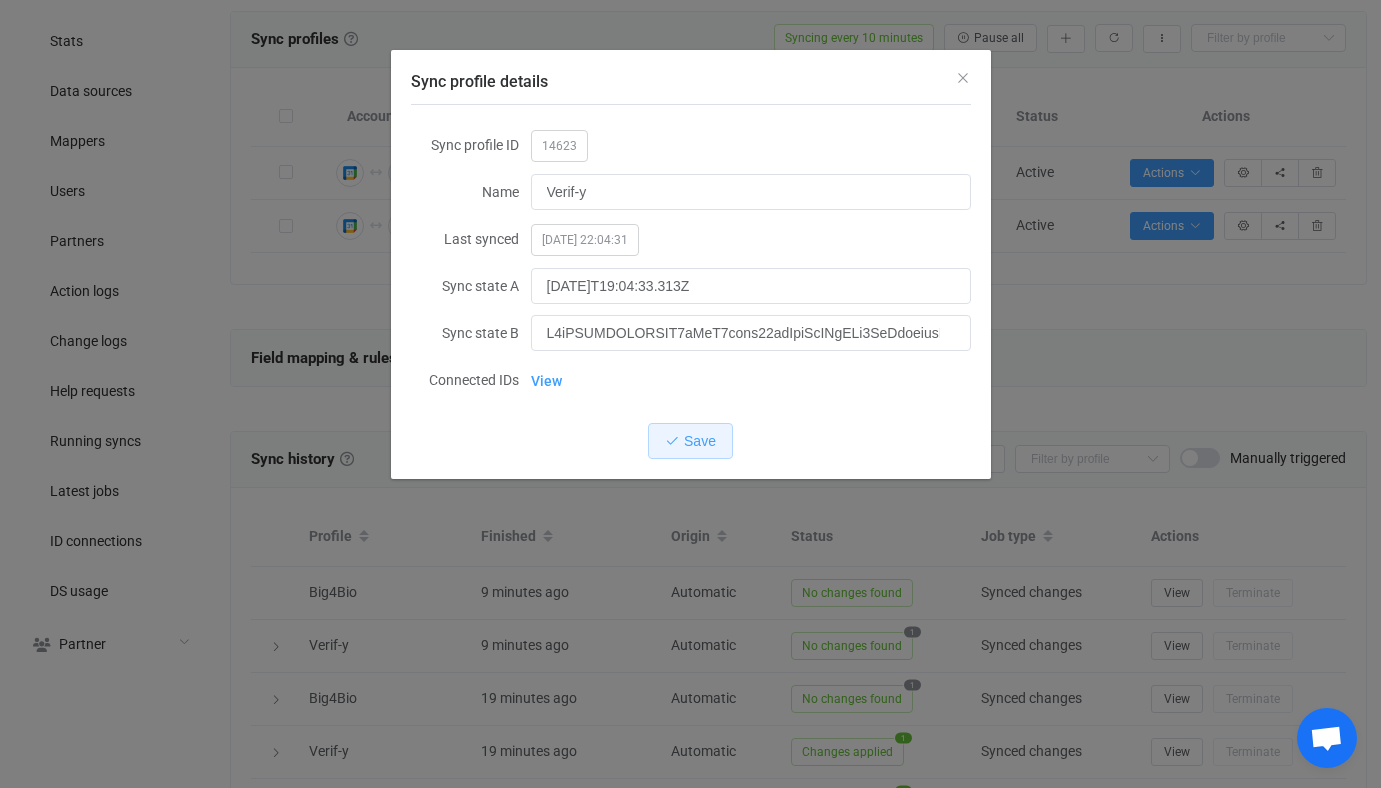 click on "14623" at bounding box center [559, 146] 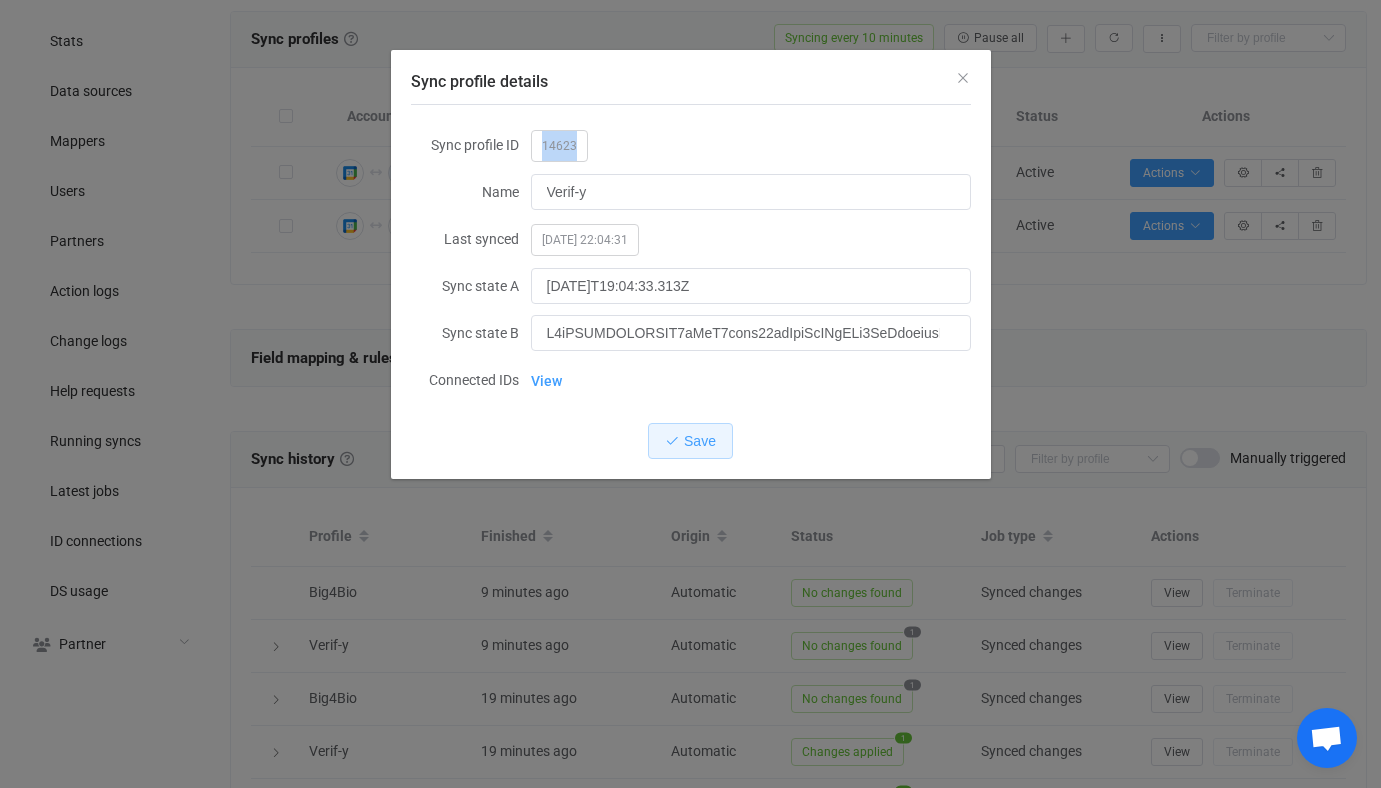 click on "14623" at bounding box center (559, 146) 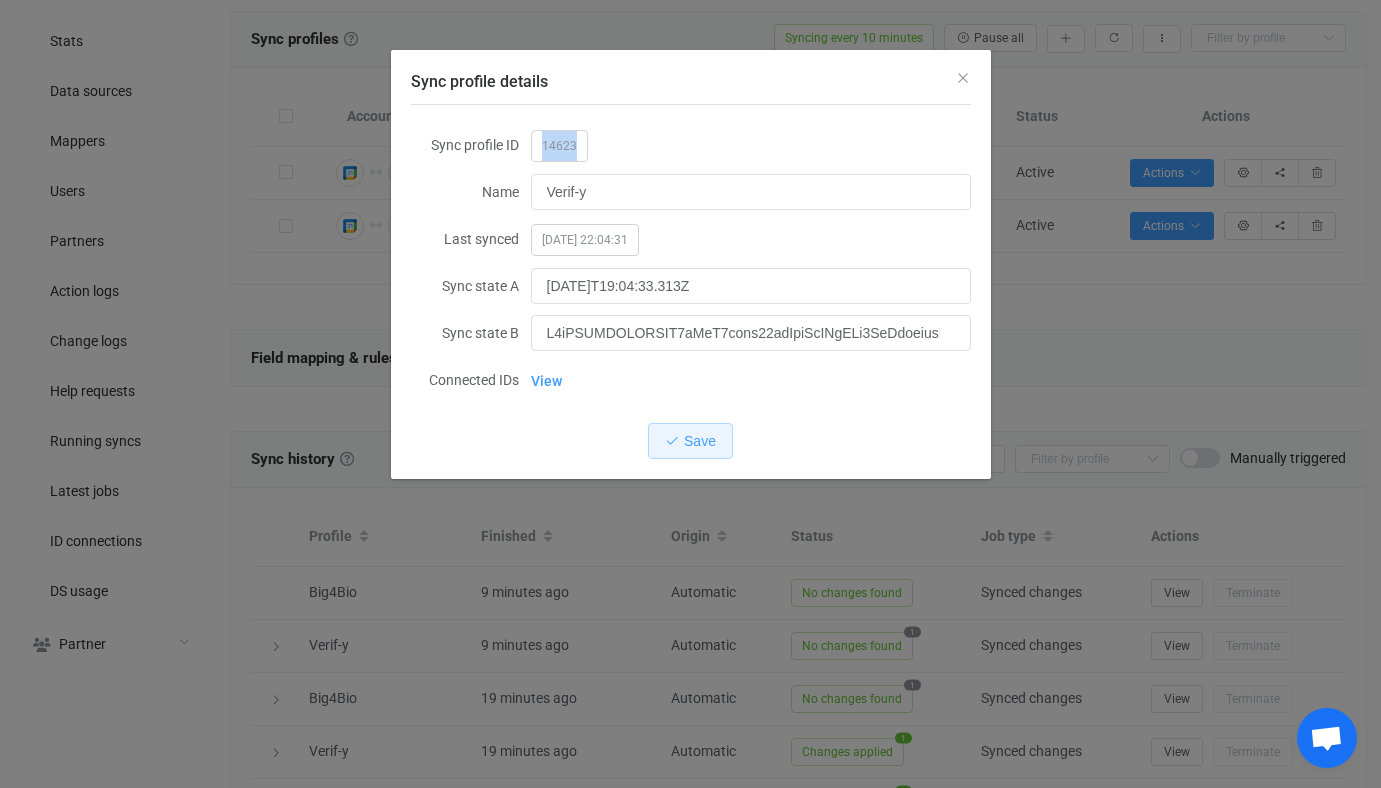 copy on "14623" 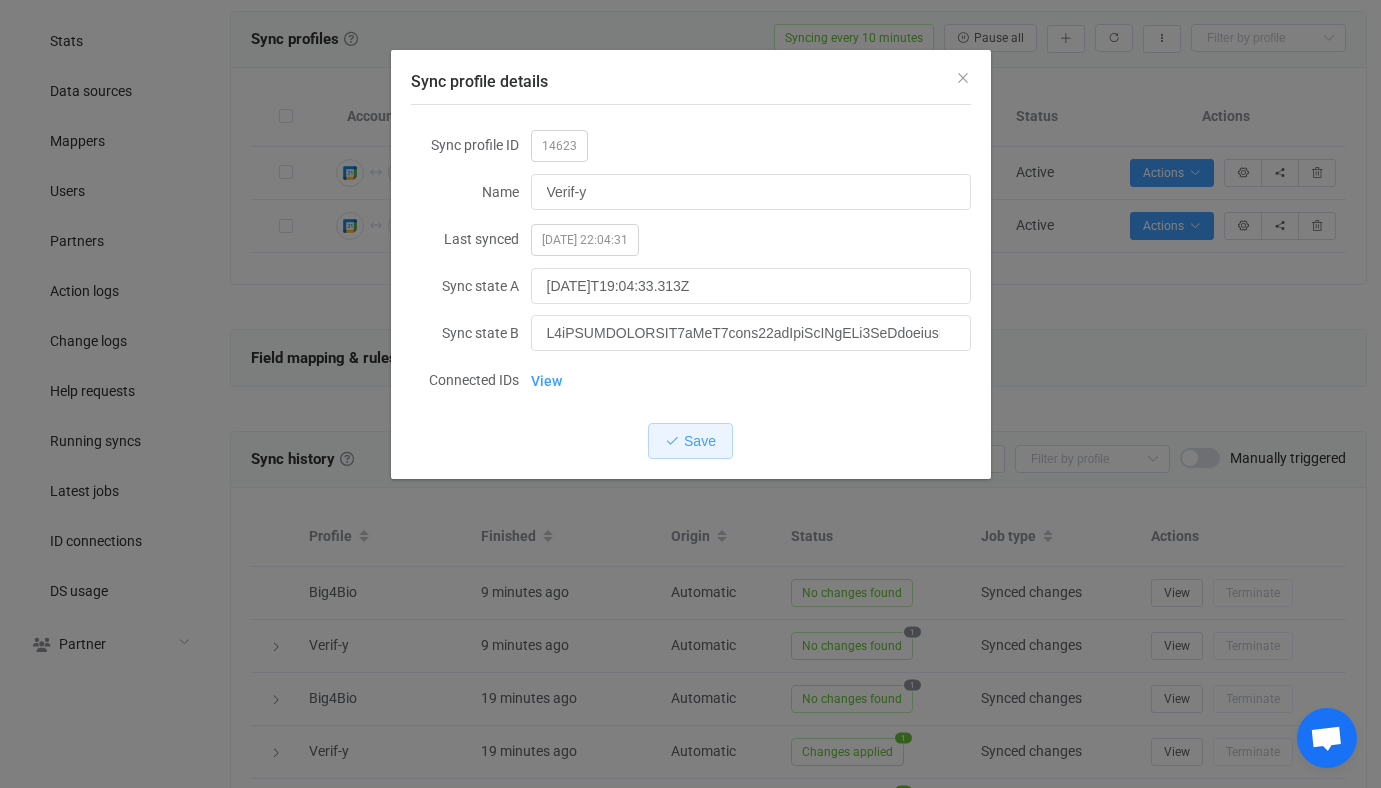 click on "Sync profile details Sync profile ID 14623 Name Verif-y Last synced 2025-07-09 22:04:31 Sync state A 2025-07-09T19:04:33.313Z Sync state B Connected IDs View Save" at bounding box center (690, 394) 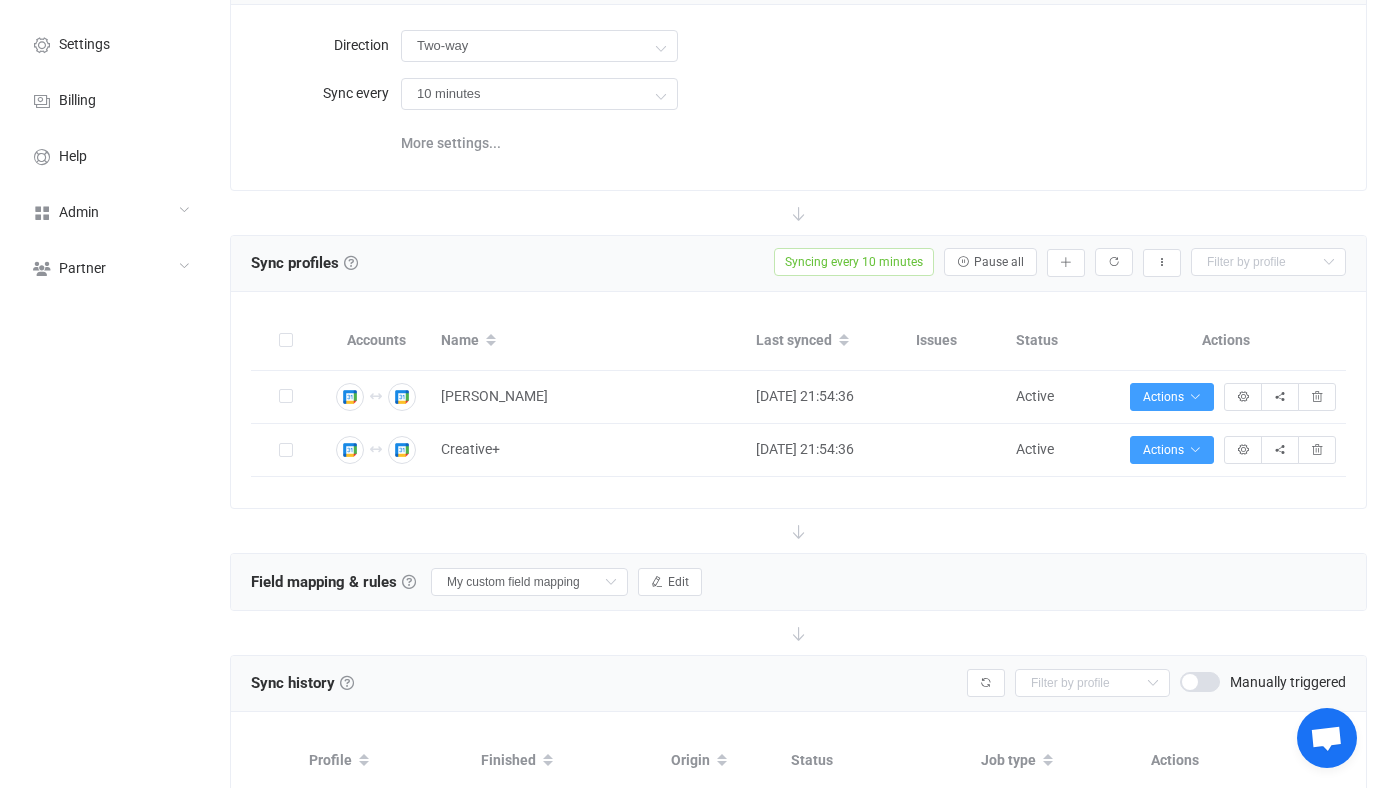 scroll, scrollTop: 208, scrollLeft: 0, axis: vertical 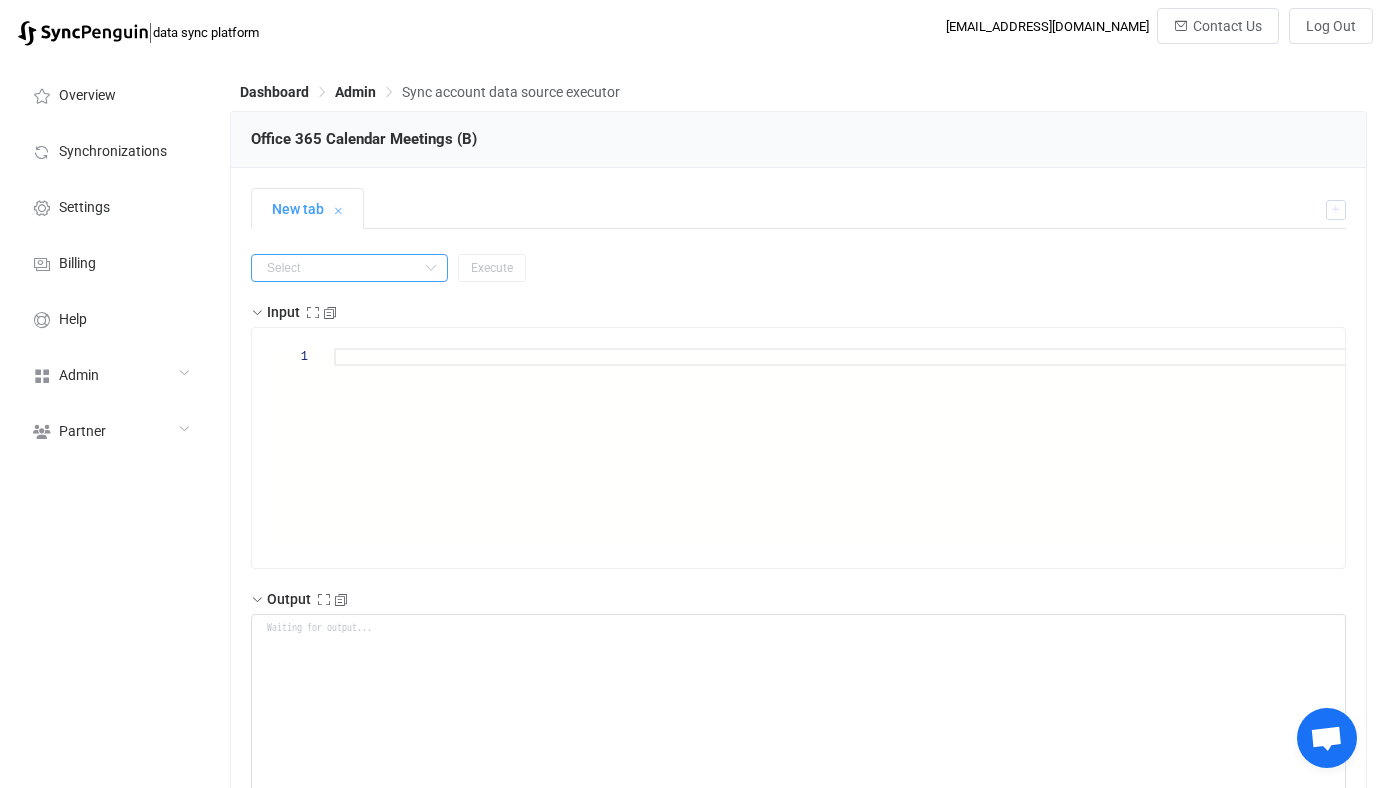 click at bounding box center [349, 268] 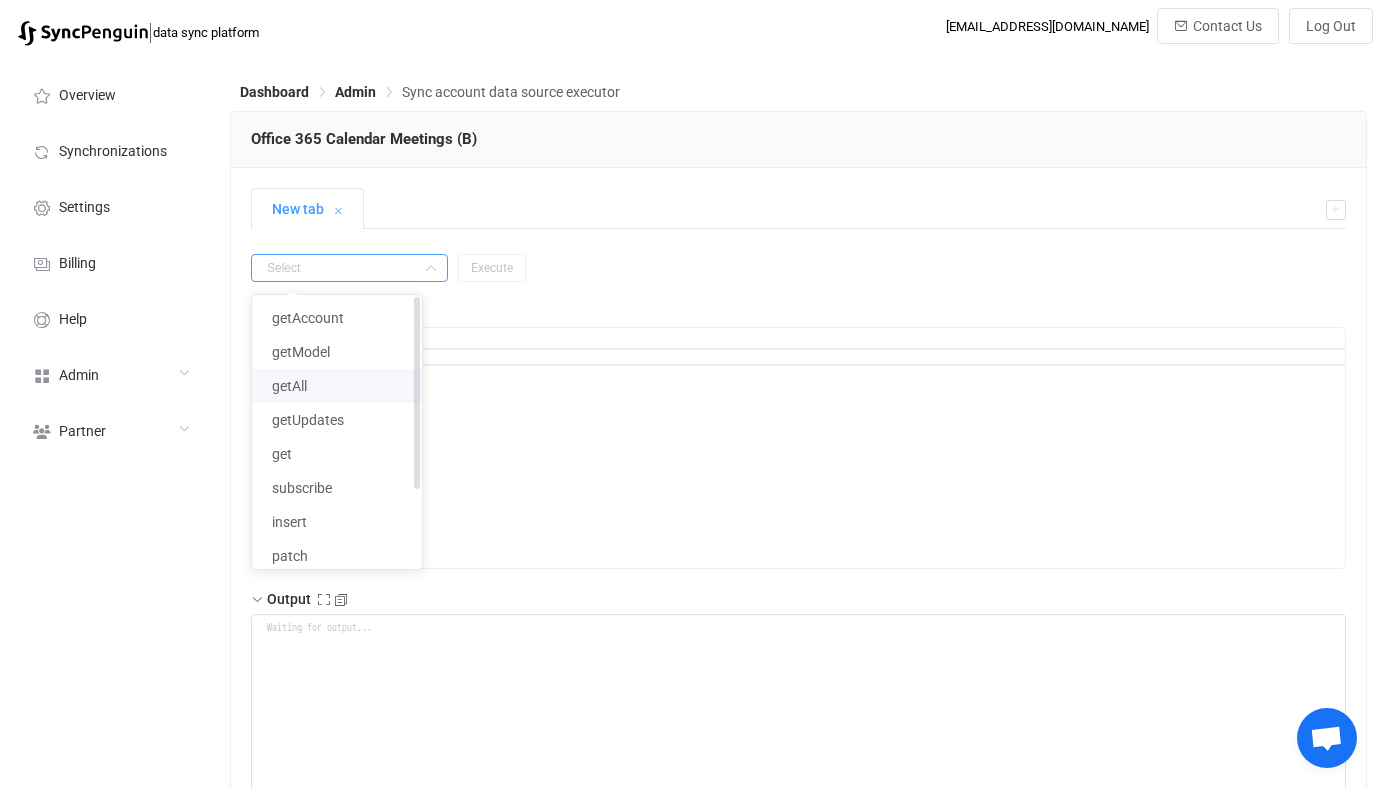 click on "getAll" at bounding box center (337, 386) 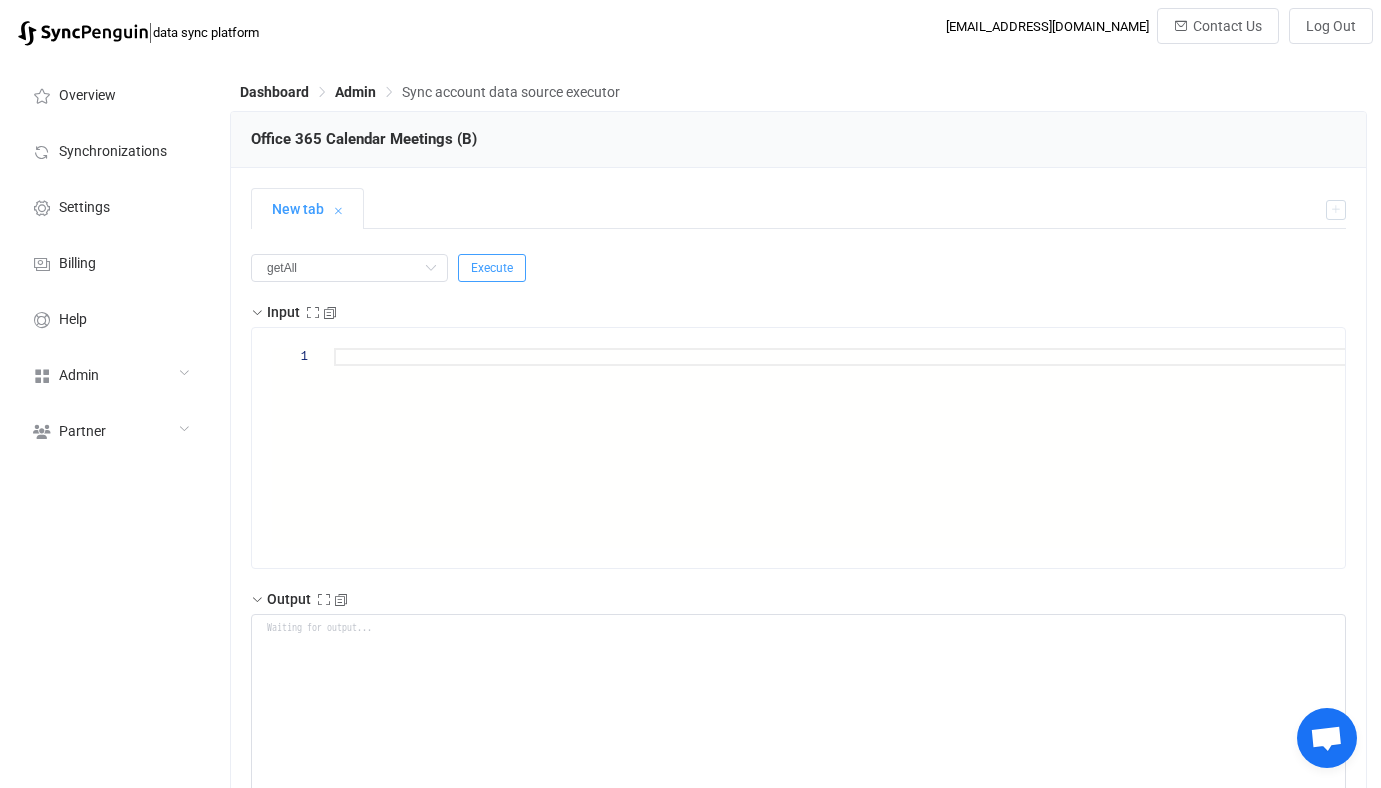 click on "Execute" at bounding box center [492, 268] 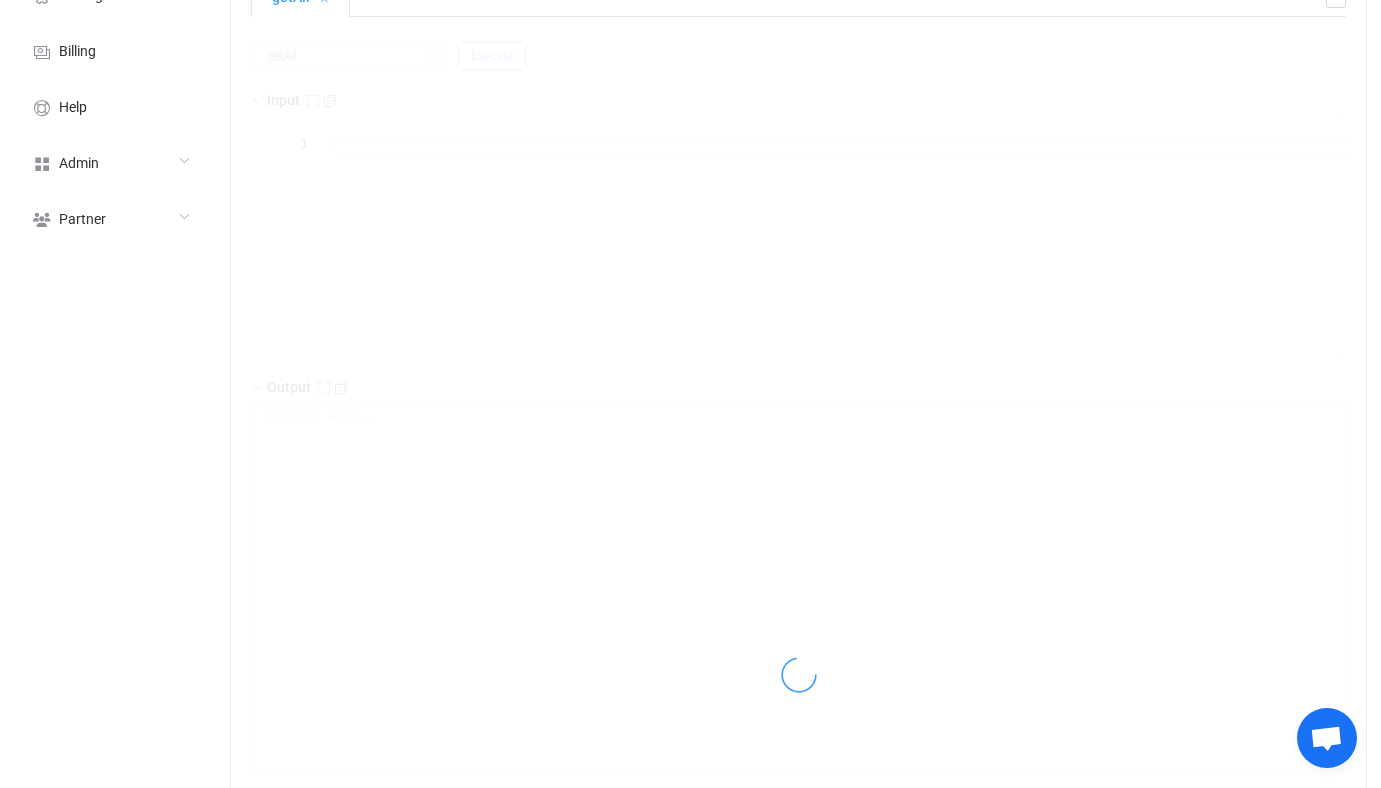 scroll, scrollTop: 453, scrollLeft: 0, axis: vertical 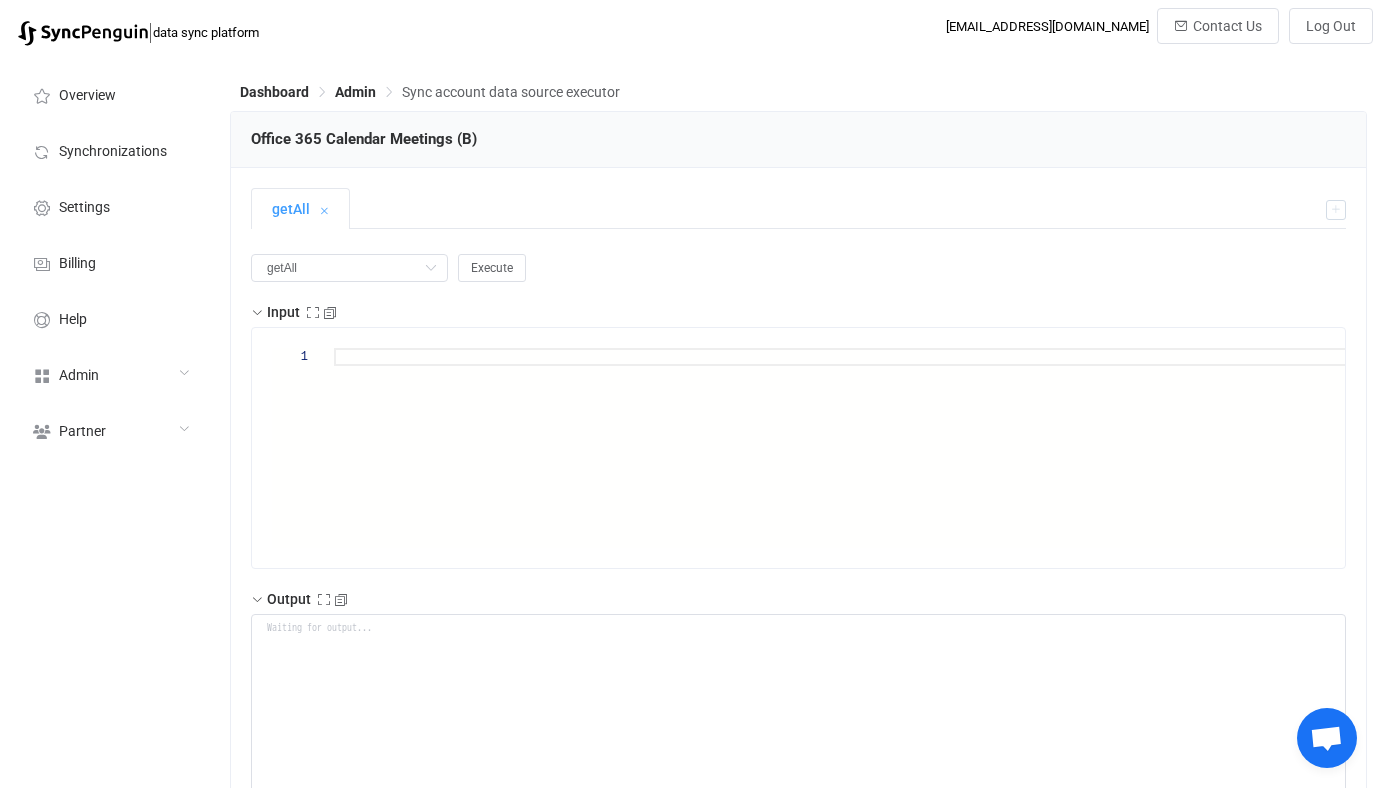 click on "Input 1" at bounding box center (798, 433) 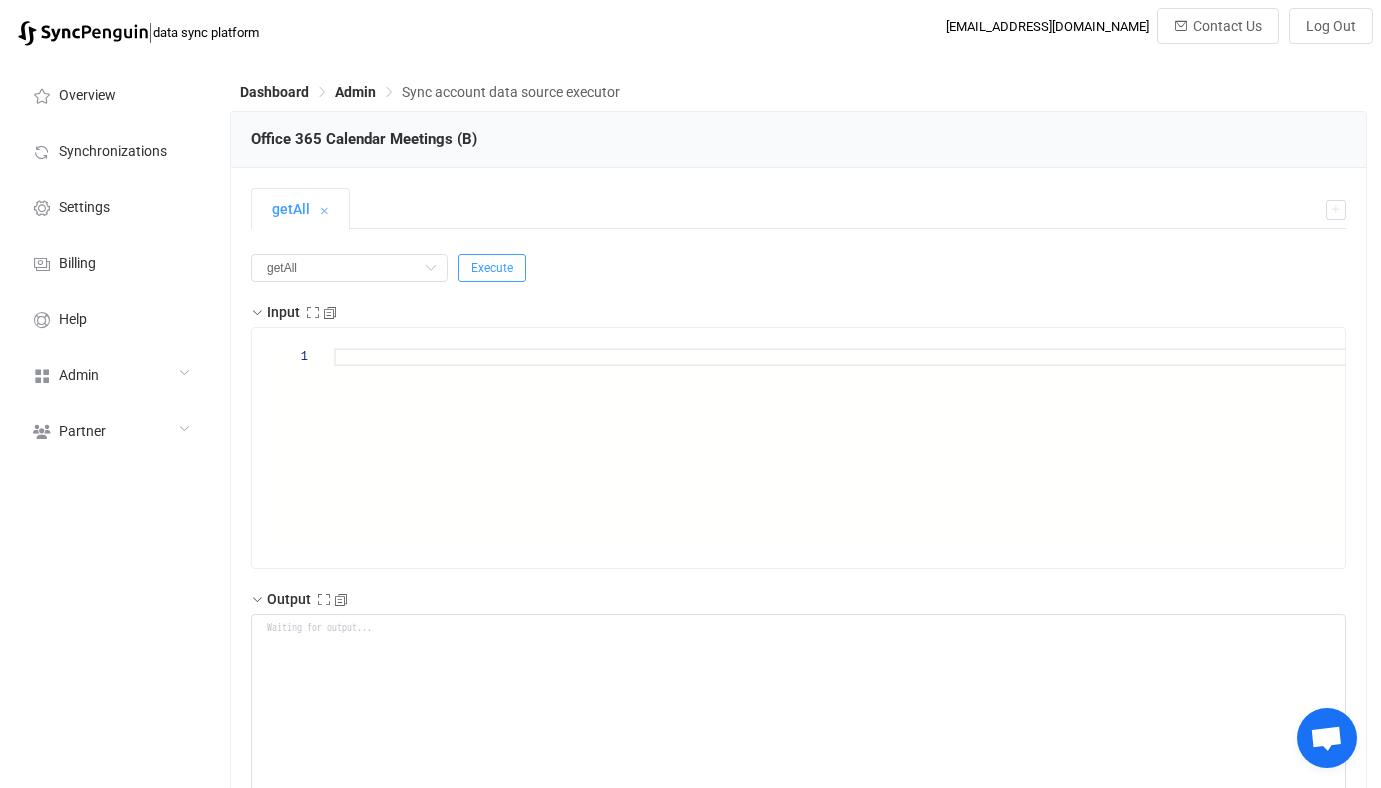 click on "Execute" at bounding box center [492, 268] 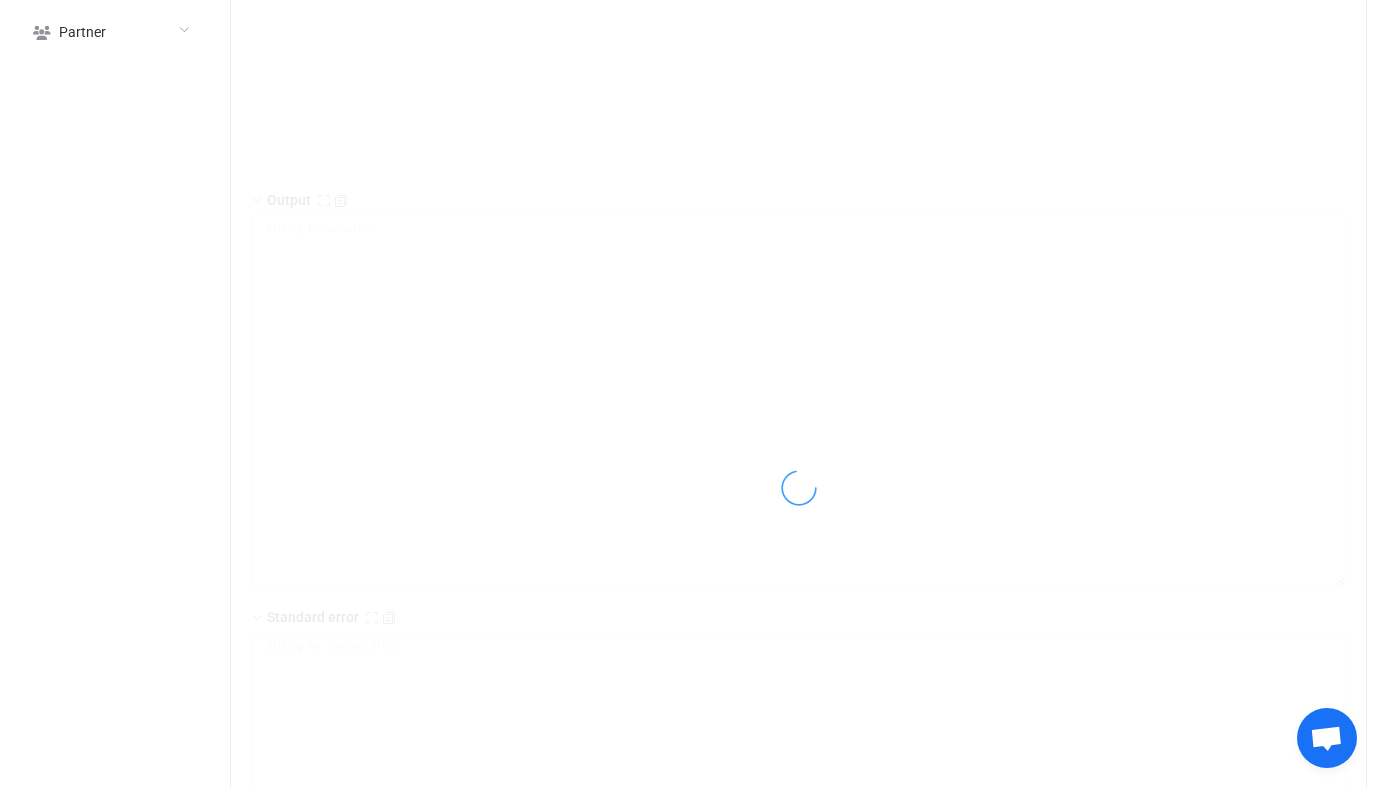 scroll, scrollTop: 402, scrollLeft: 0, axis: vertical 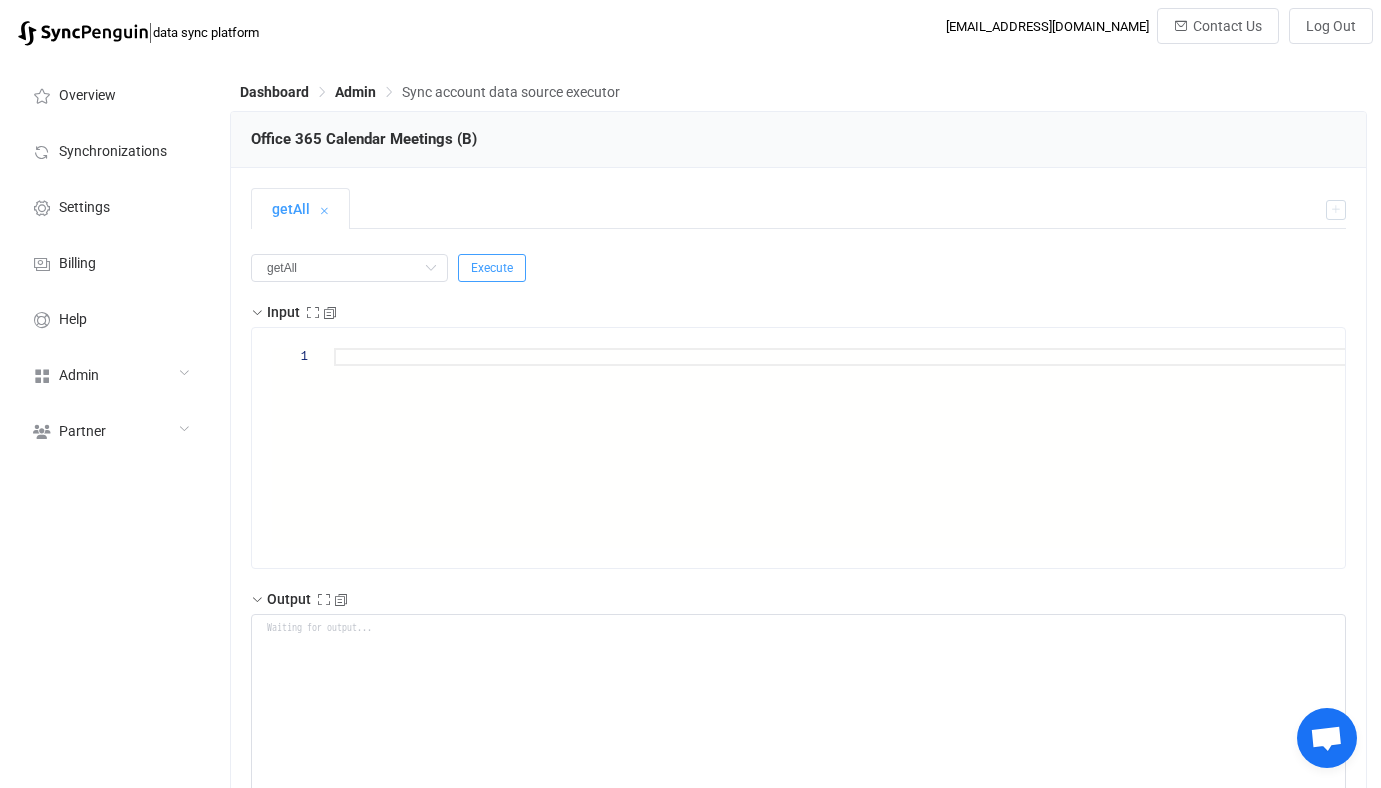 type 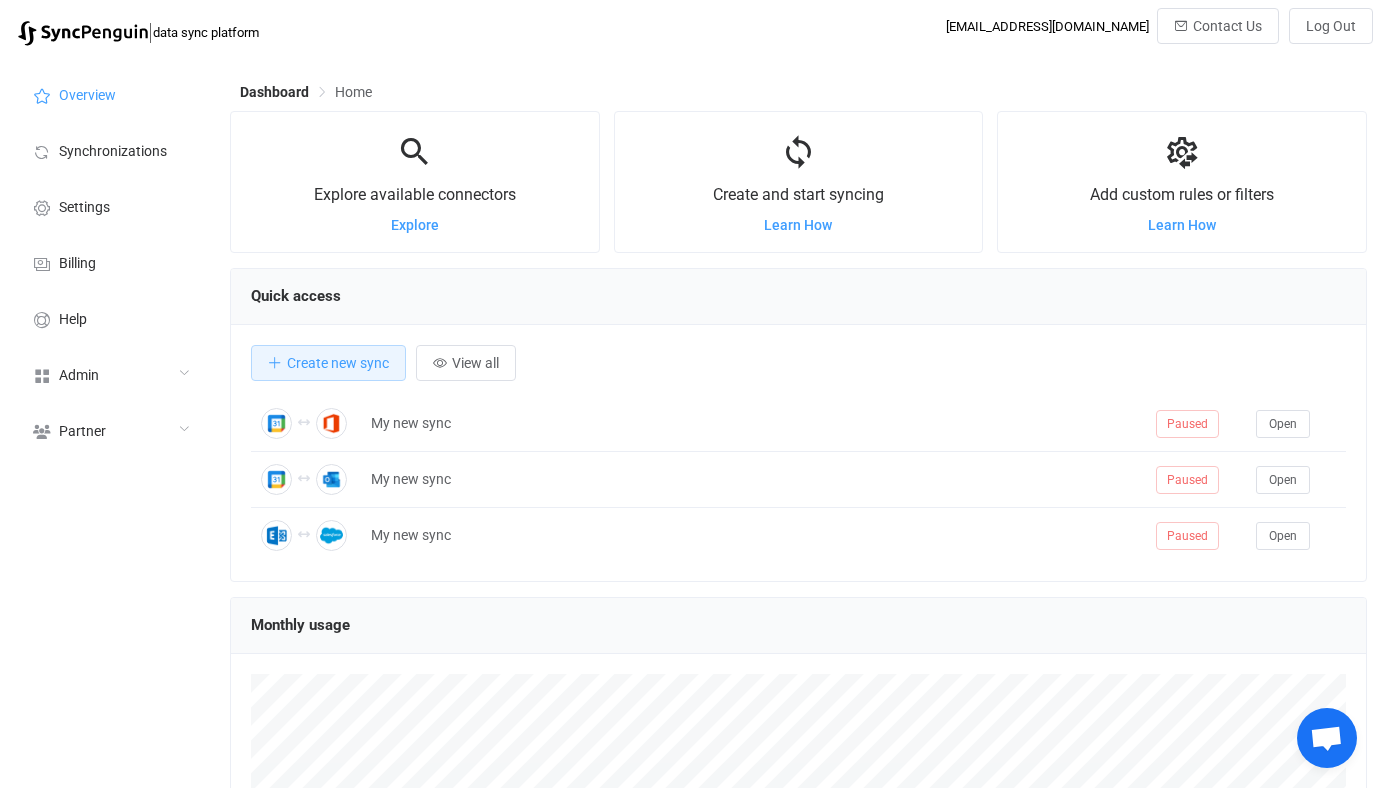 scroll, scrollTop: 0, scrollLeft: 0, axis: both 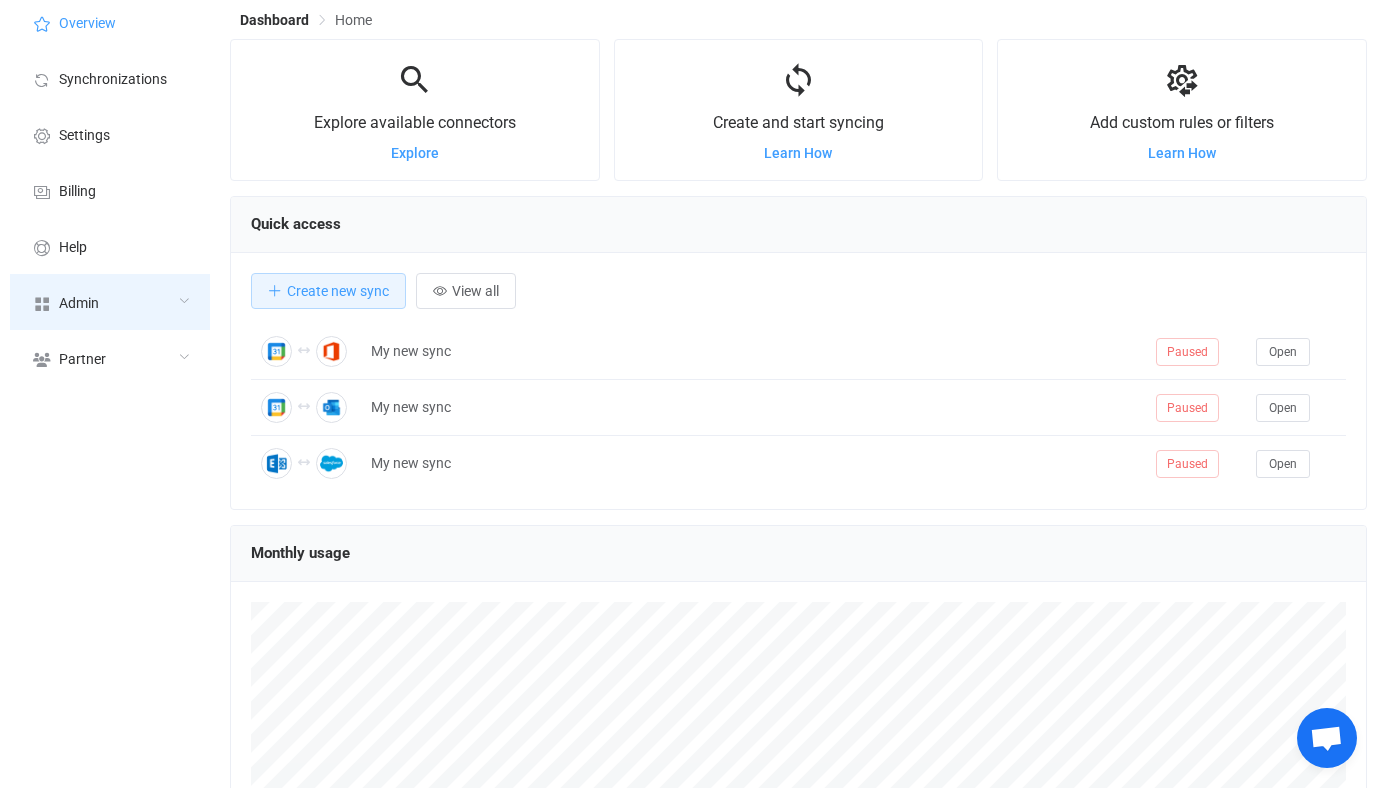 click on "Admin" at bounding box center [110, 302] 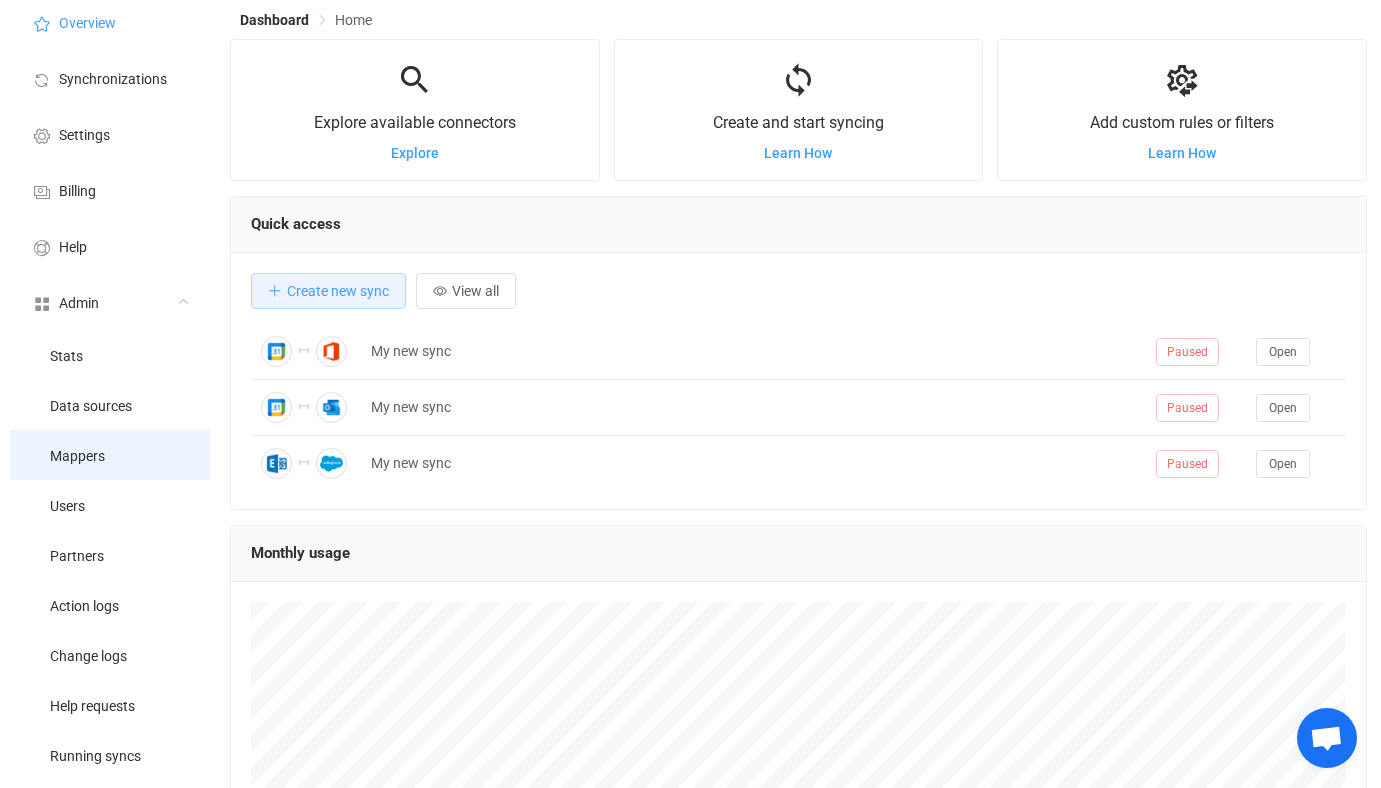 click on "Mappers" at bounding box center (110, 455) 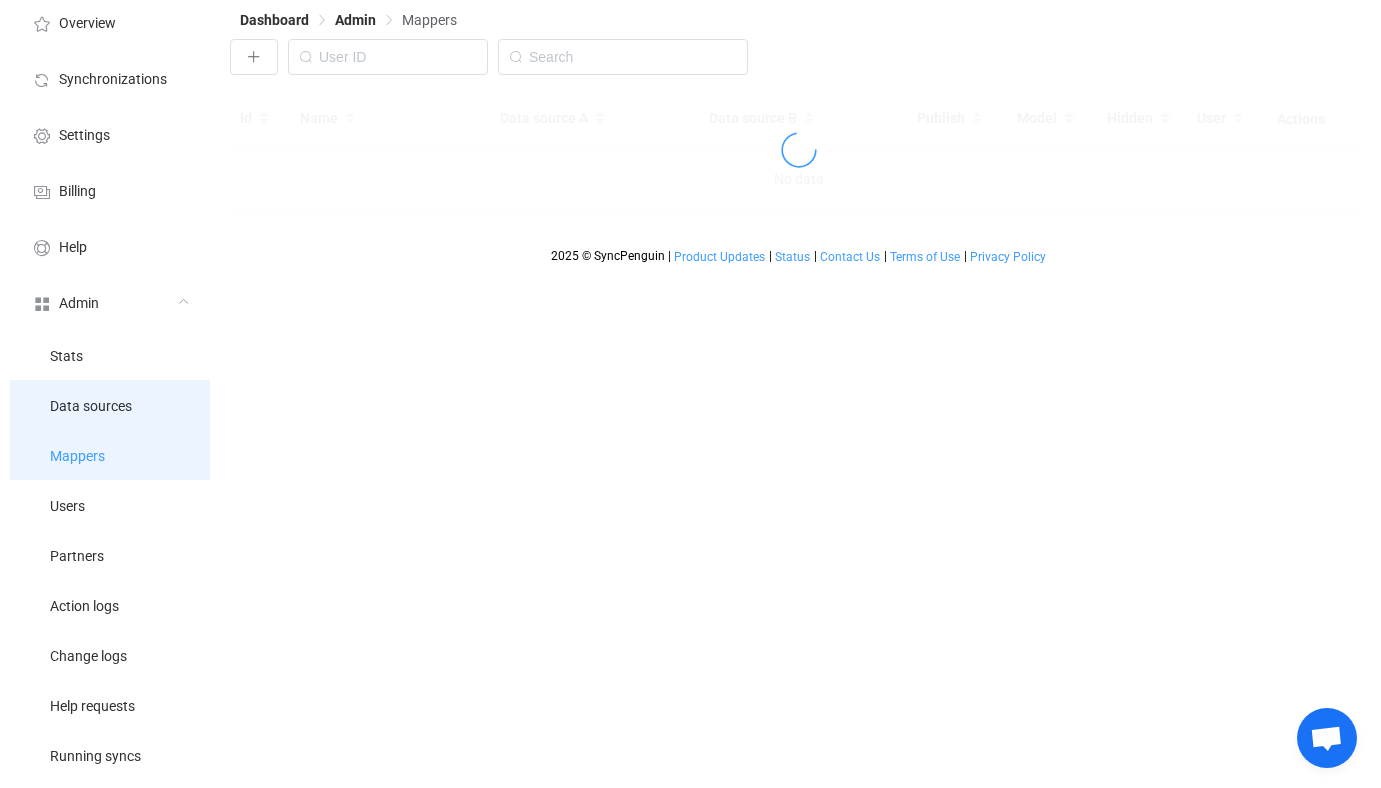 scroll, scrollTop: 0, scrollLeft: 0, axis: both 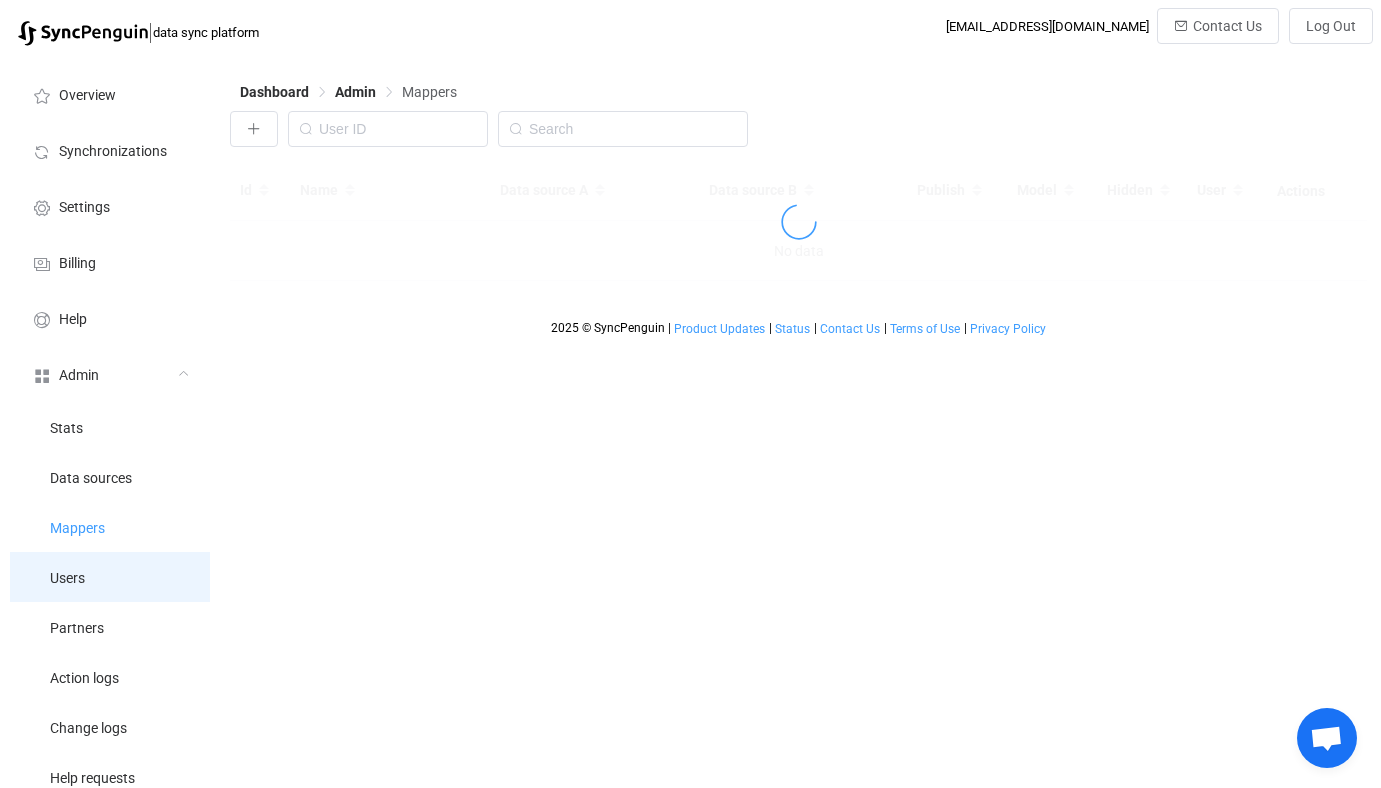 click on "Users" at bounding box center [110, 577] 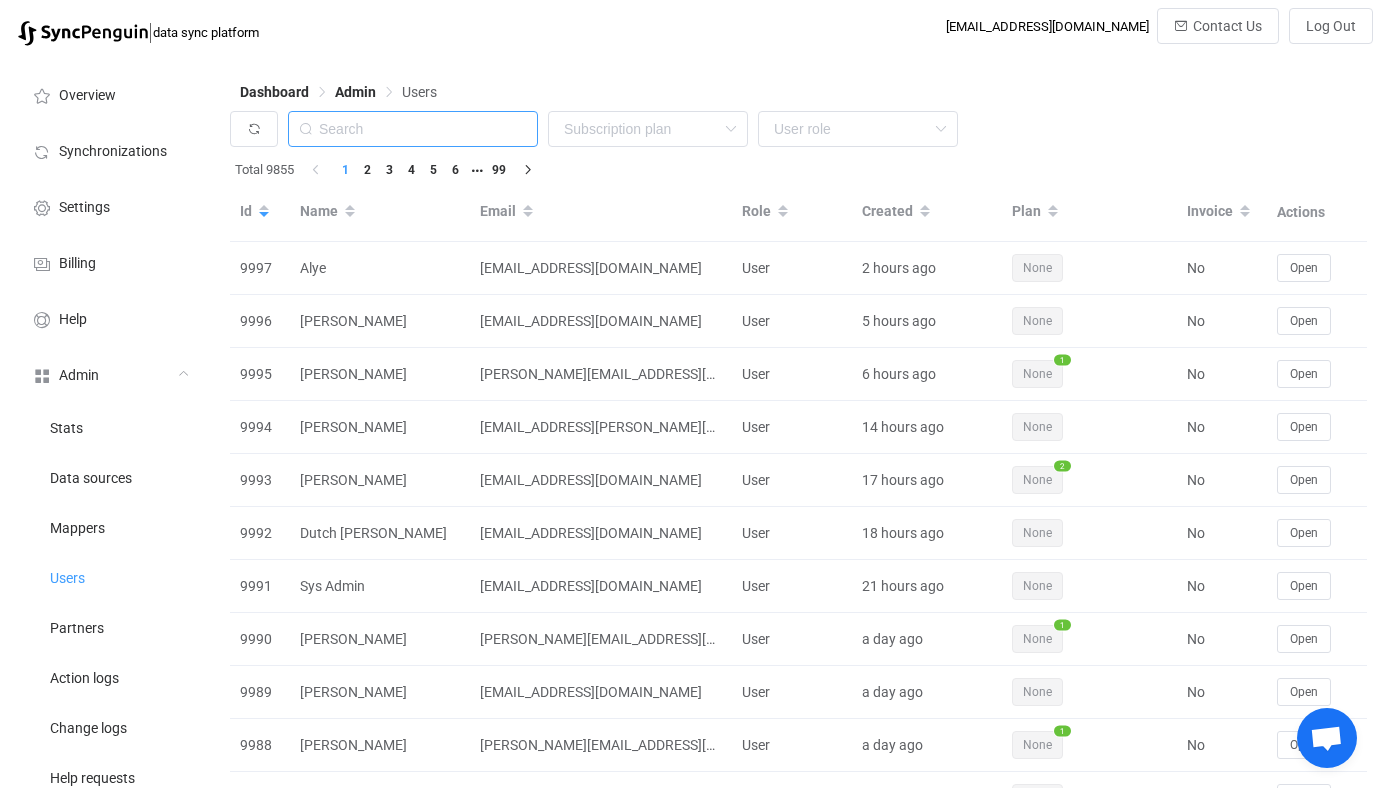 click at bounding box center (413, 129) 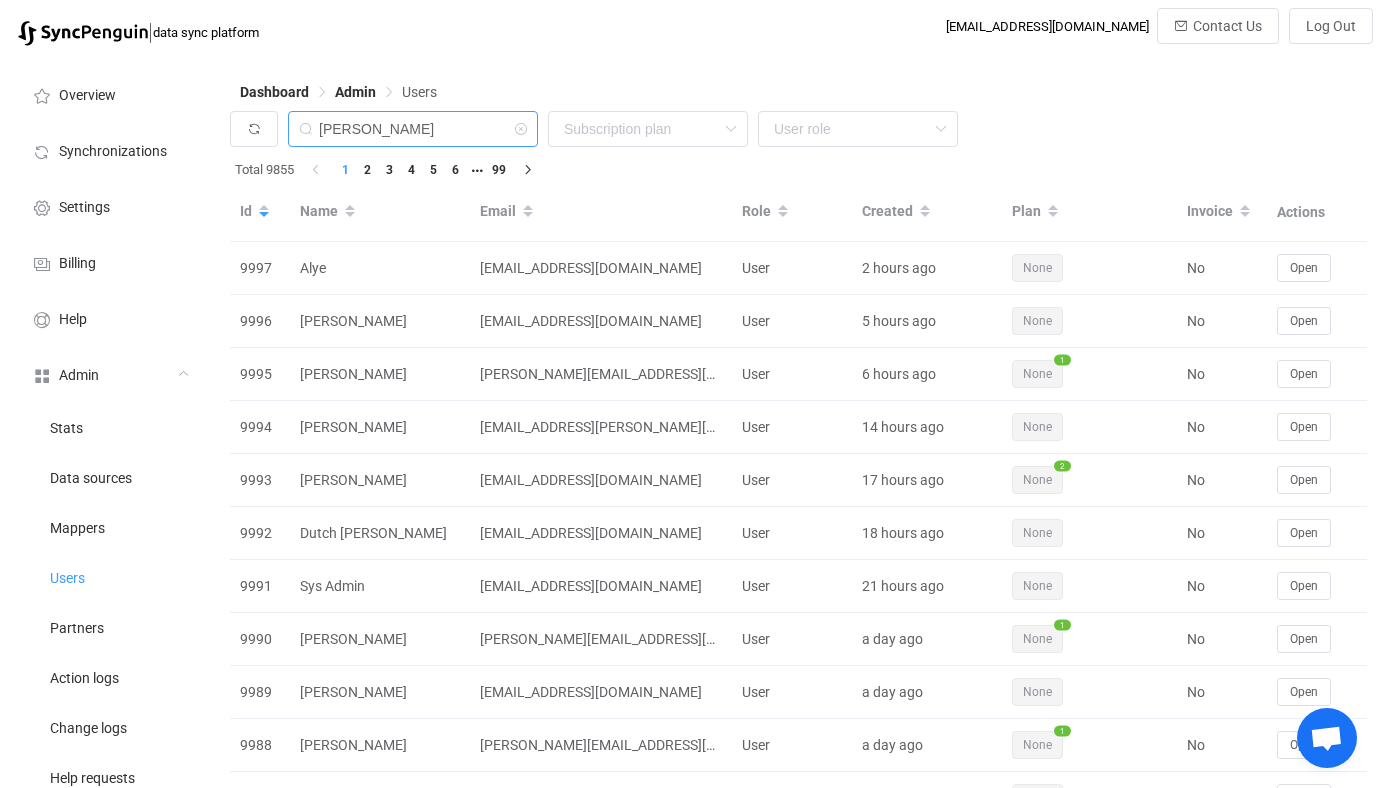 type on "[PERSON_NAME]" 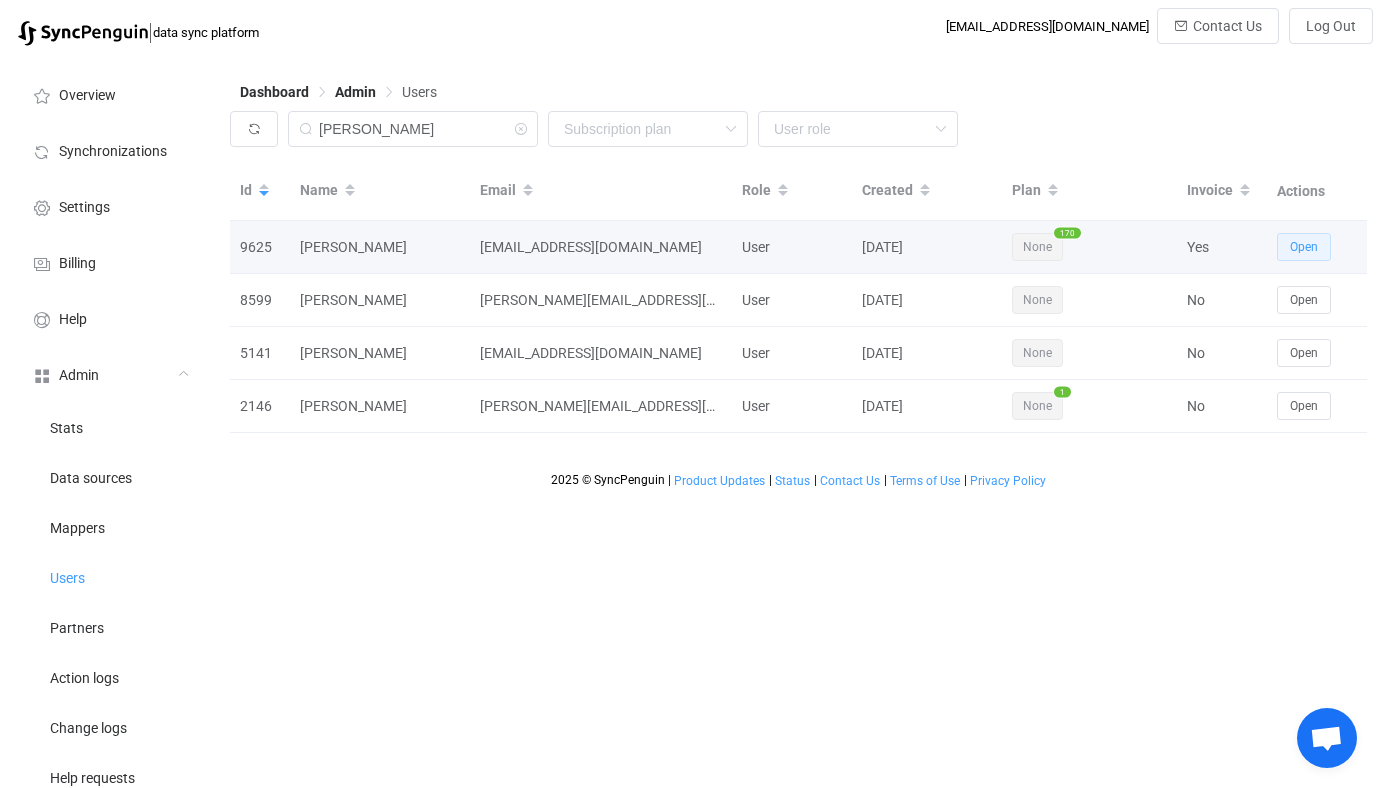 click on "Open" at bounding box center (1304, 247) 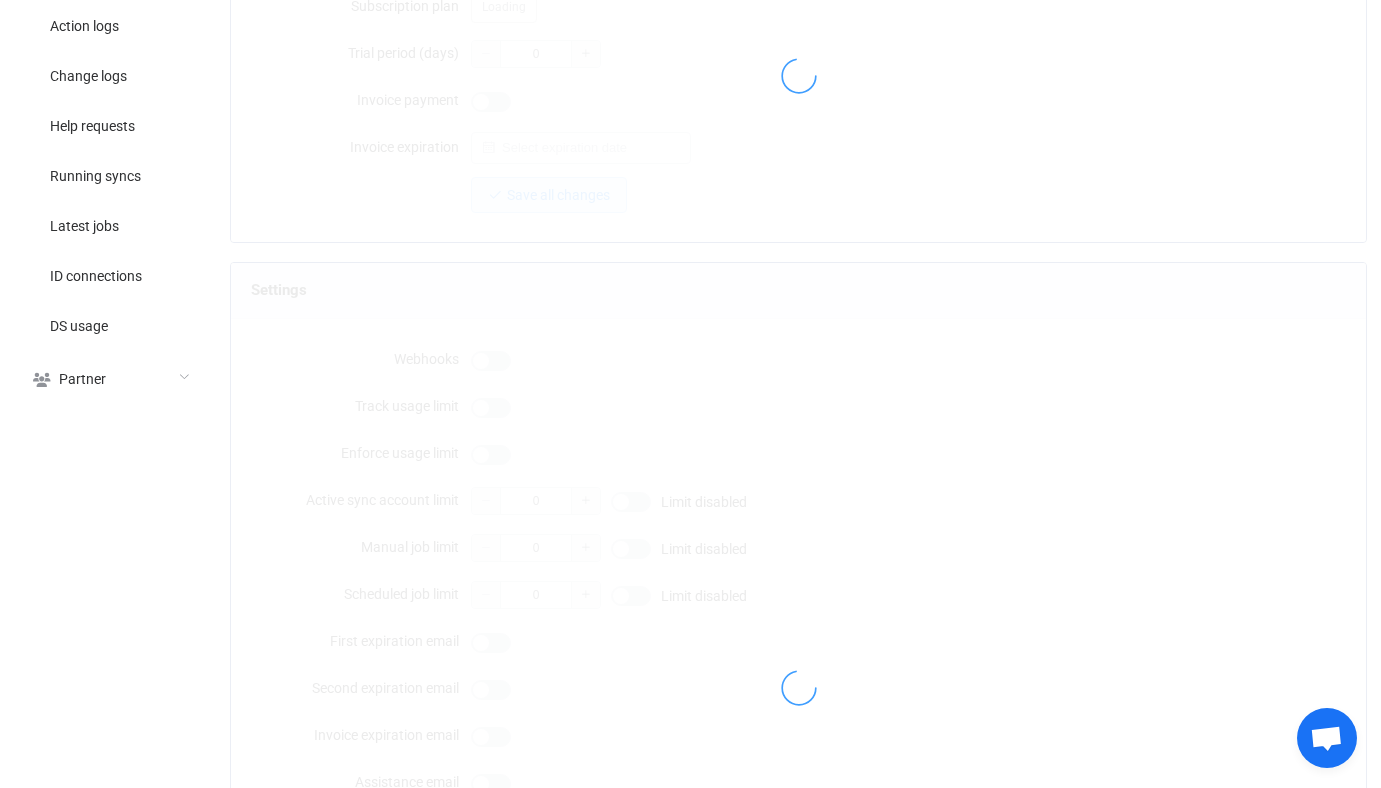 type on "[EMAIL_ADDRESS][DOMAIN_NAME]" 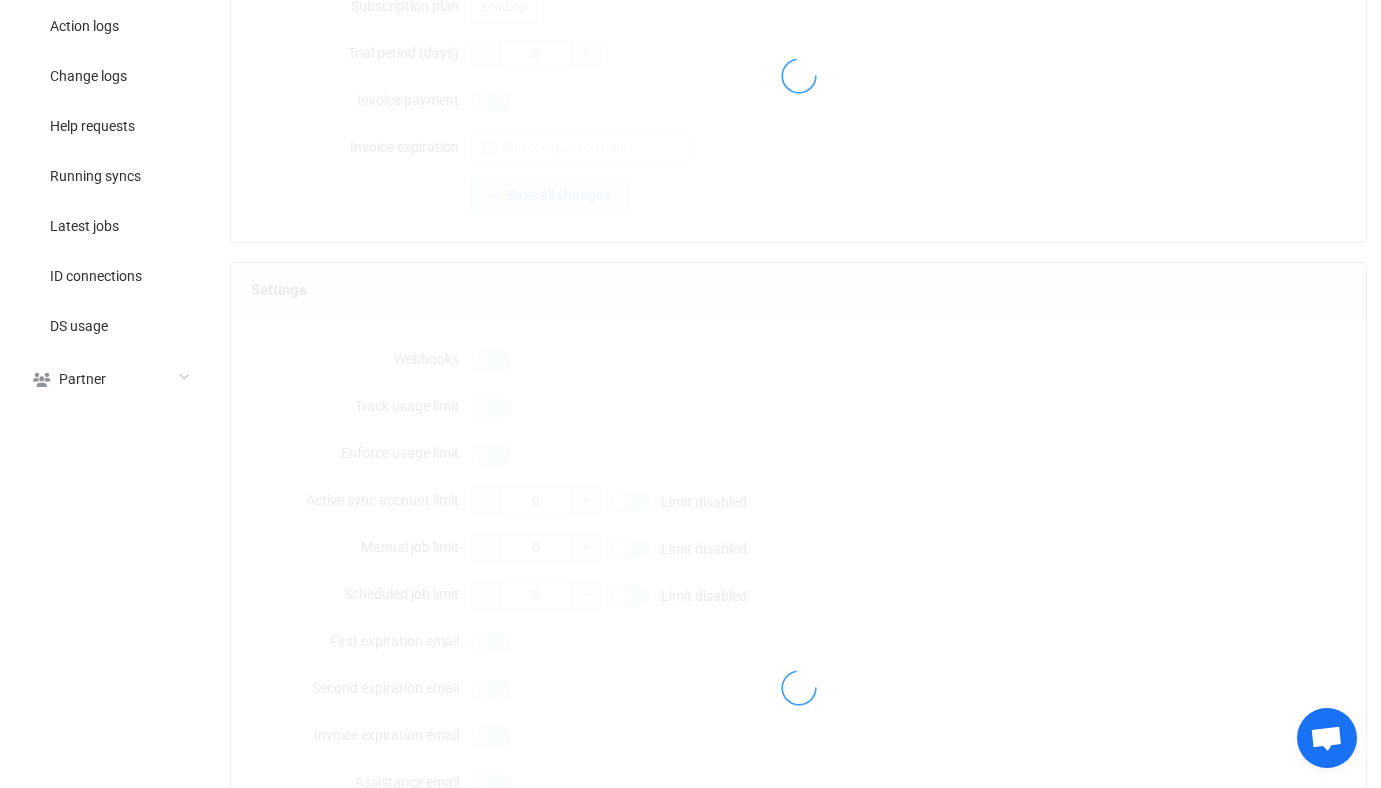 type on "[PERSON_NAME]" 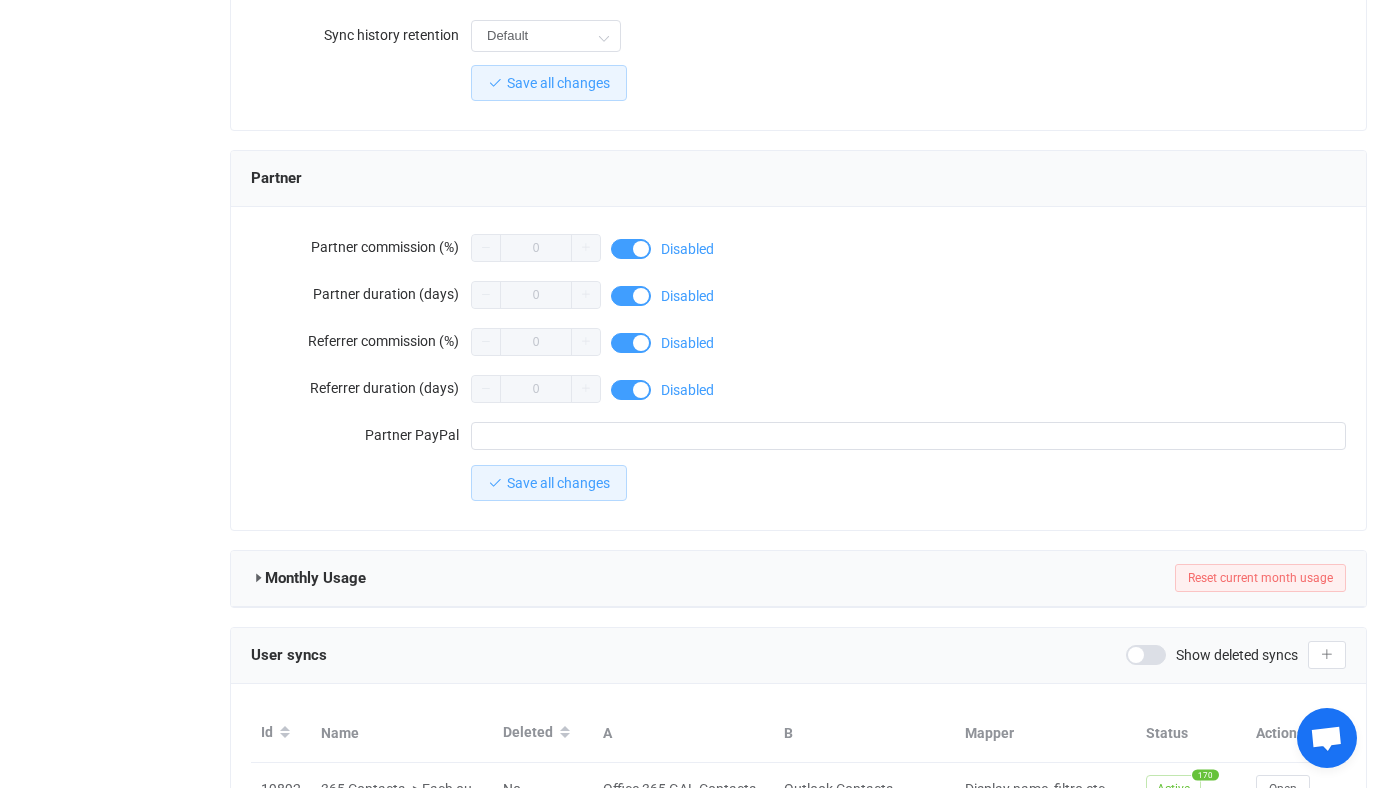 scroll, scrollTop: 1742, scrollLeft: 0, axis: vertical 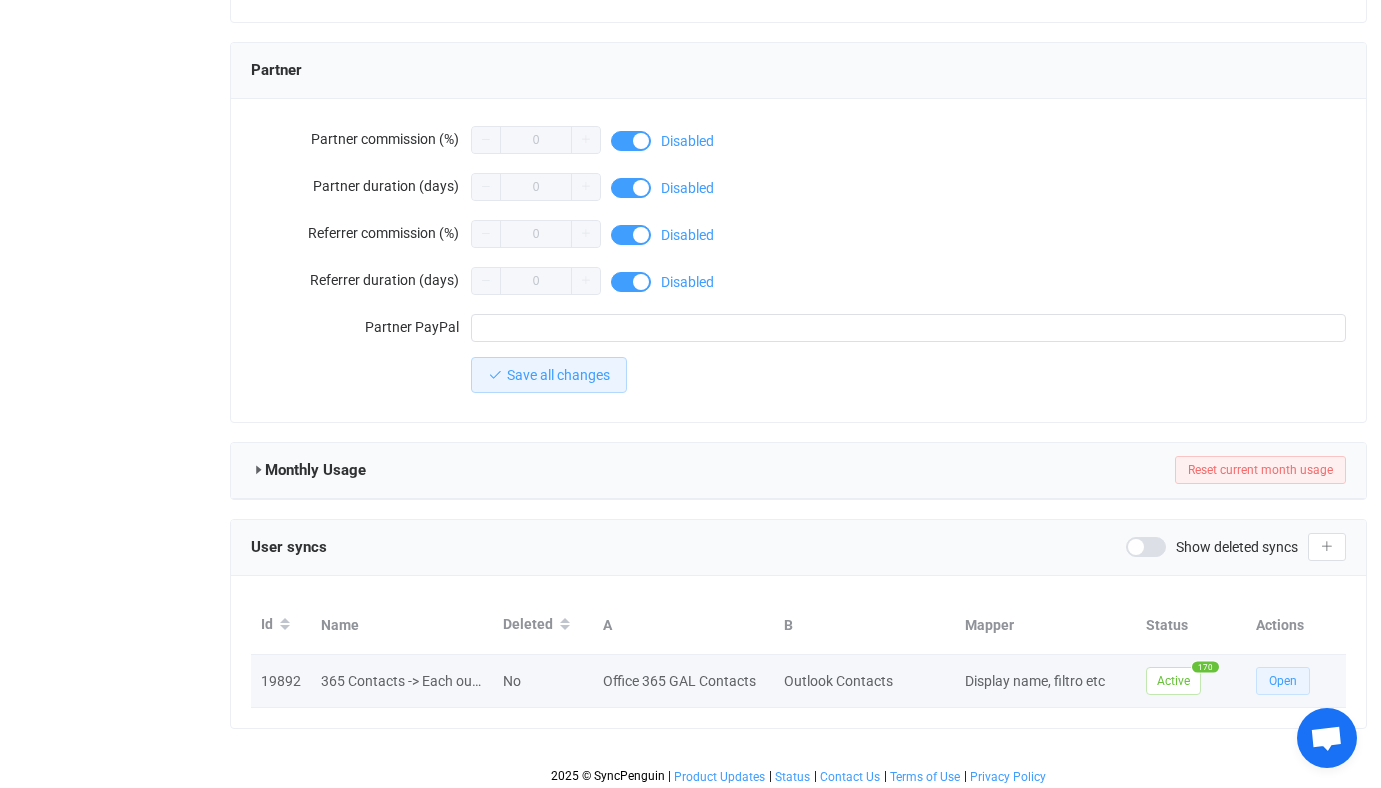 click on "Open" at bounding box center (1283, 681) 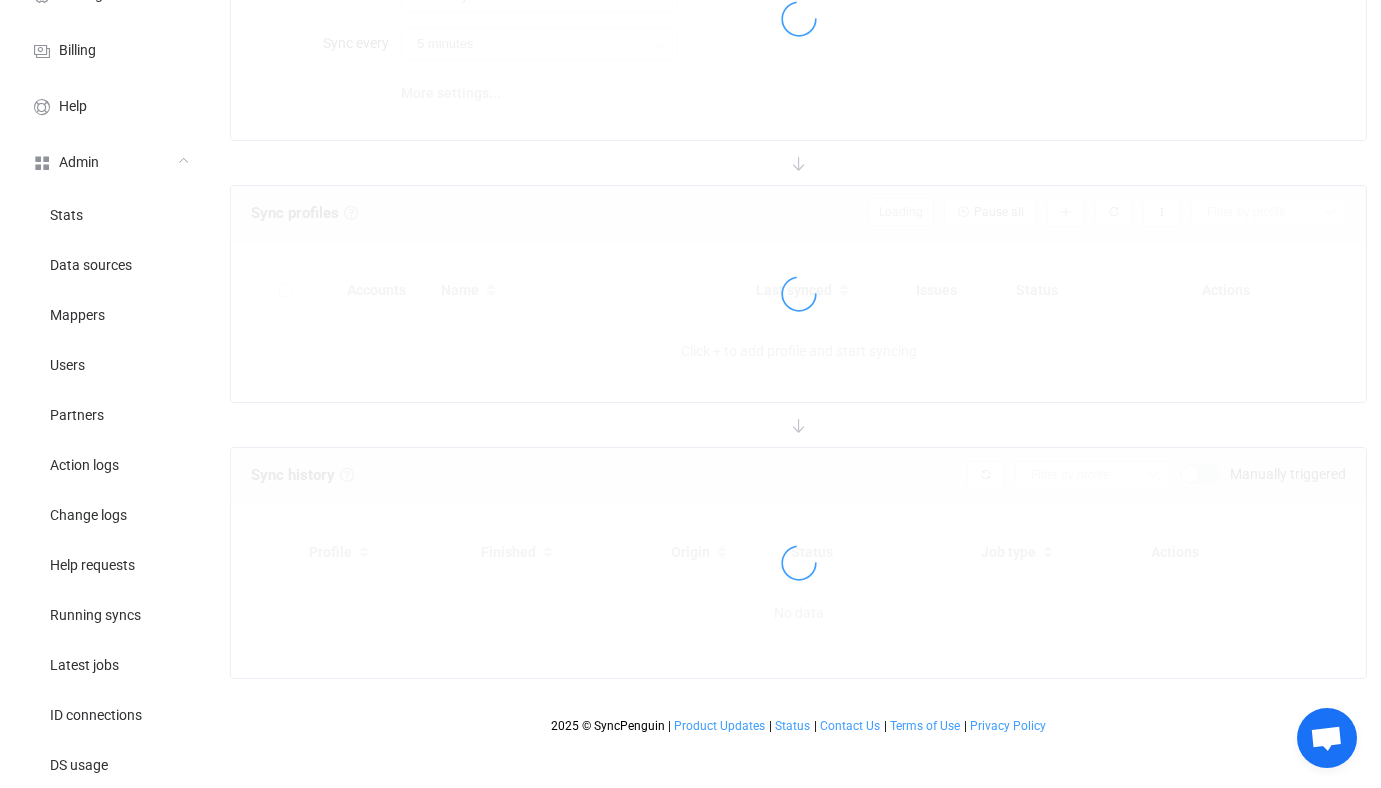 scroll, scrollTop: 280, scrollLeft: 0, axis: vertical 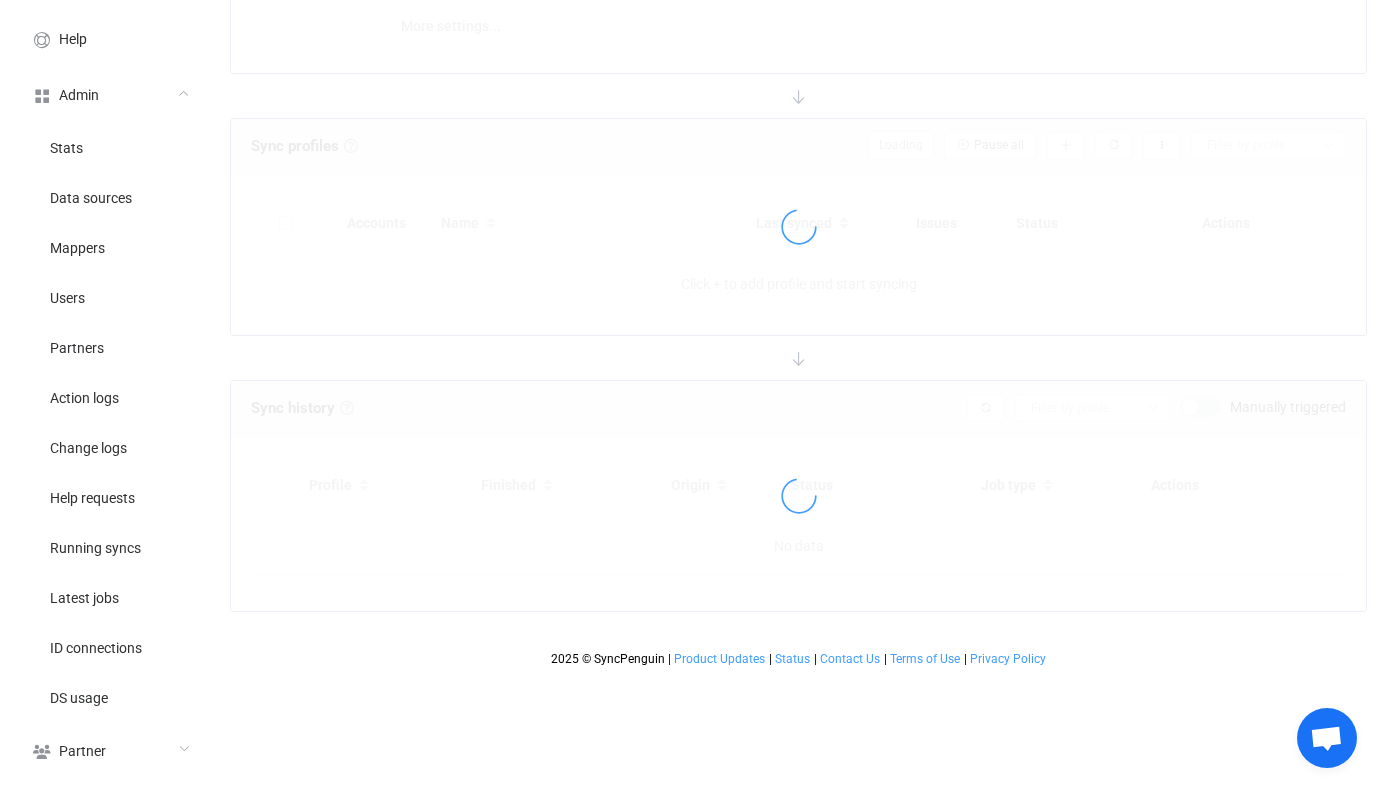 type on "Office 365 GAL → Outlook (one to many)" 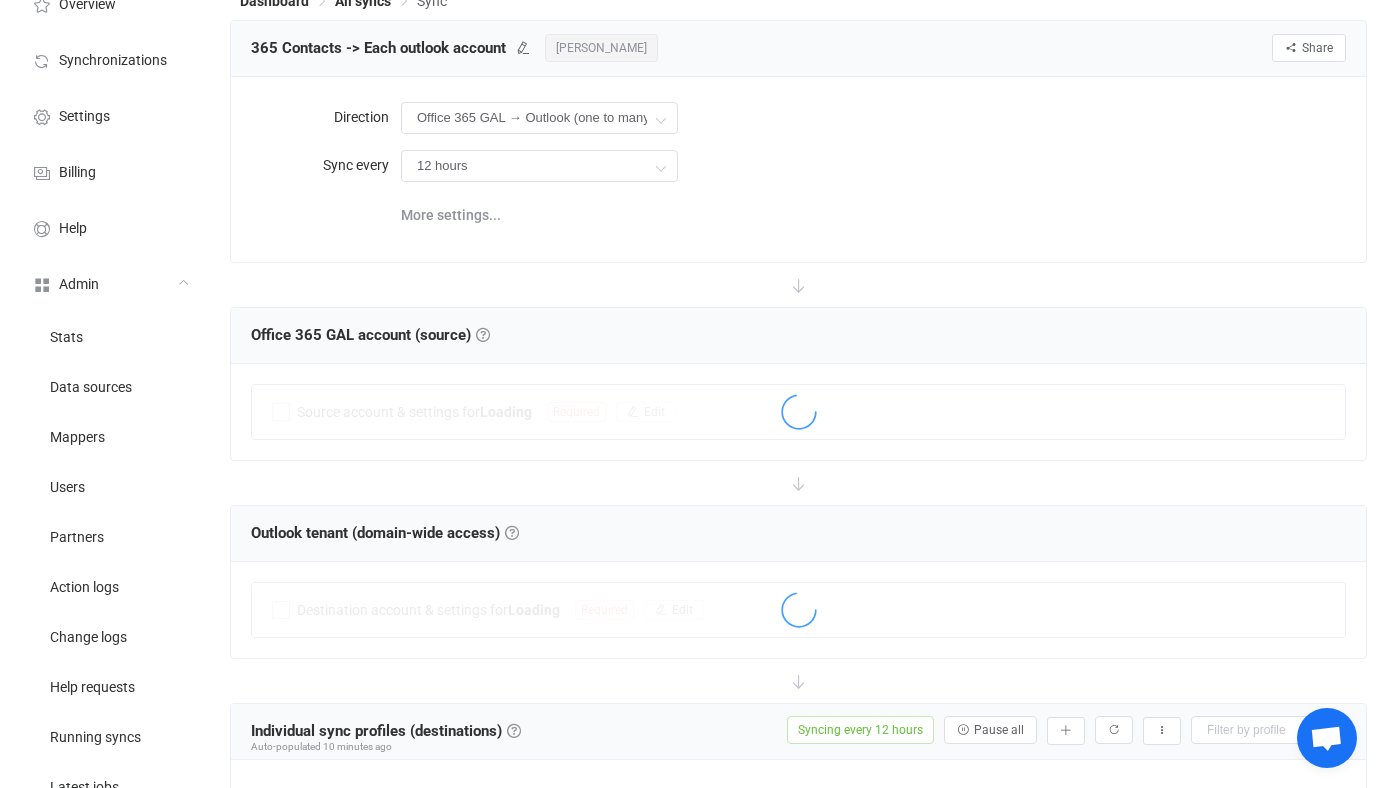 scroll, scrollTop: 1028, scrollLeft: 0, axis: vertical 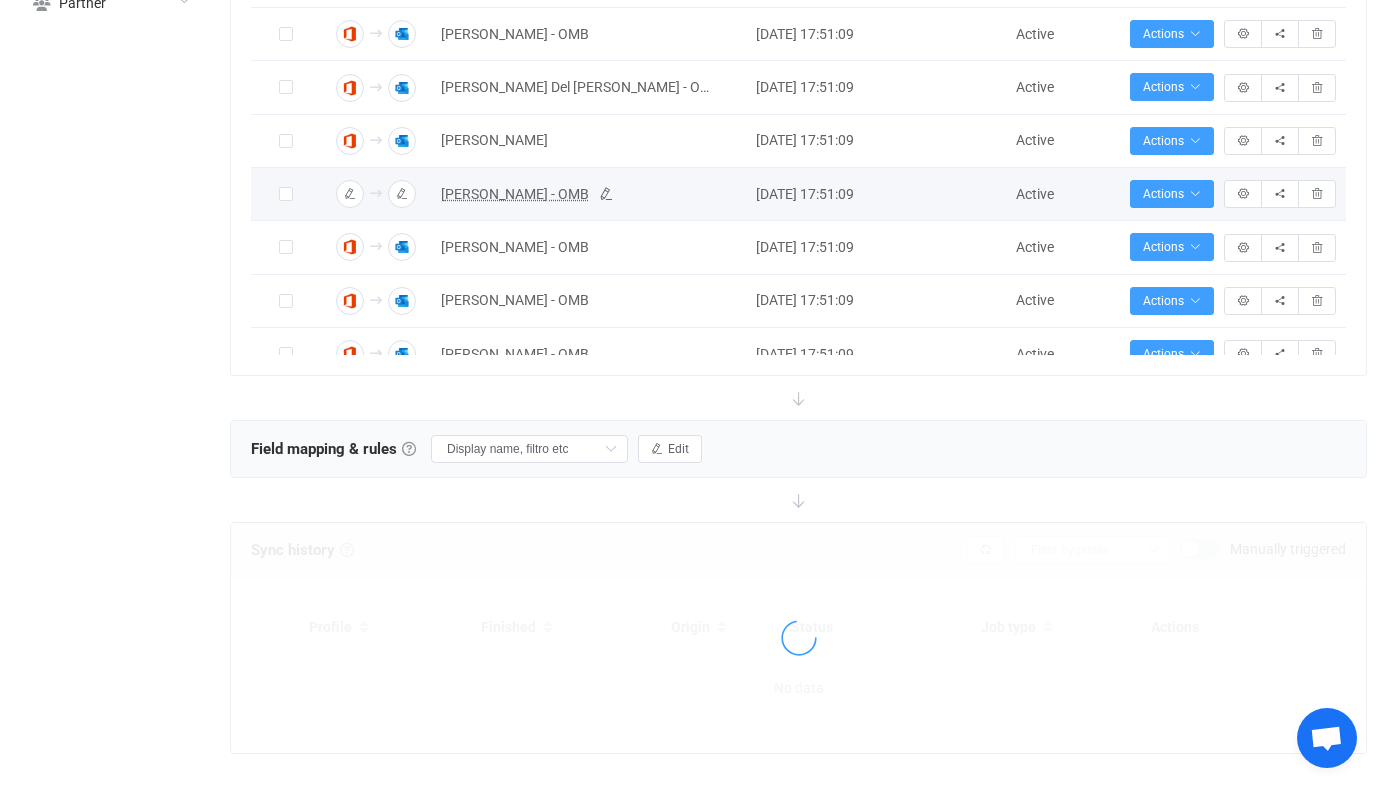 click on "Vanessa Mocchi - OMB" at bounding box center [515, 194] 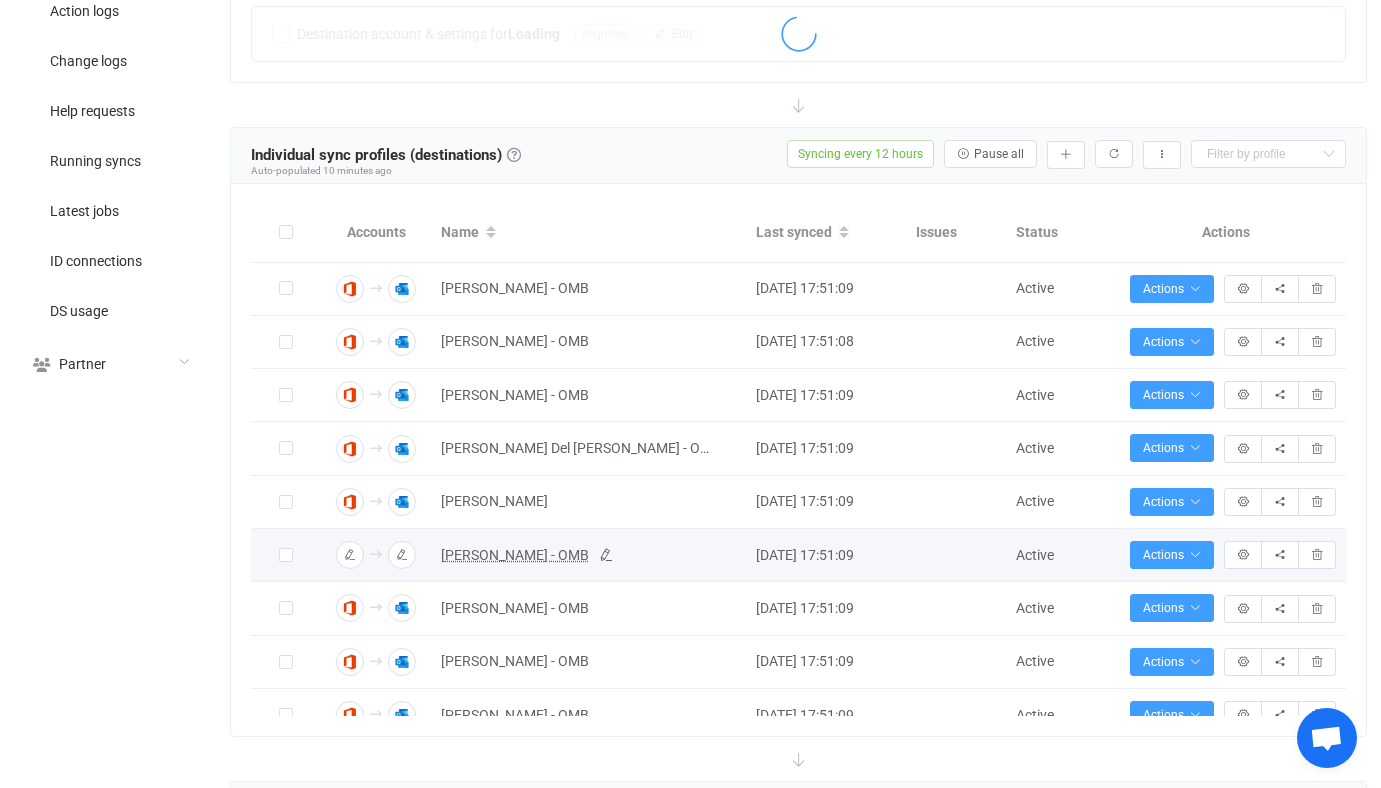type on "[PERSON_NAME] - OMB" 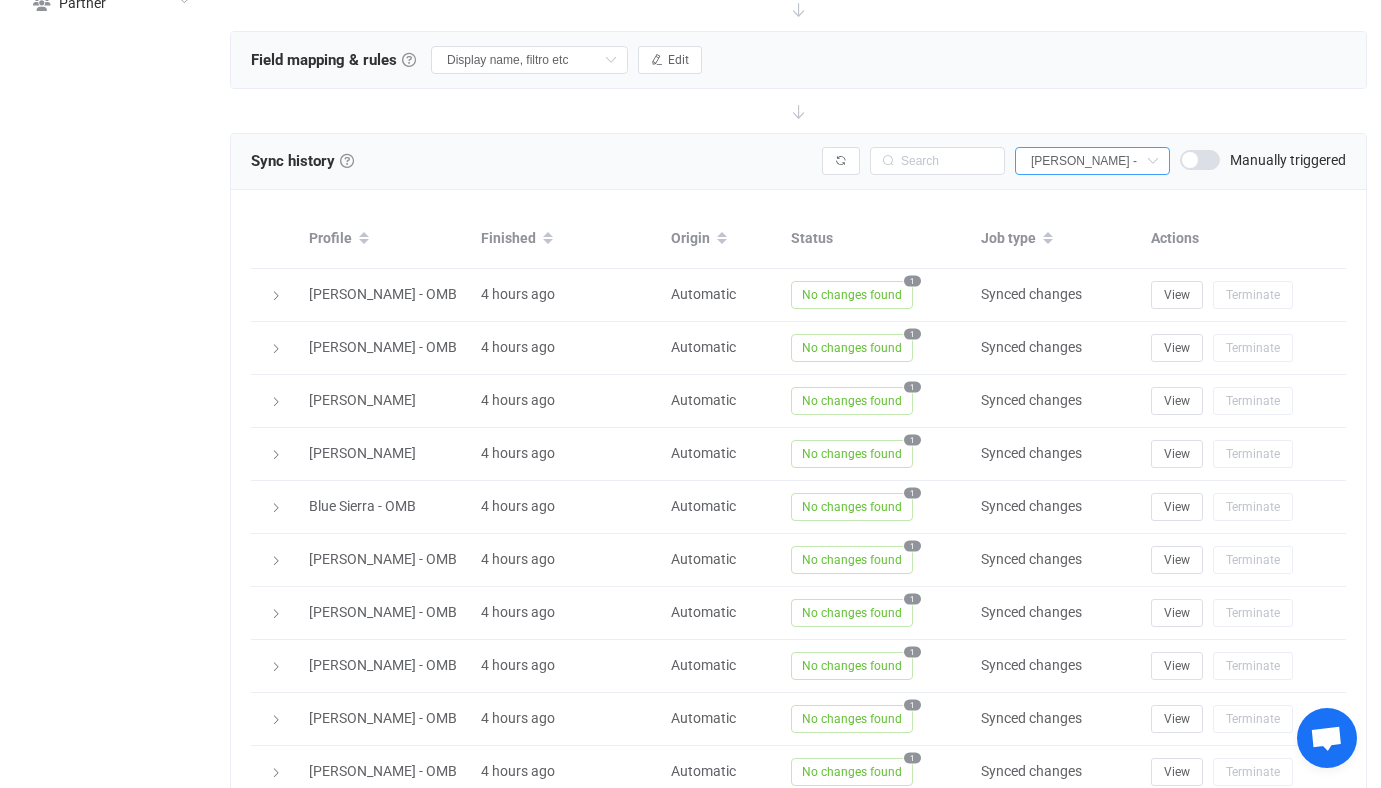 scroll, scrollTop: 1163, scrollLeft: 0, axis: vertical 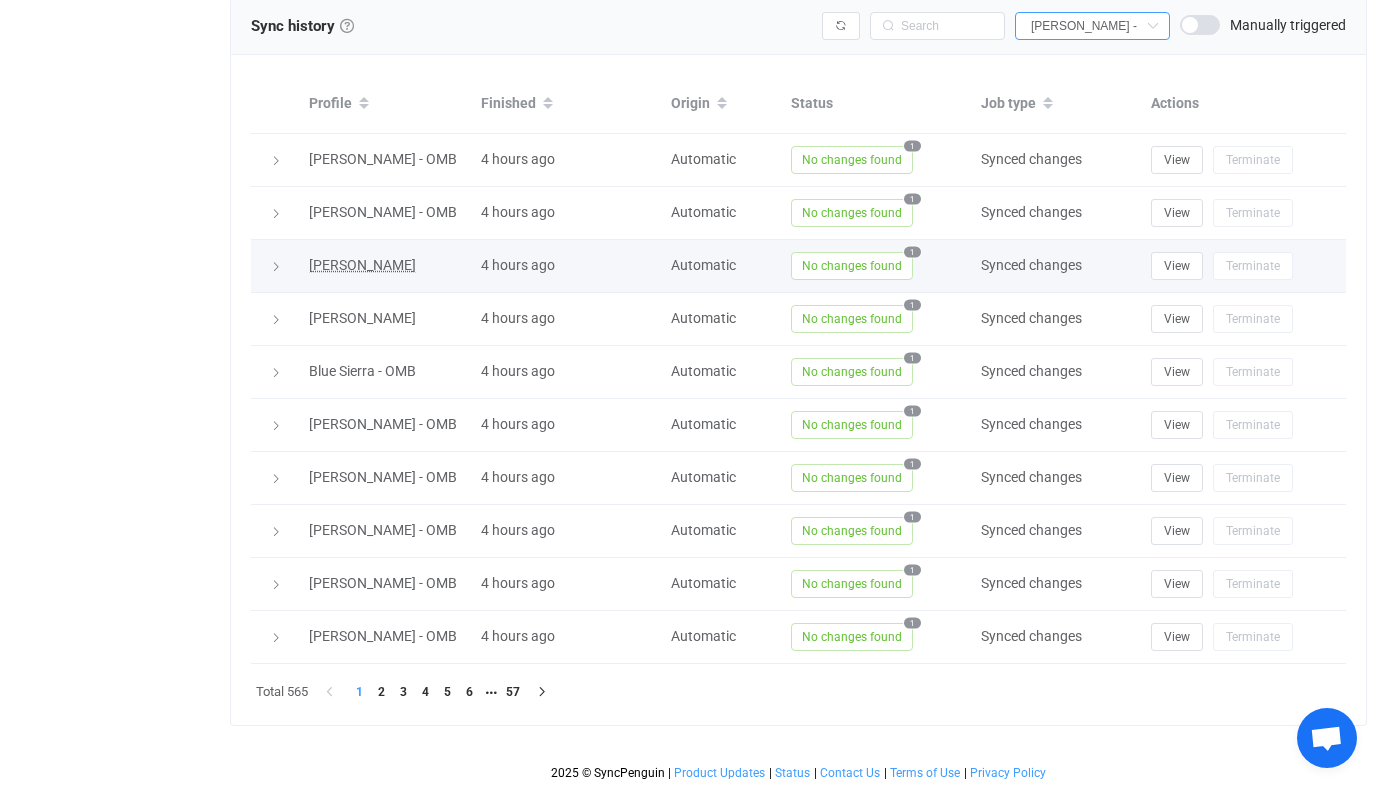click on "Serhiy Brykaylov" at bounding box center [362, 265] 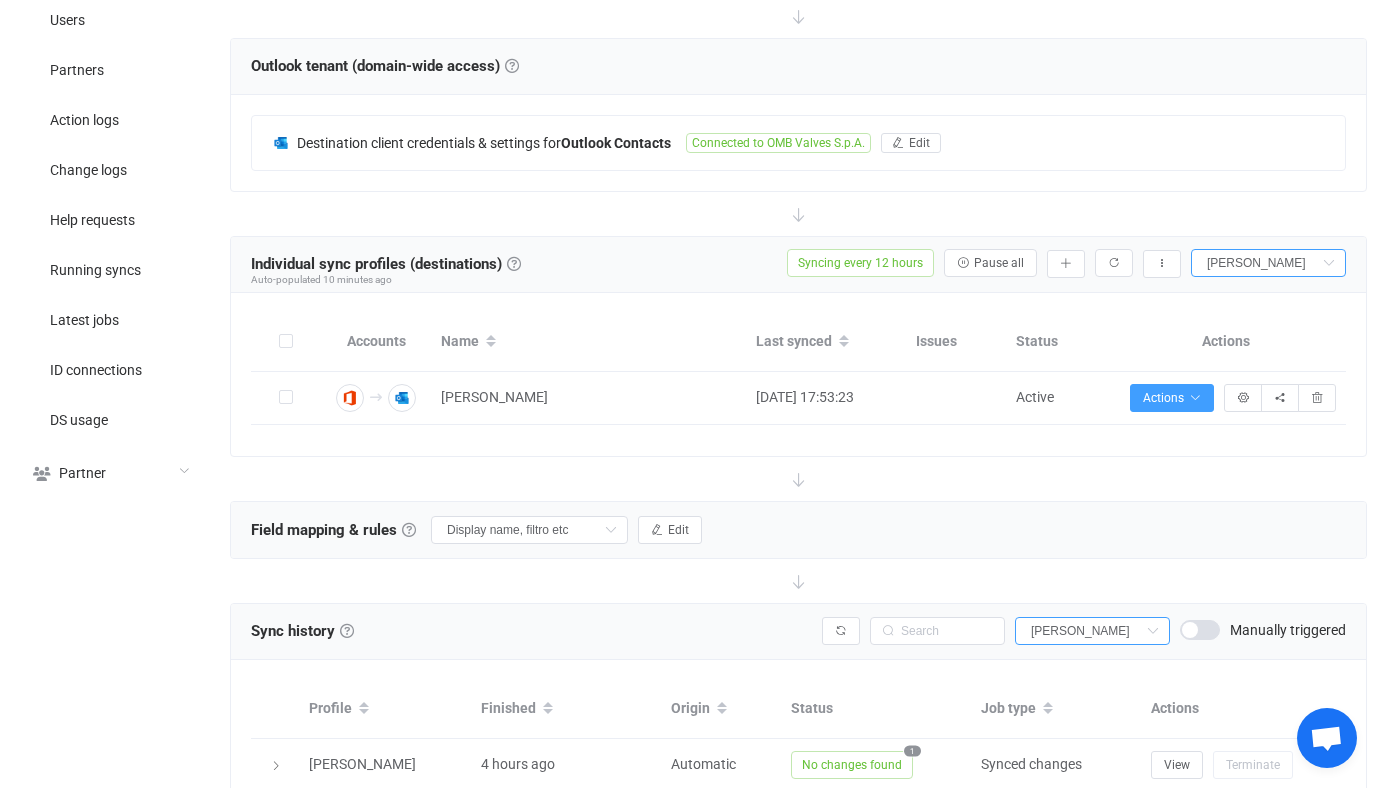 scroll, scrollTop: 554, scrollLeft: 0, axis: vertical 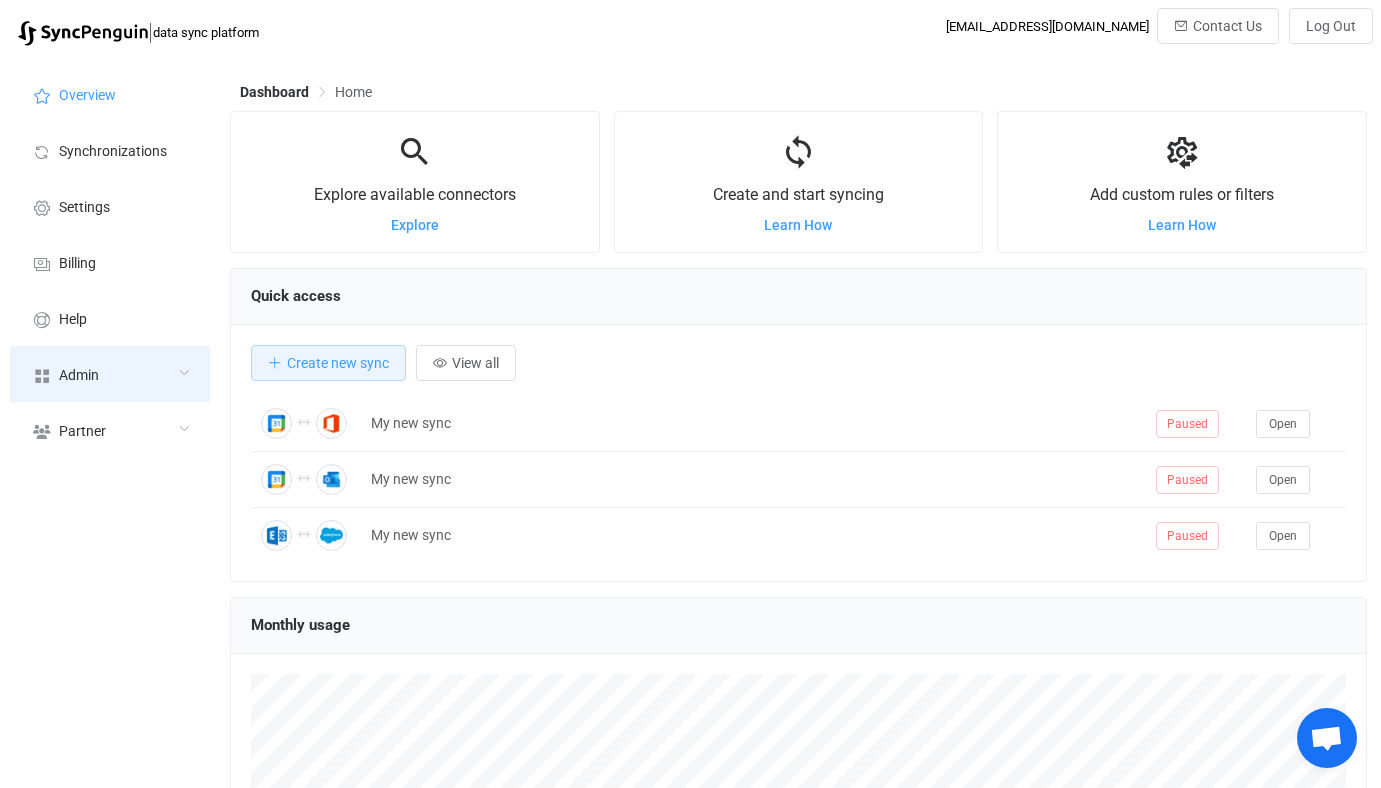 click on "Admin" at bounding box center [110, 374] 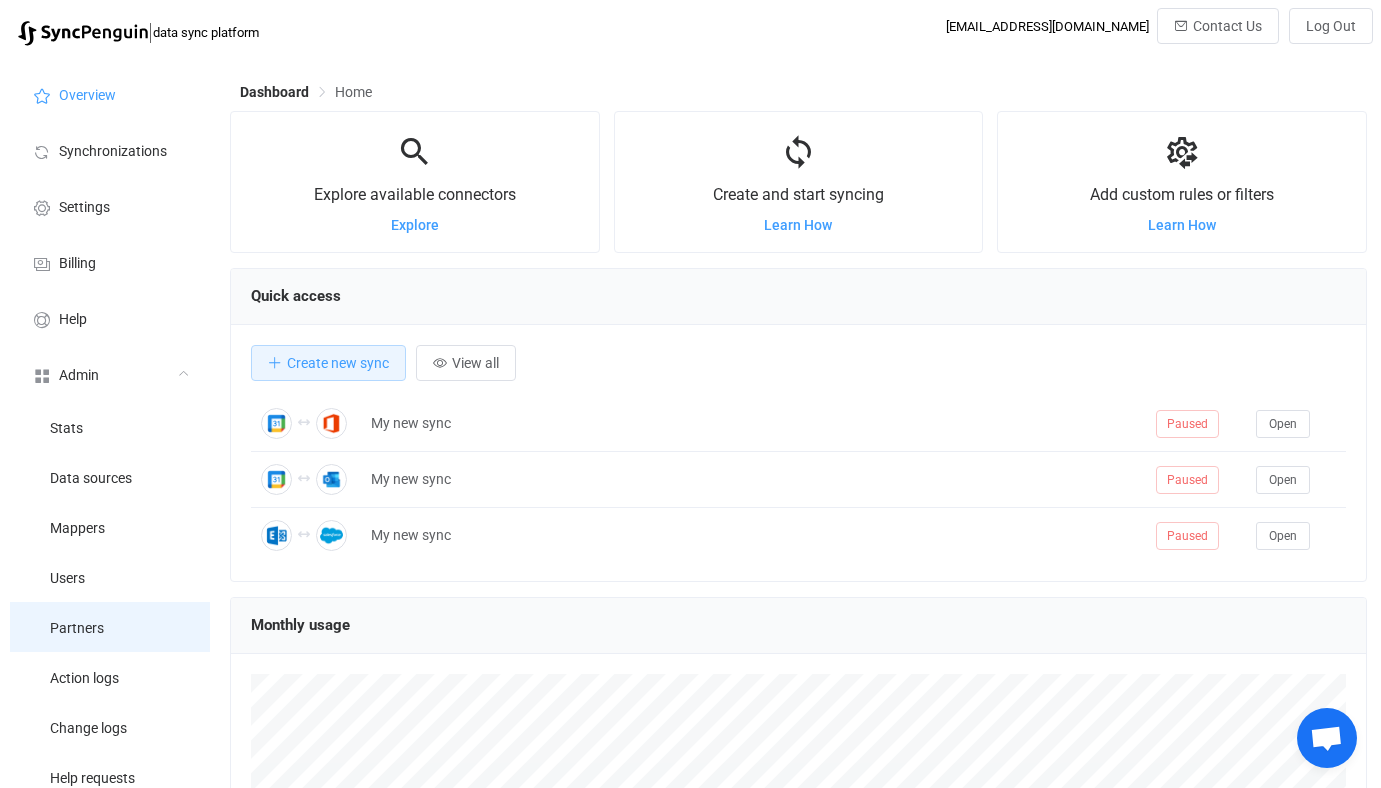 click on "Partners" at bounding box center [110, 627] 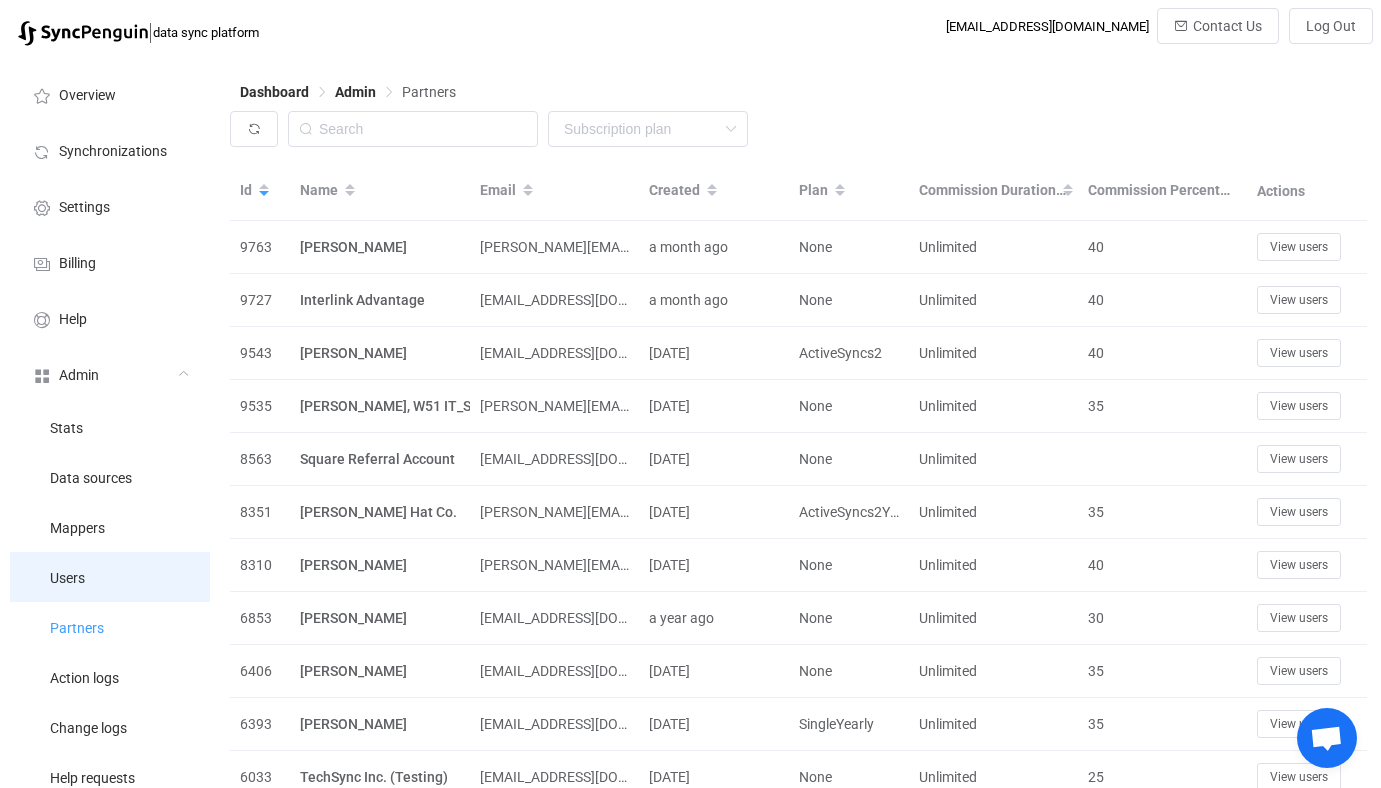 click on "Users" at bounding box center [110, 577] 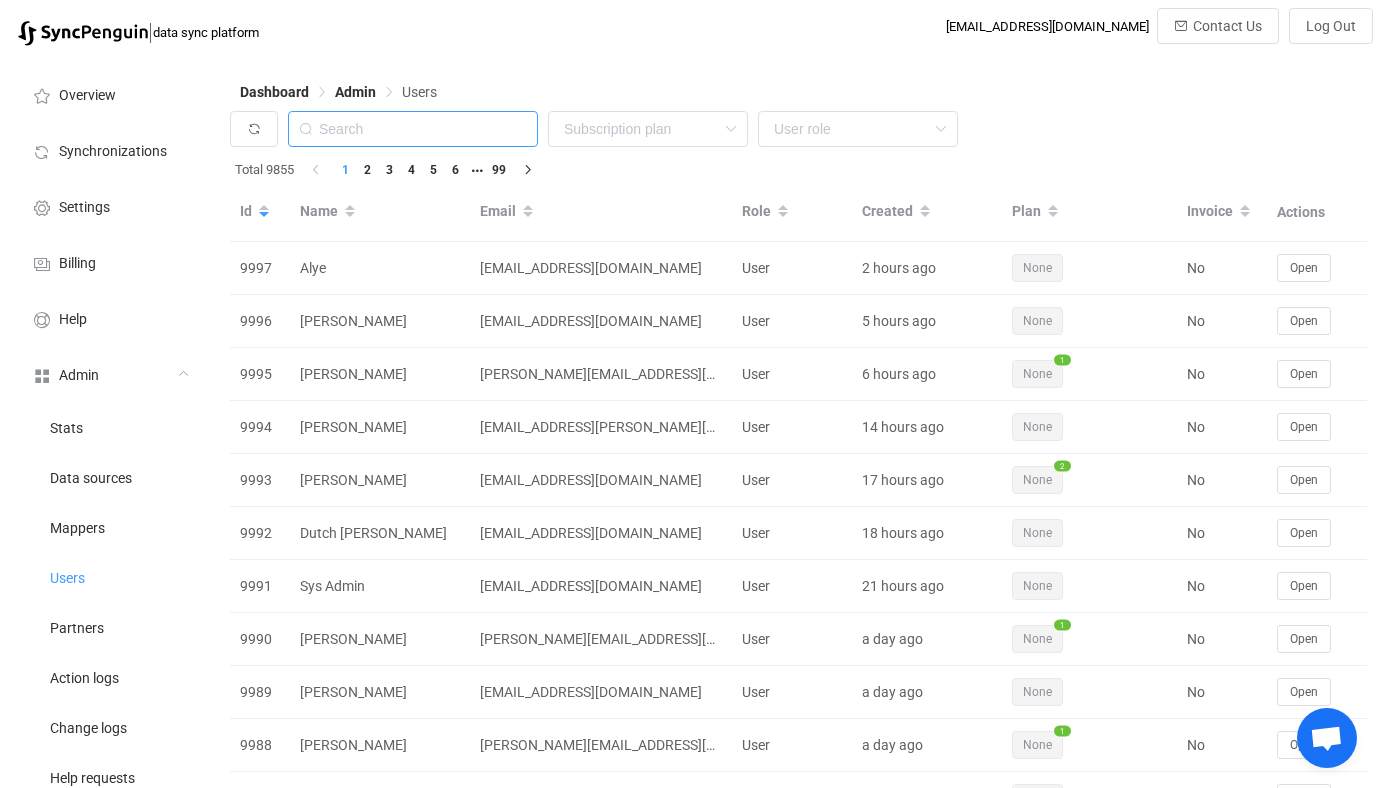 click at bounding box center (413, 129) 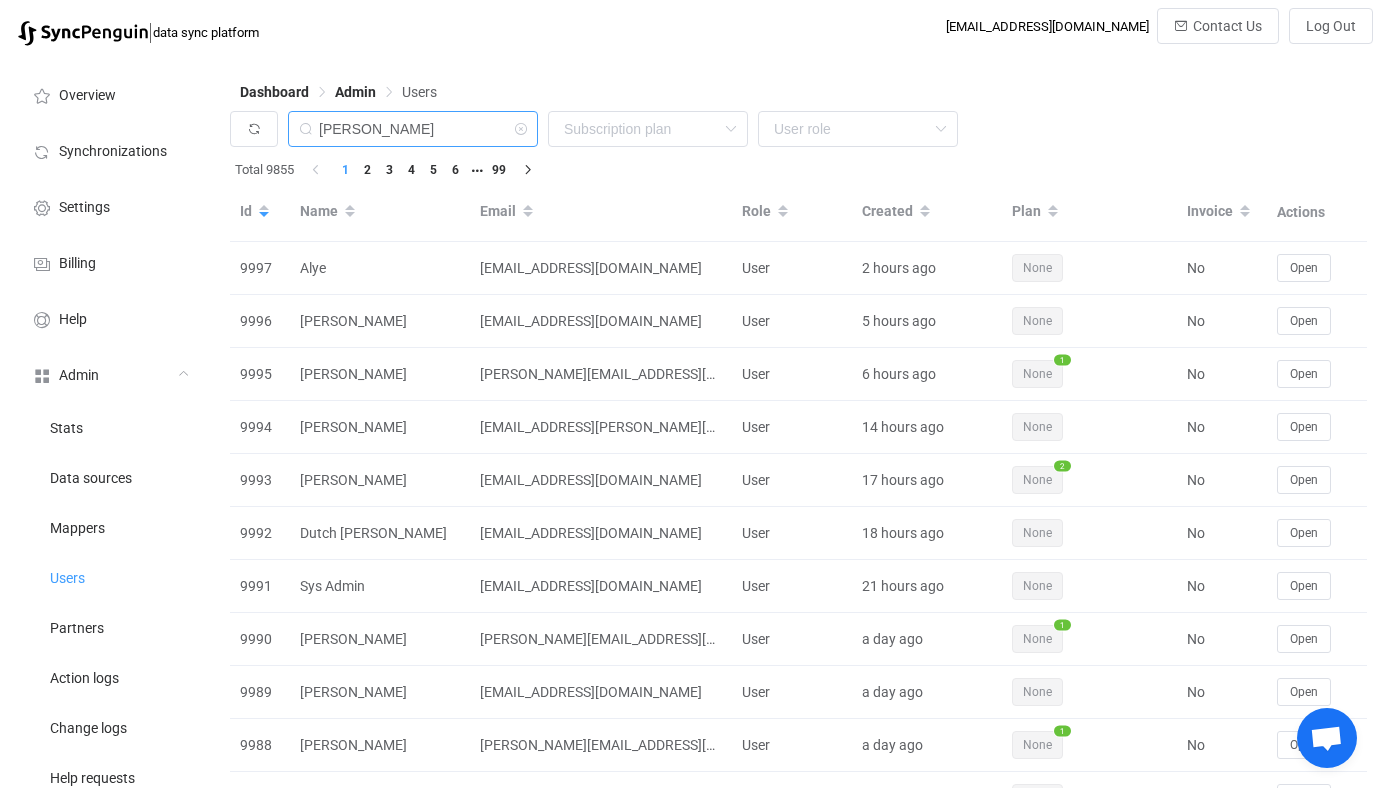 type on "[PERSON_NAME]" 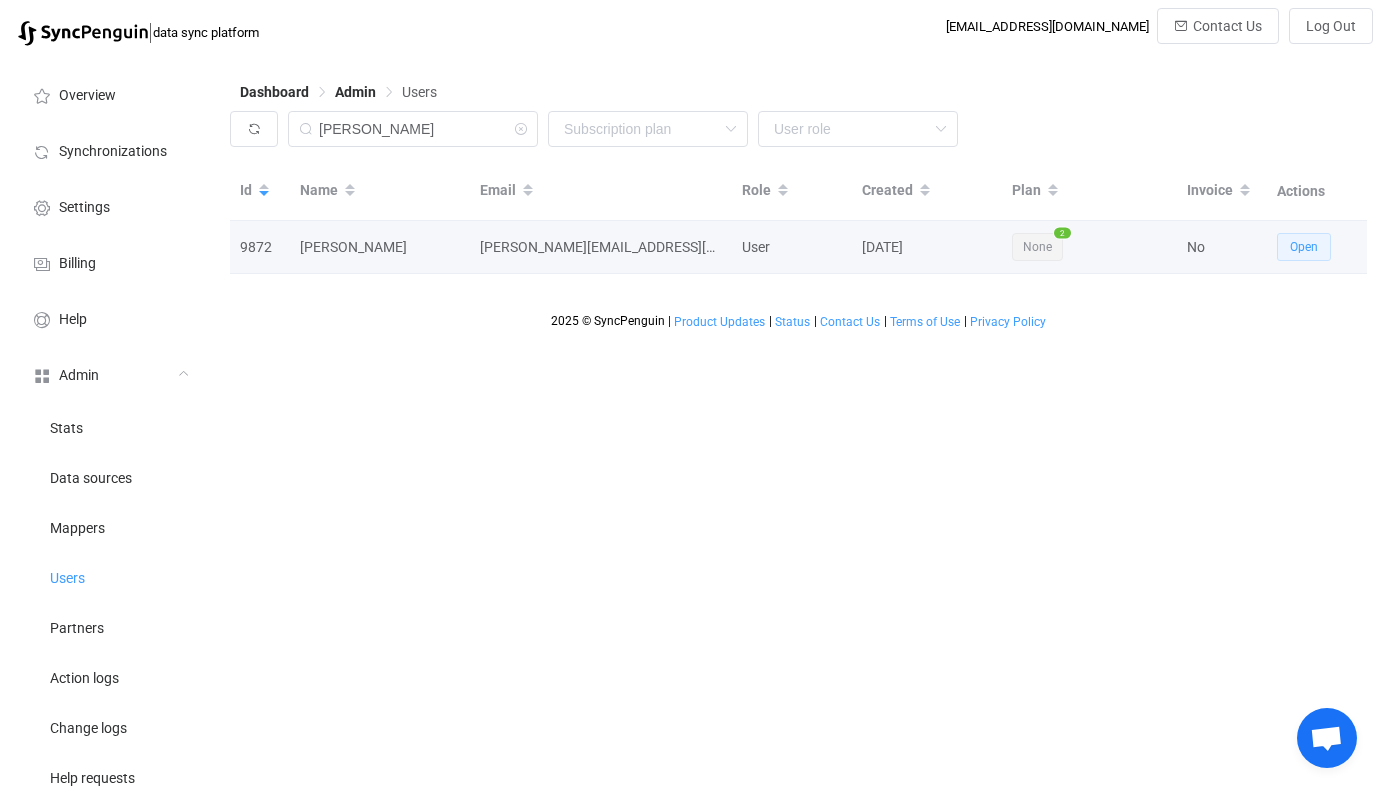 click on "Open" at bounding box center (1304, 247) 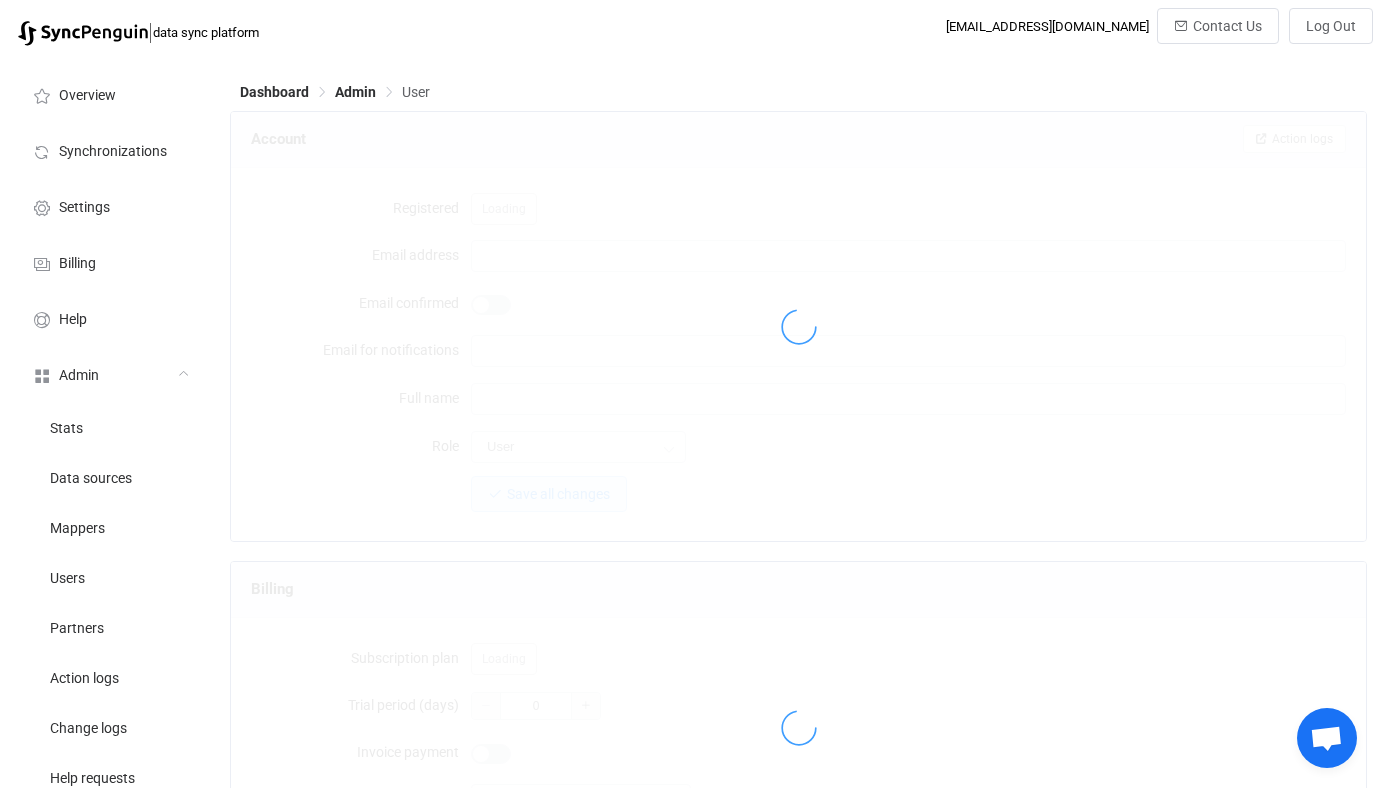 type on "[PERSON_NAME][EMAIL_ADDRESS][PERSON_NAME][DOMAIN_NAME]" 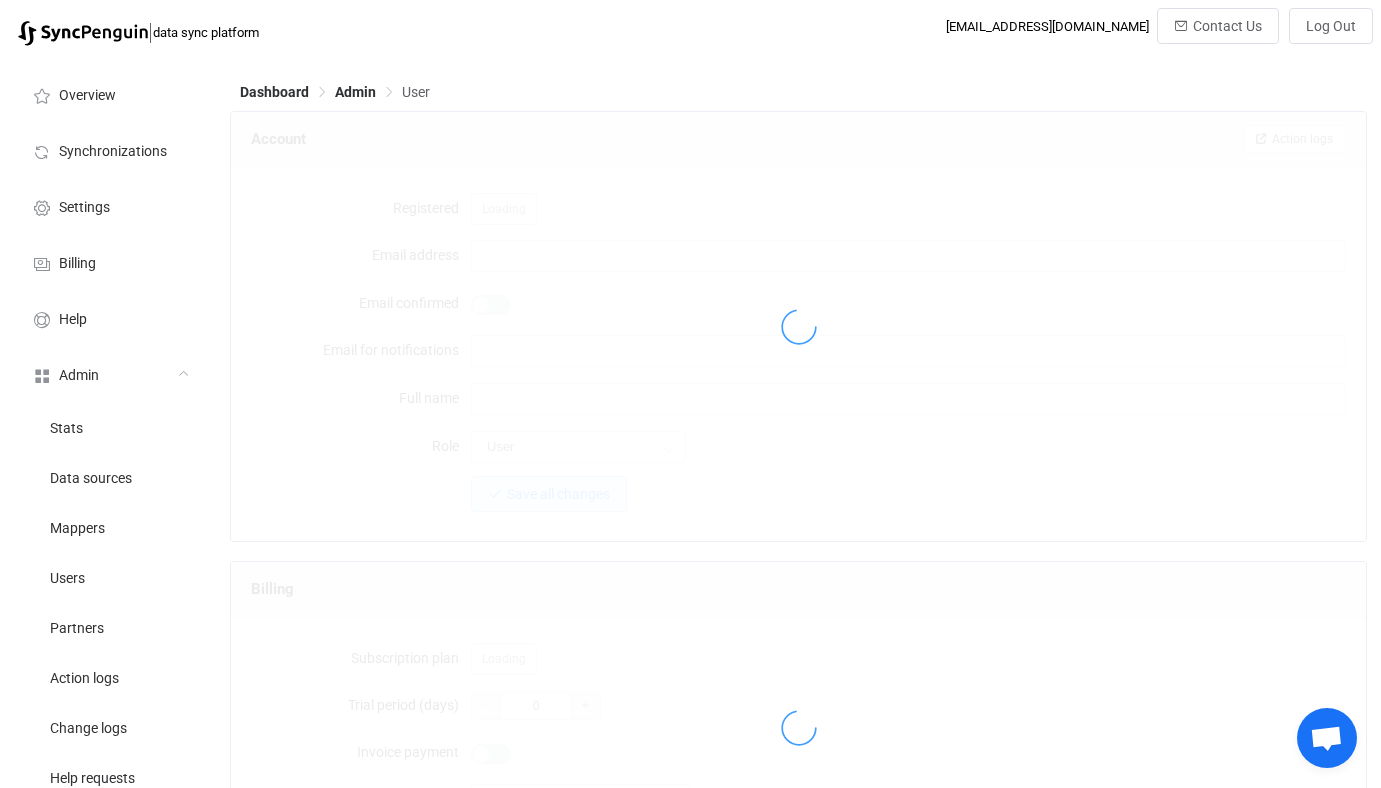 type on "[PERSON_NAME]" 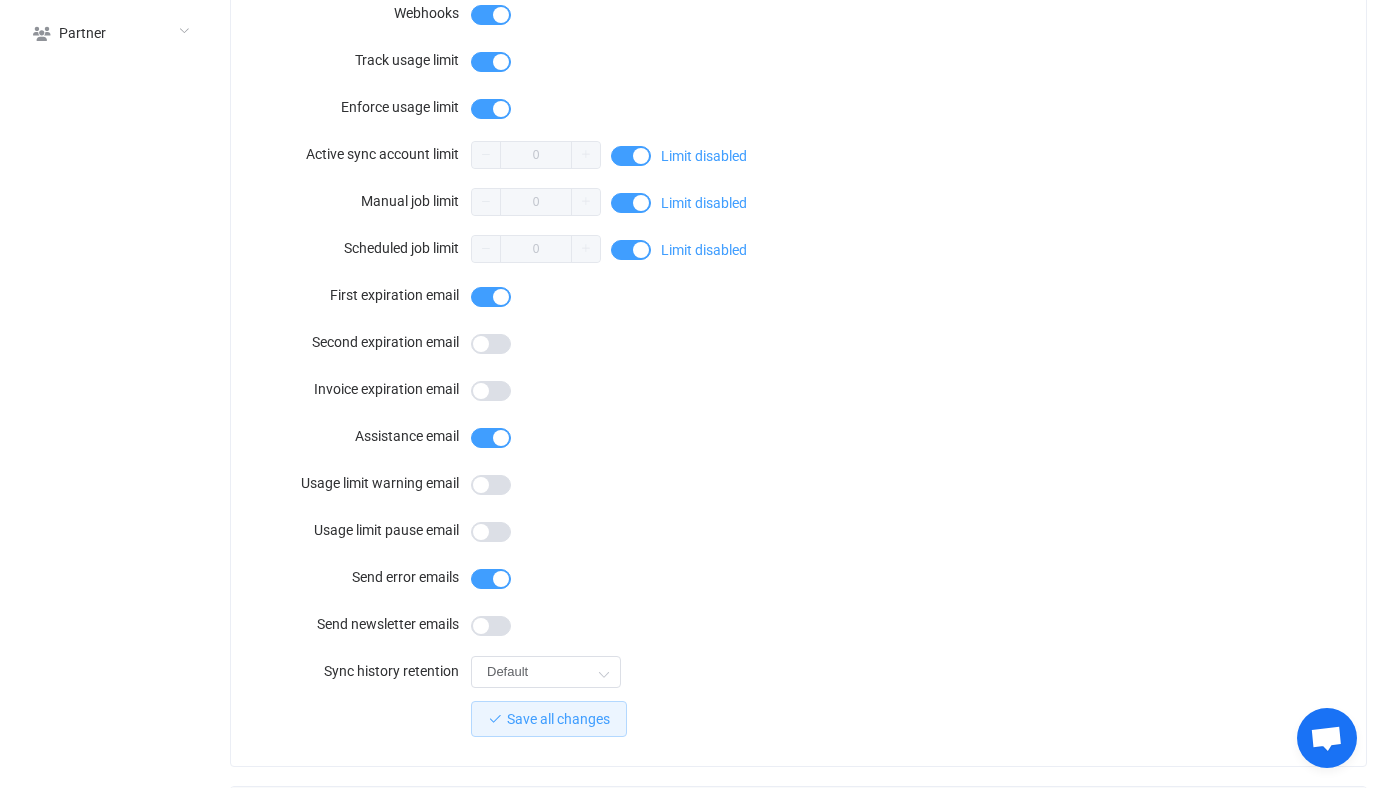 scroll, scrollTop: 1742, scrollLeft: 0, axis: vertical 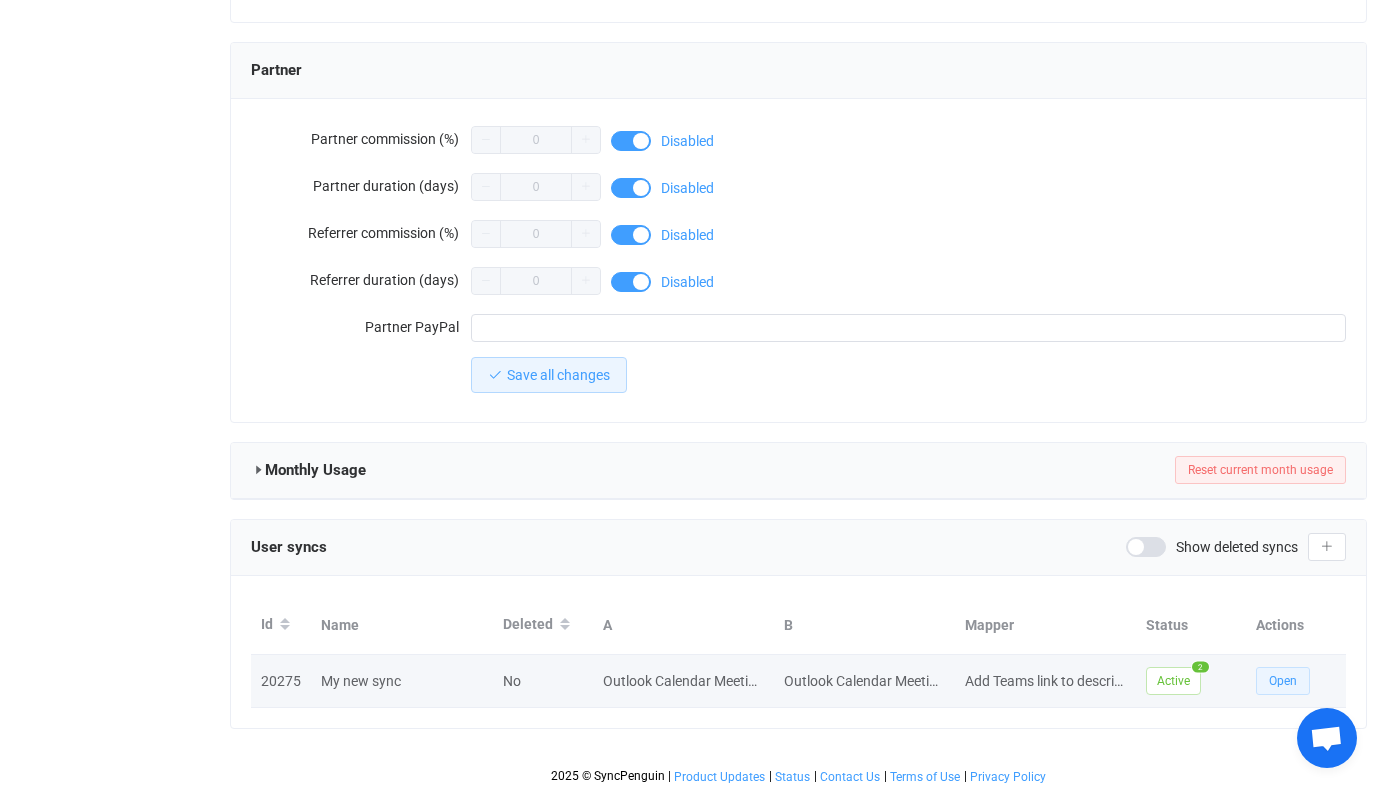 click on "Open" at bounding box center [1283, 681] 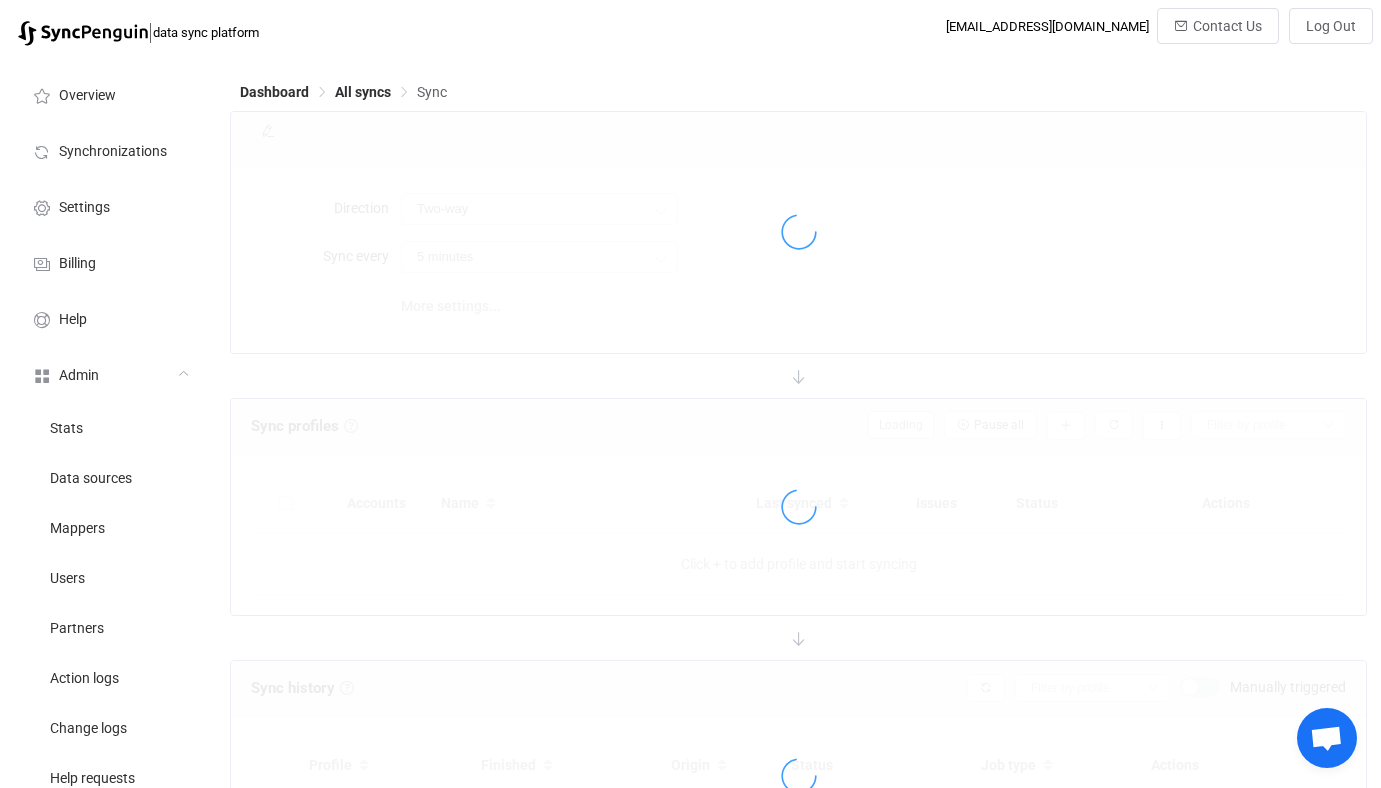 type on "10 minutes" 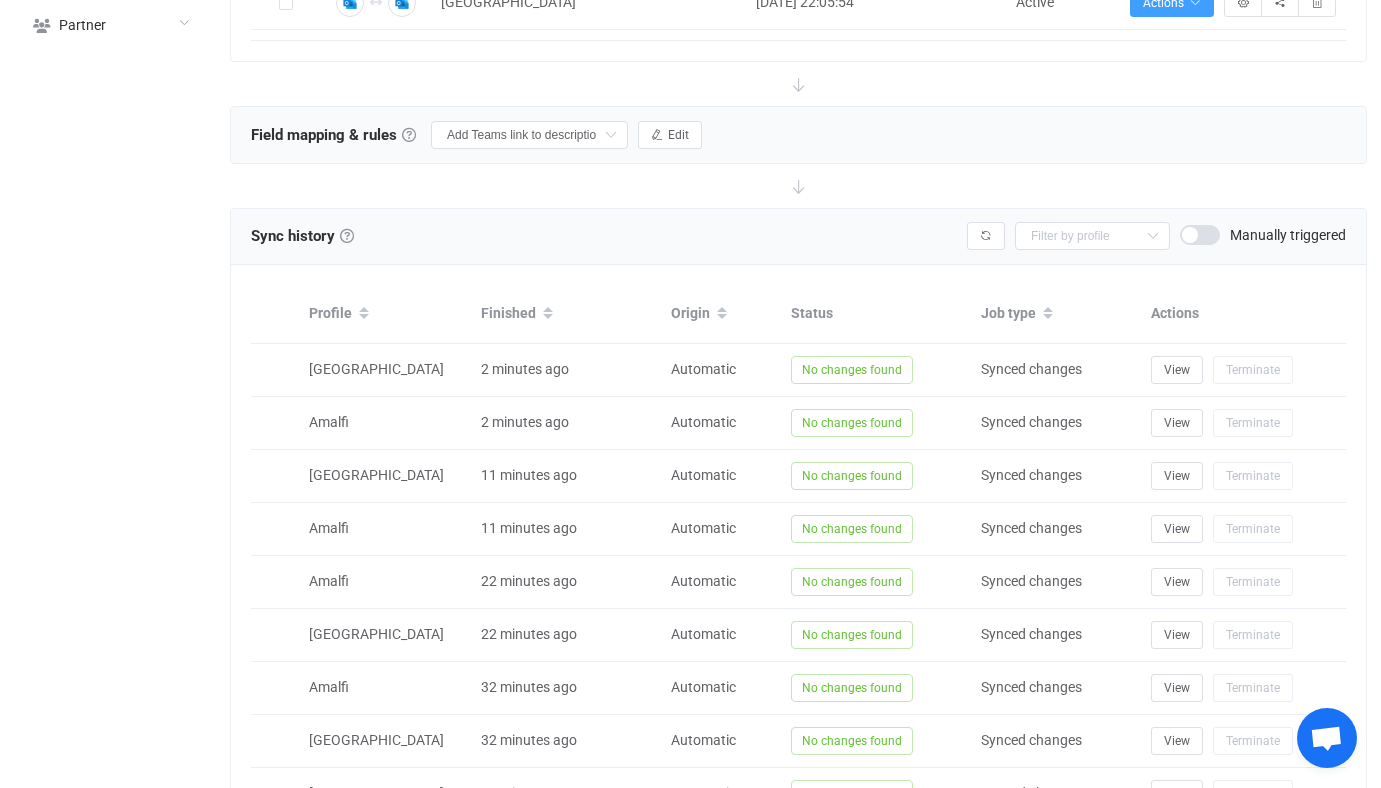 scroll, scrollTop: 875, scrollLeft: 0, axis: vertical 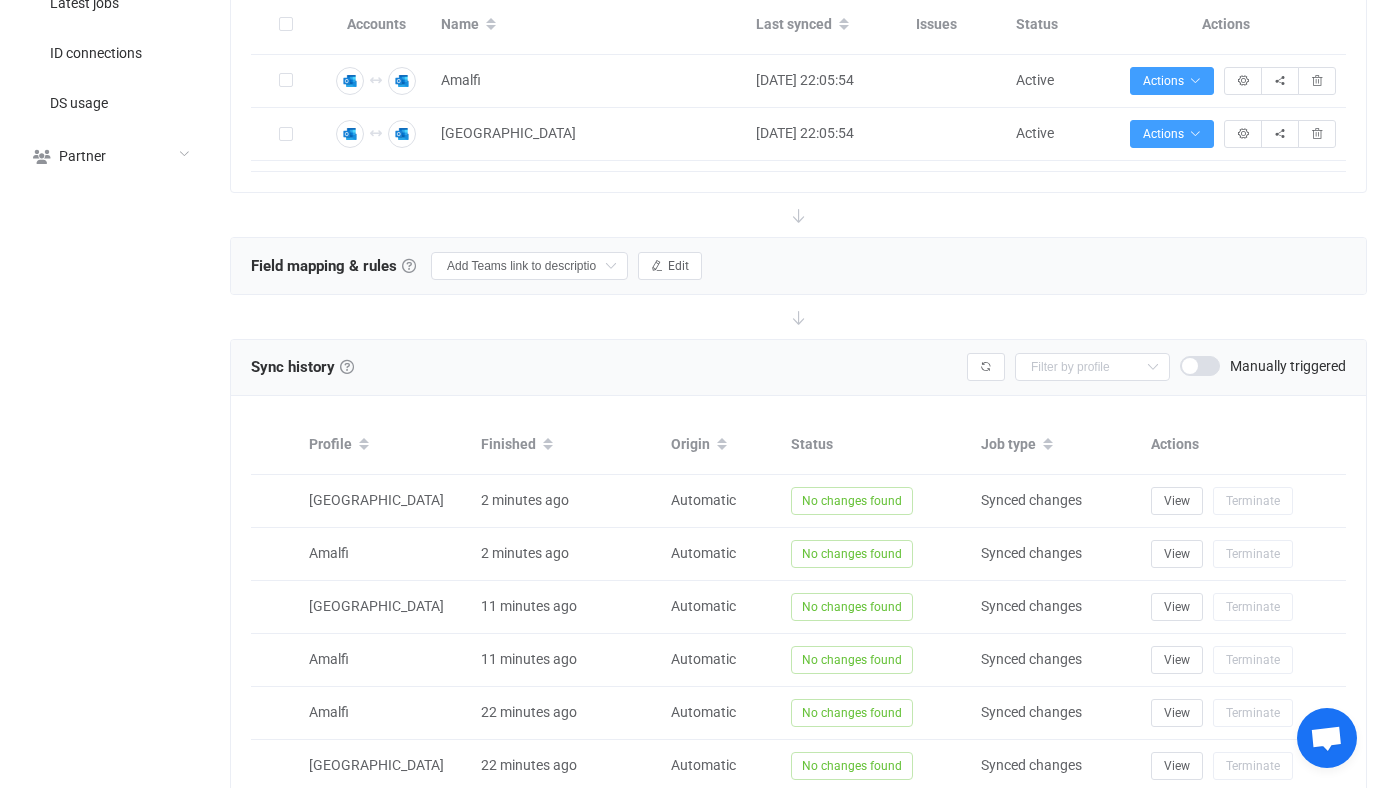 type on "Do nothing" 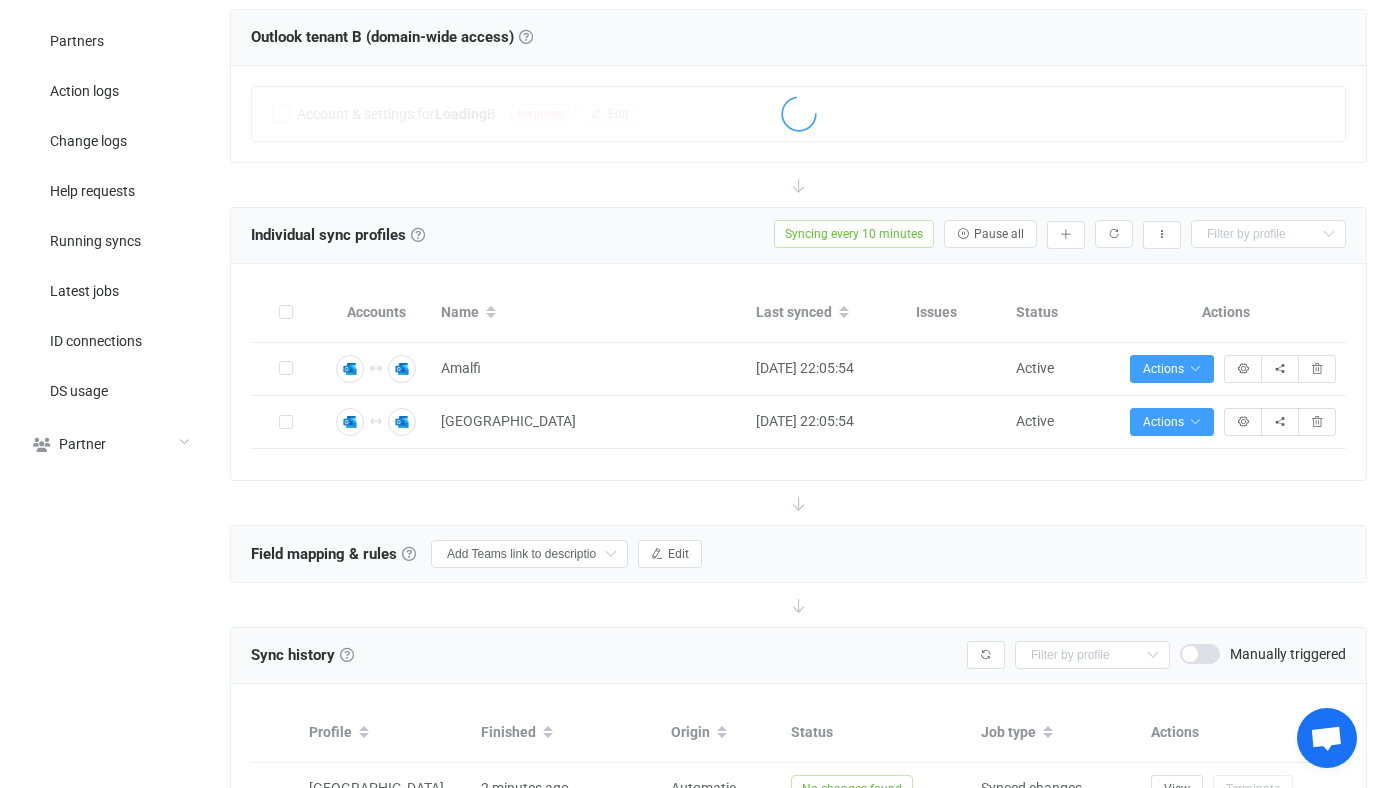 scroll, scrollTop: 530, scrollLeft: 0, axis: vertical 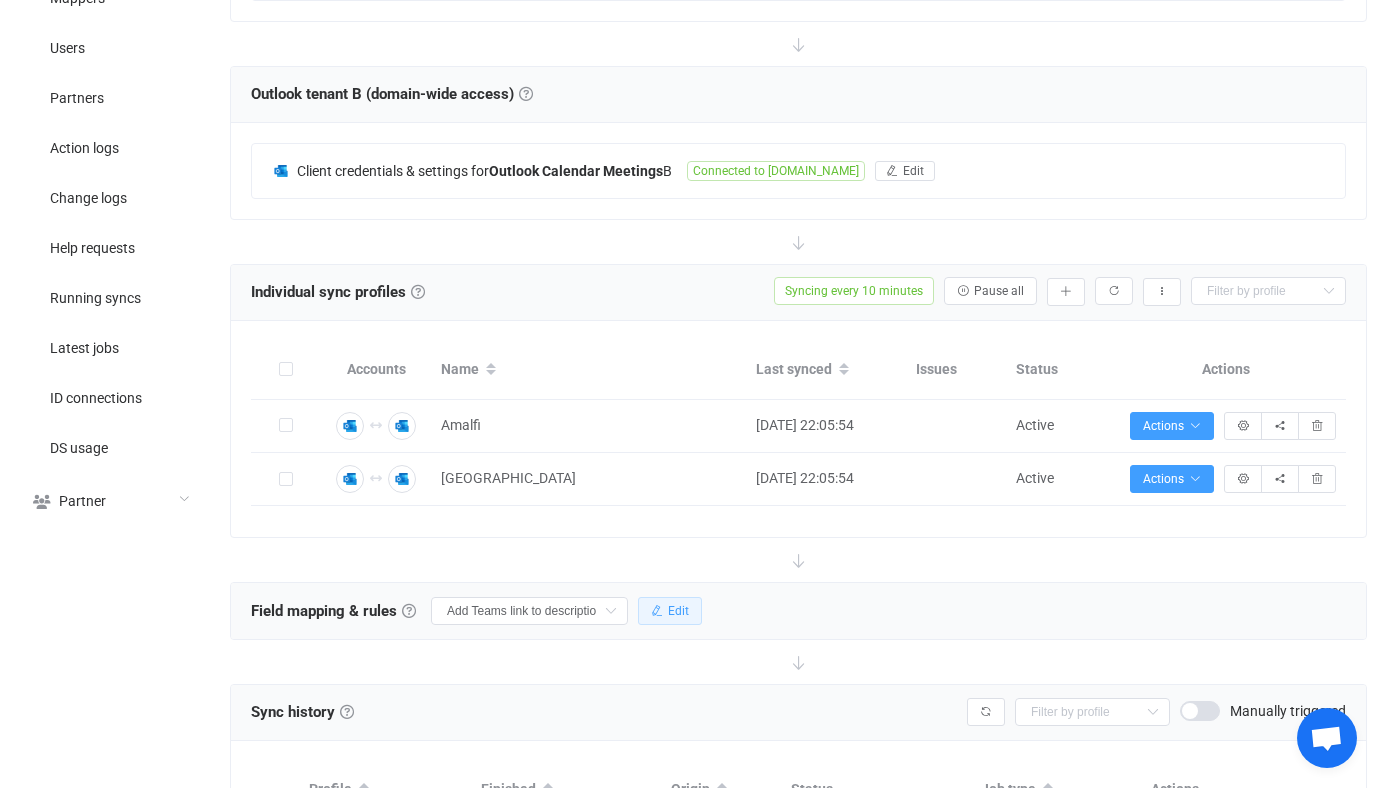 click on "Edit" at bounding box center [670, 611] 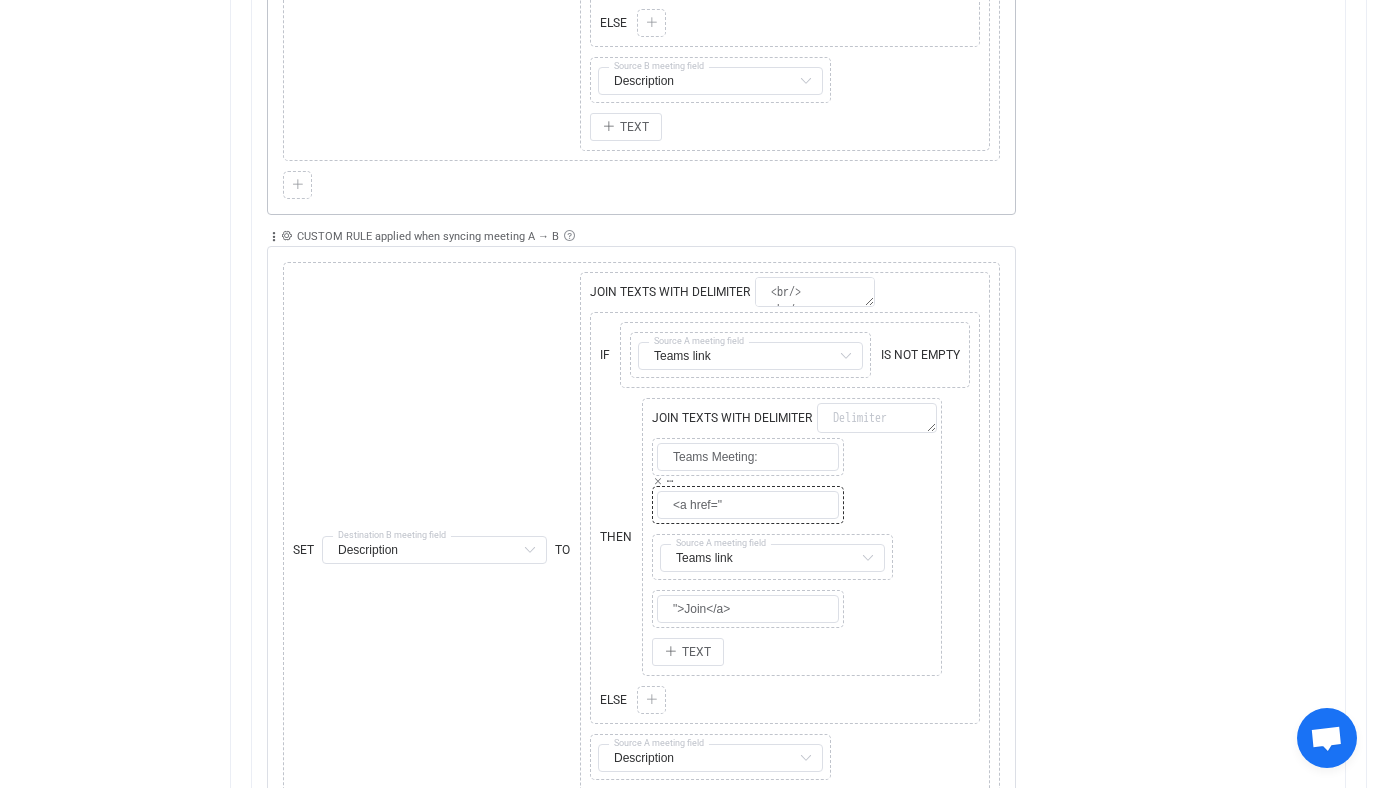 scroll, scrollTop: 2355, scrollLeft: 0, axis: vertical 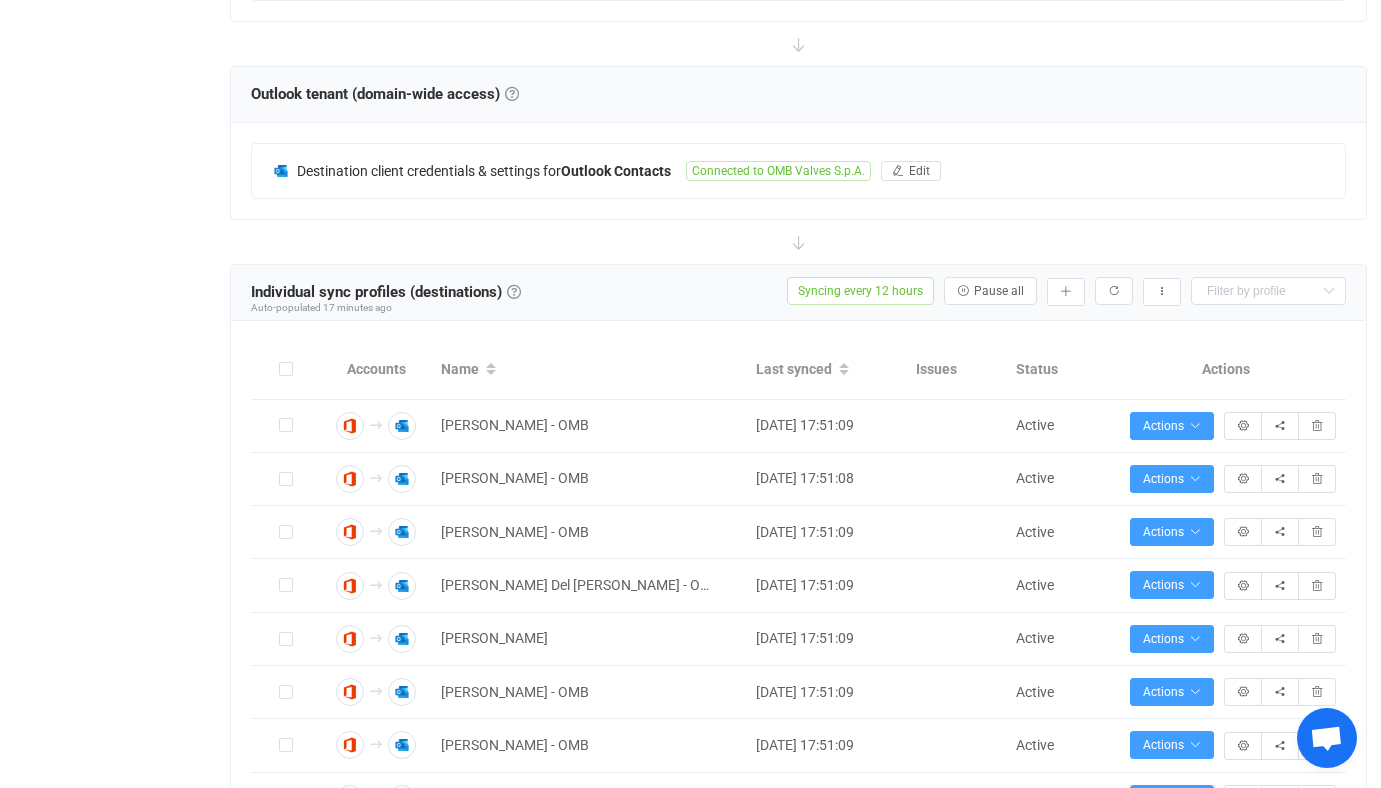 click on "Syncing every 12 hours Active Pause all  Add manually…  Import from CSV…  Populate  Export sync profiles to CSV  Enable auto-populating… Carmine Manzo - OMB Marco Rossi - OMB Eleonora Pellicioli - OMB Nathalie Del Rizzo - OMB Francesco Delfine Vanessa Mocchi - OMB Elisa Valli - OMB Monica Micheli - OMB Roberta Zanovello - OMB Marco Rosa - OMB Massimo Bertuletti - OMB Sara Biglioli Walter Mezza - OMB Radu Gurau - OMB Alessandro Berselli - OMB Yasser Jilal - OMB Luca Tallarini - OMB Alex Berzi - OMB Carol Reyes - OMB Deborah Facchi - OMB Luca Campagnolo - OMB Fabio Belotti - OMB Giuseppe Guerrera - OMB Nicola Patelli Vanessa Leone - OMB Maria Grazia Terrosu - OMB IT Helpdesk - OMB Group Eleonora Braga - OMB Gianluca Locci - OMB Fabio Sparavigna - OMB Reception - OMB Roberto Alberelli - OMB Luca Savoldelli - OMB Anna Muratore - OMB Roberto Corretto - OMB Anna Mauro - OMB Andrea Barcella - OMB Davide Forotti - OMB Sara Ottolini - OMB Paolo Caironi - OMB Gianpaolo Marchesini Emidia Maria Guerrini - OMB" at bounding box center (1061, 291) 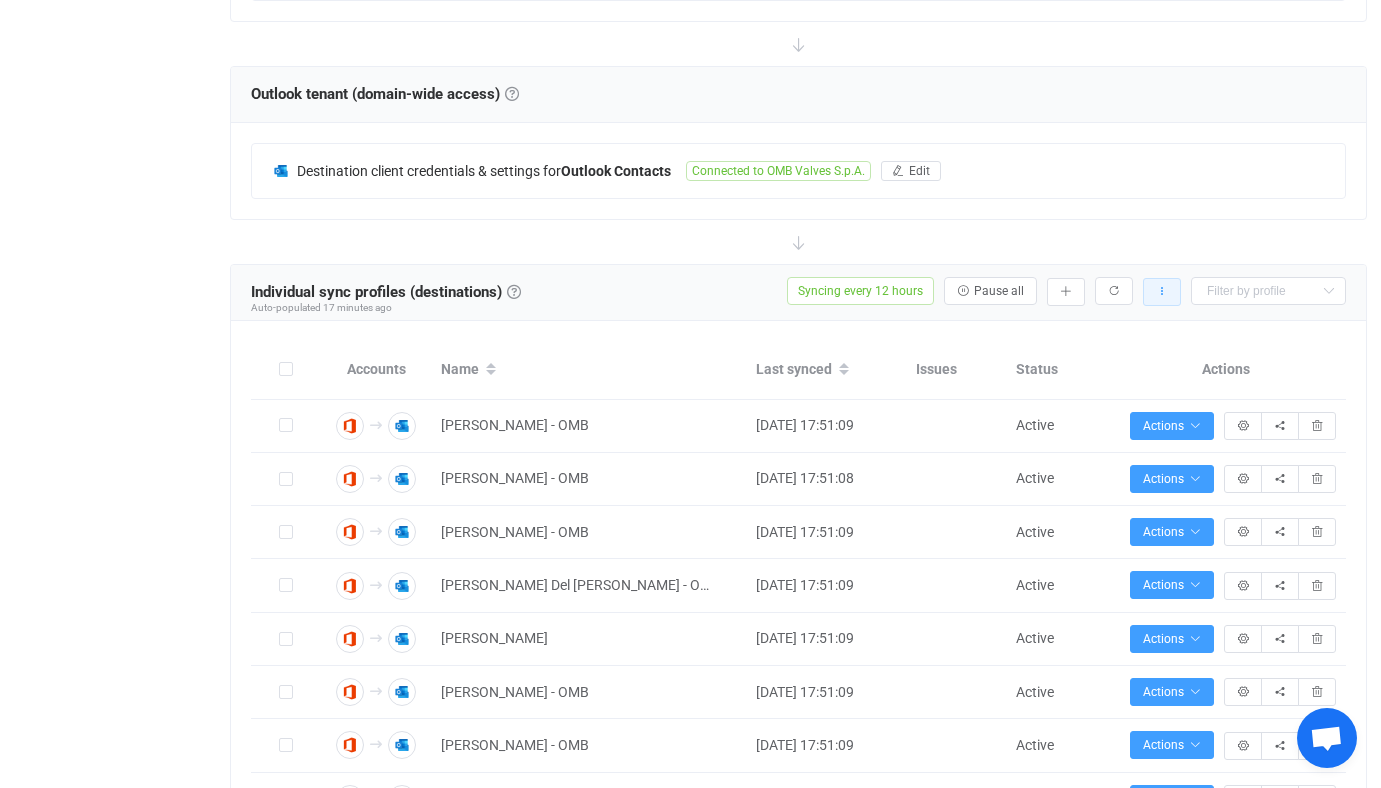 click at bounding box center (1162, 292) 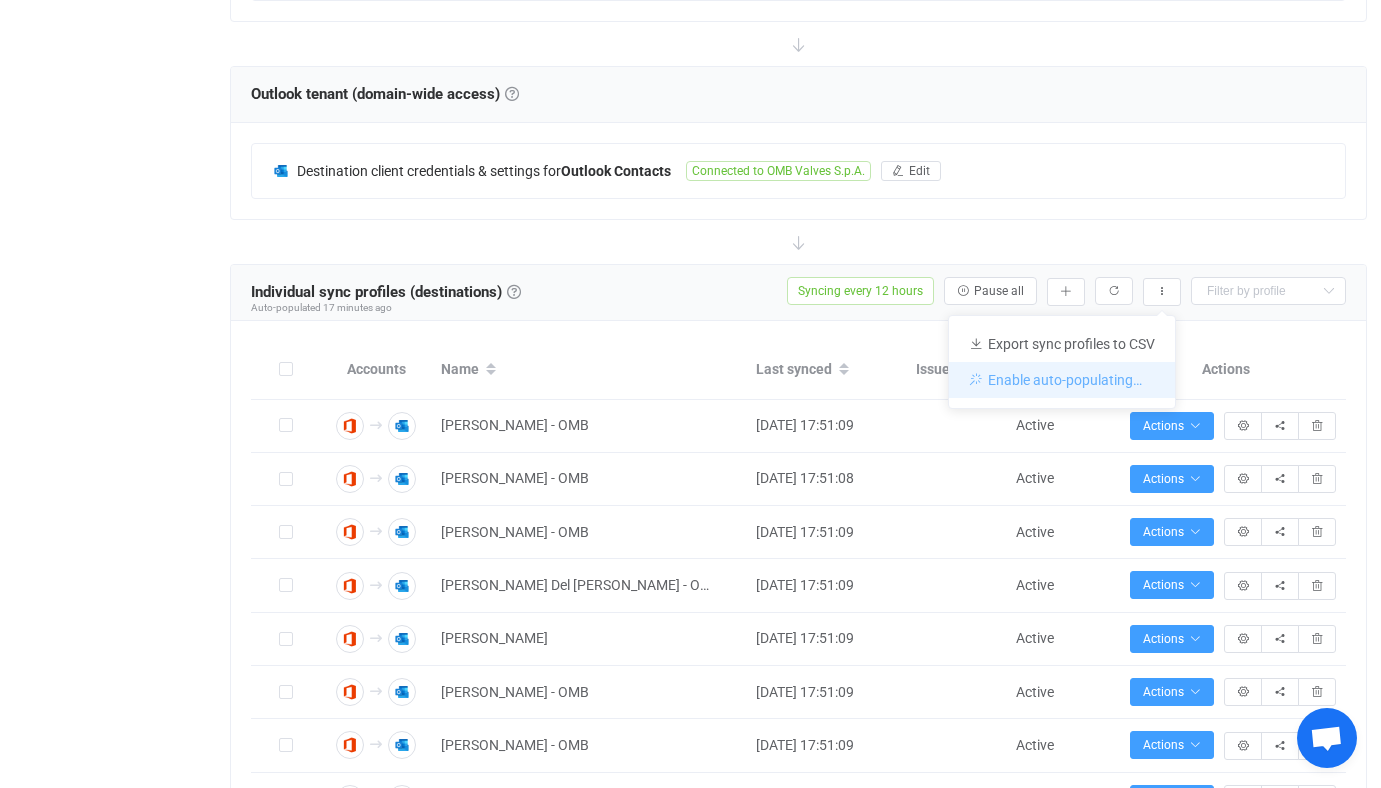 click on "Enable auto-populating…" at bounding box center [1062, 380] 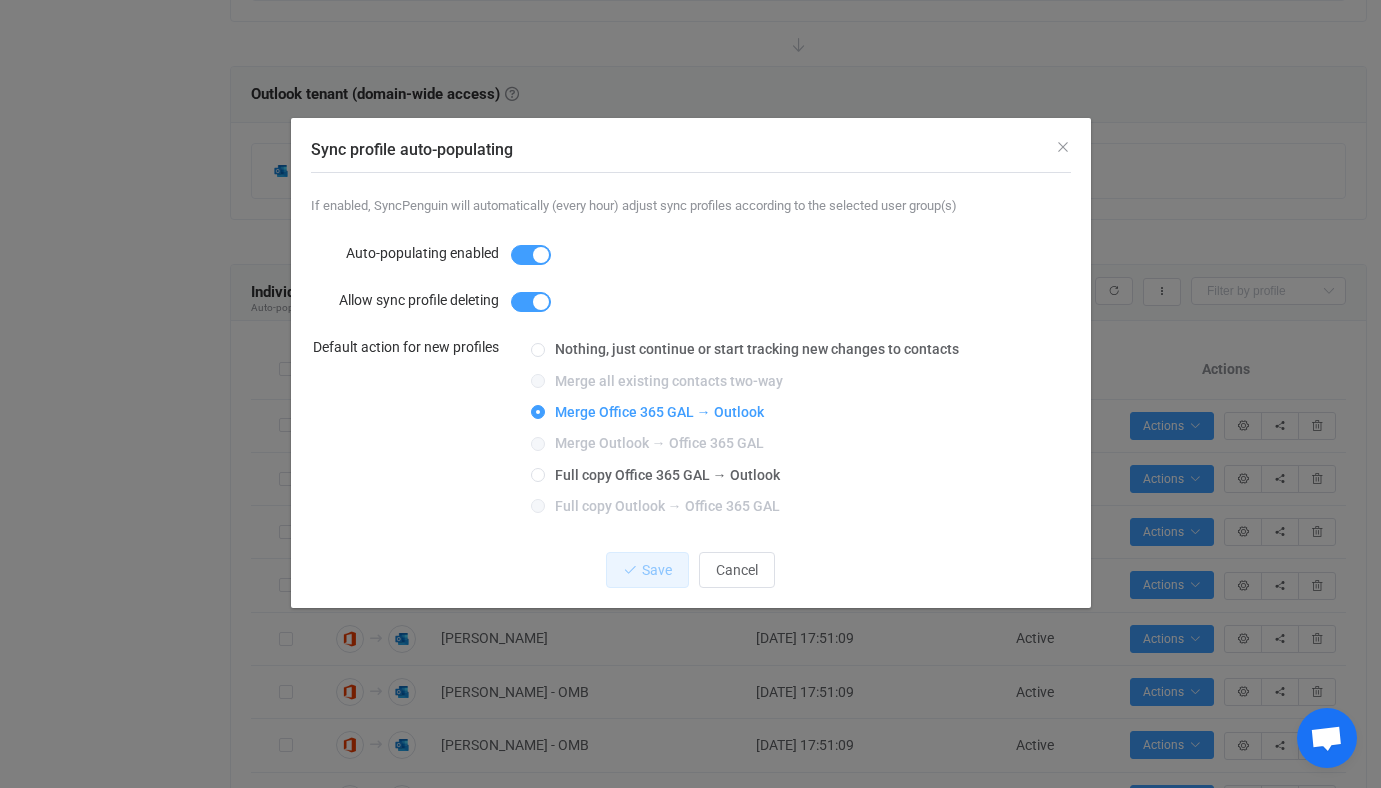 click on "Sync profile auto-populating If enabled, SyncPenguin will automatically (every hour) adjust sync profiles according to the selected user group(s) Auto-populating enabled Allow sync profile deleting Default action for new profiles Nothing, just continue or start tracking new changes to contacts Merge all existing contacts two-way Merge Office 365 GAL → Outlook Merge Outlook → Office 365 GAL Full copy Office 365 GAL → Outlook Full copy Outlook → Office 365 GAL Save Cancel" at bounding box center (690, 394) 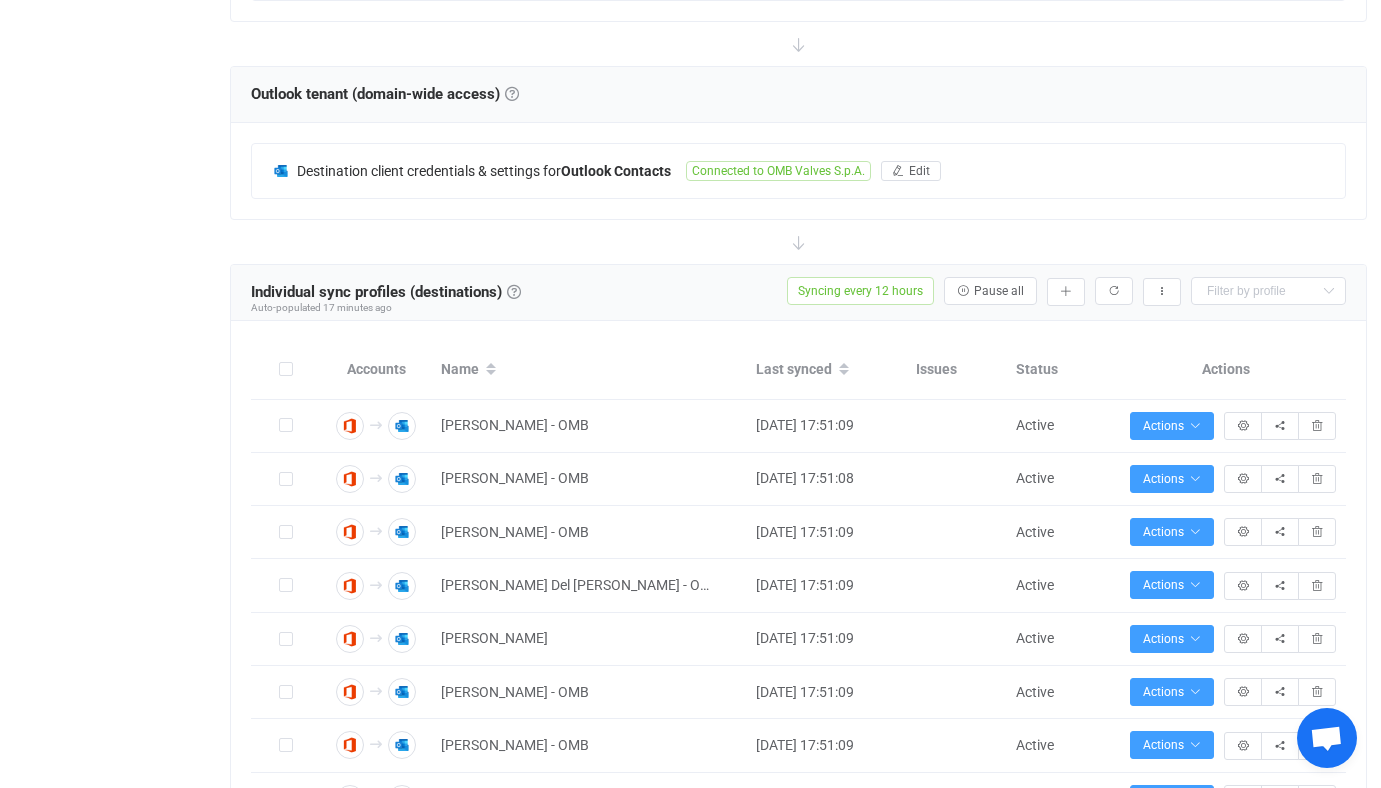 scroll, scrollTop: 723, scrollLeft: 0, axis: vertical 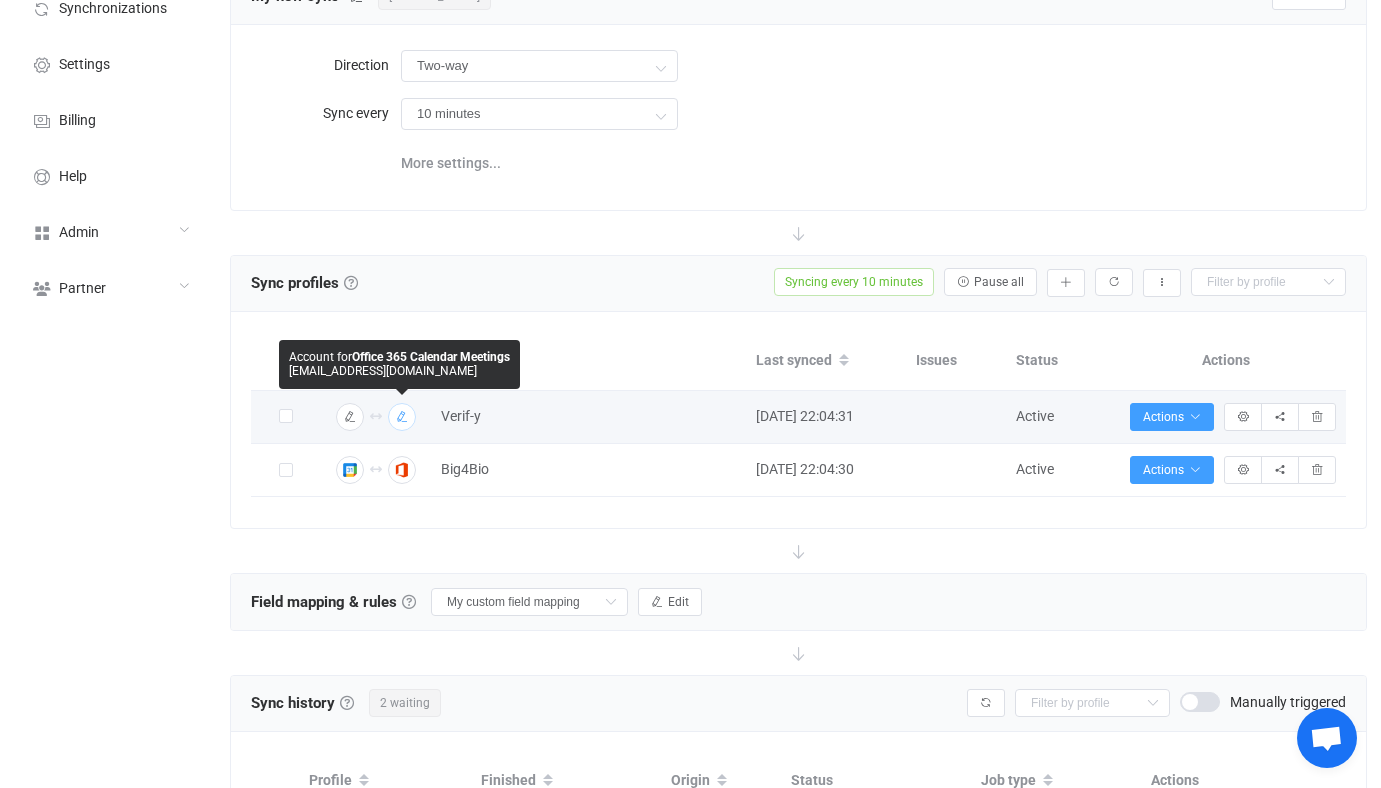 click at bounding box center [402, 417] 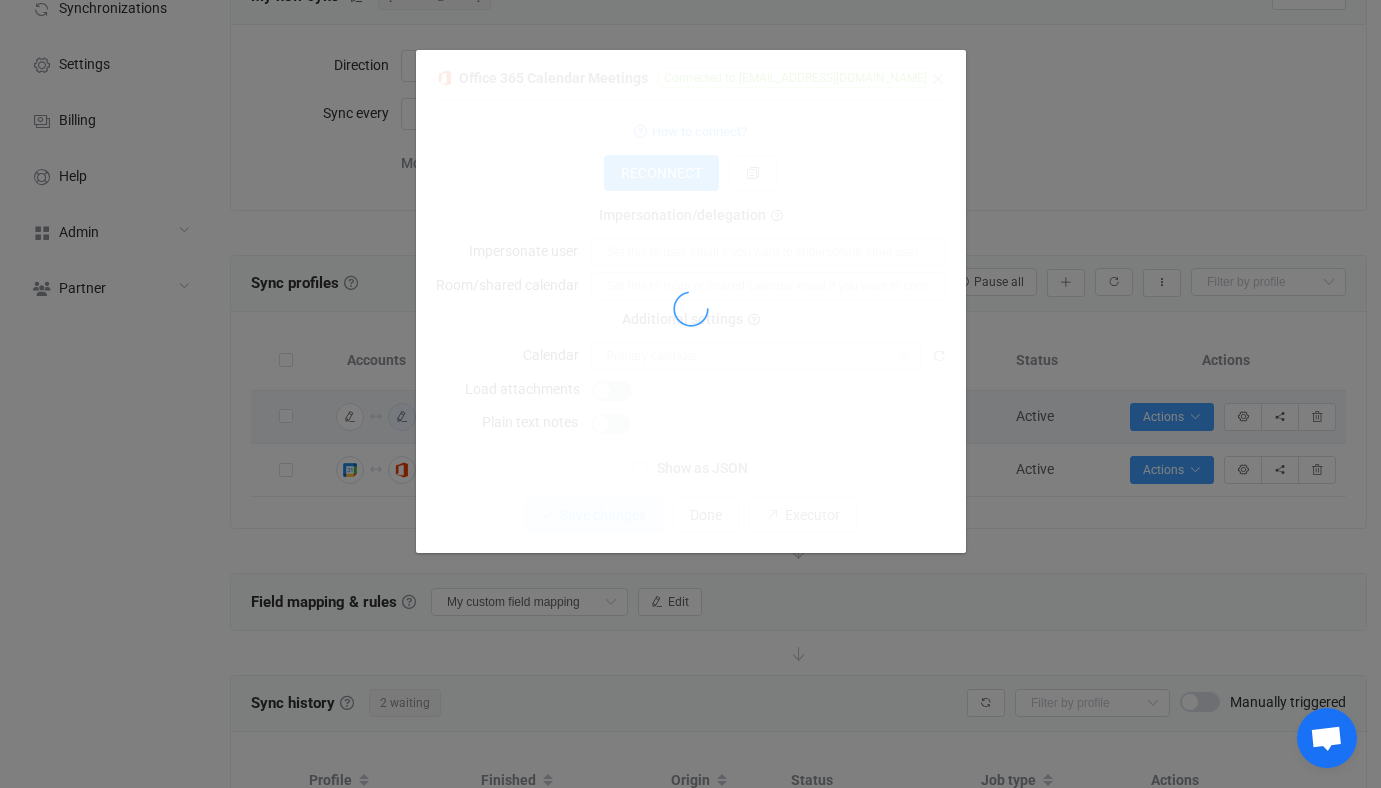 click at bounding box center [691, 309] 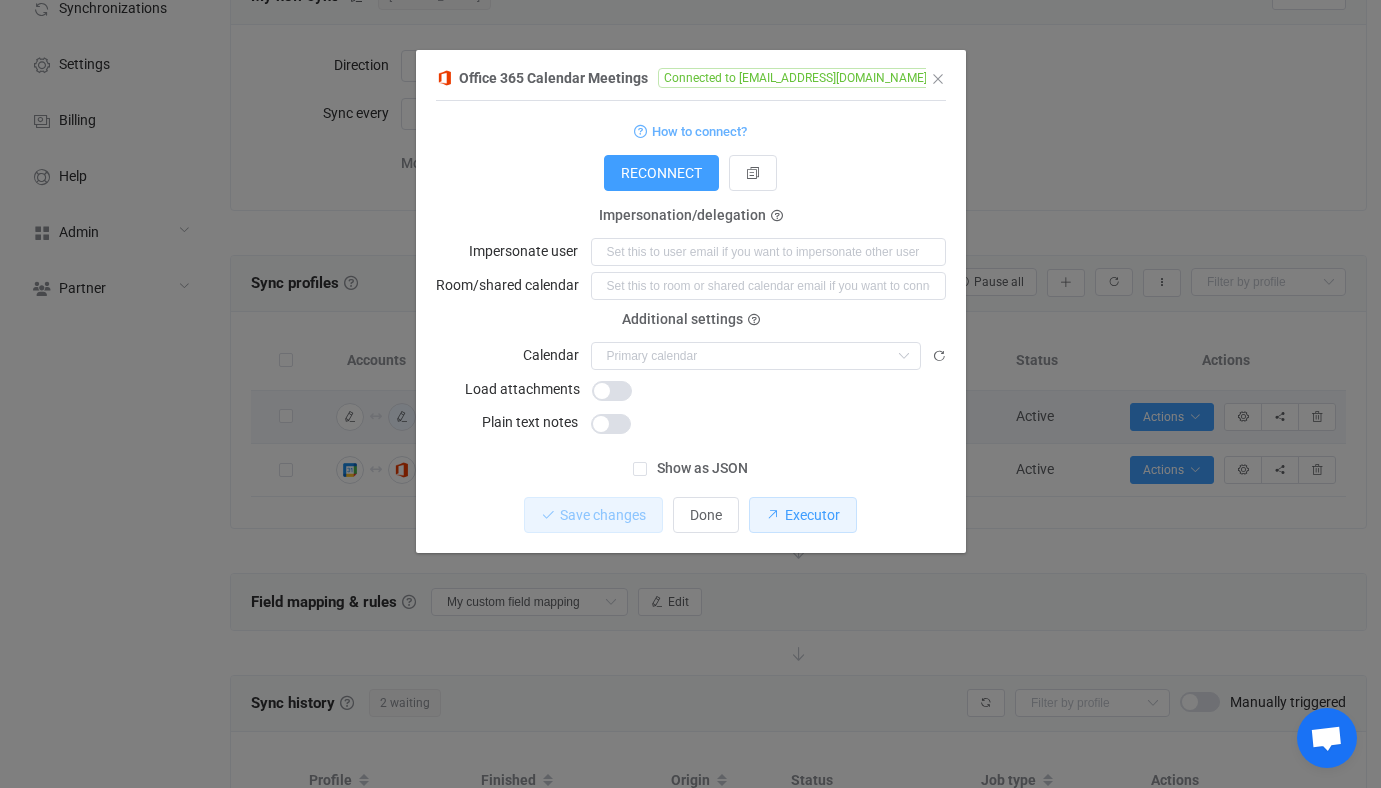 click on "Executor" at bounding box center [803, 515] 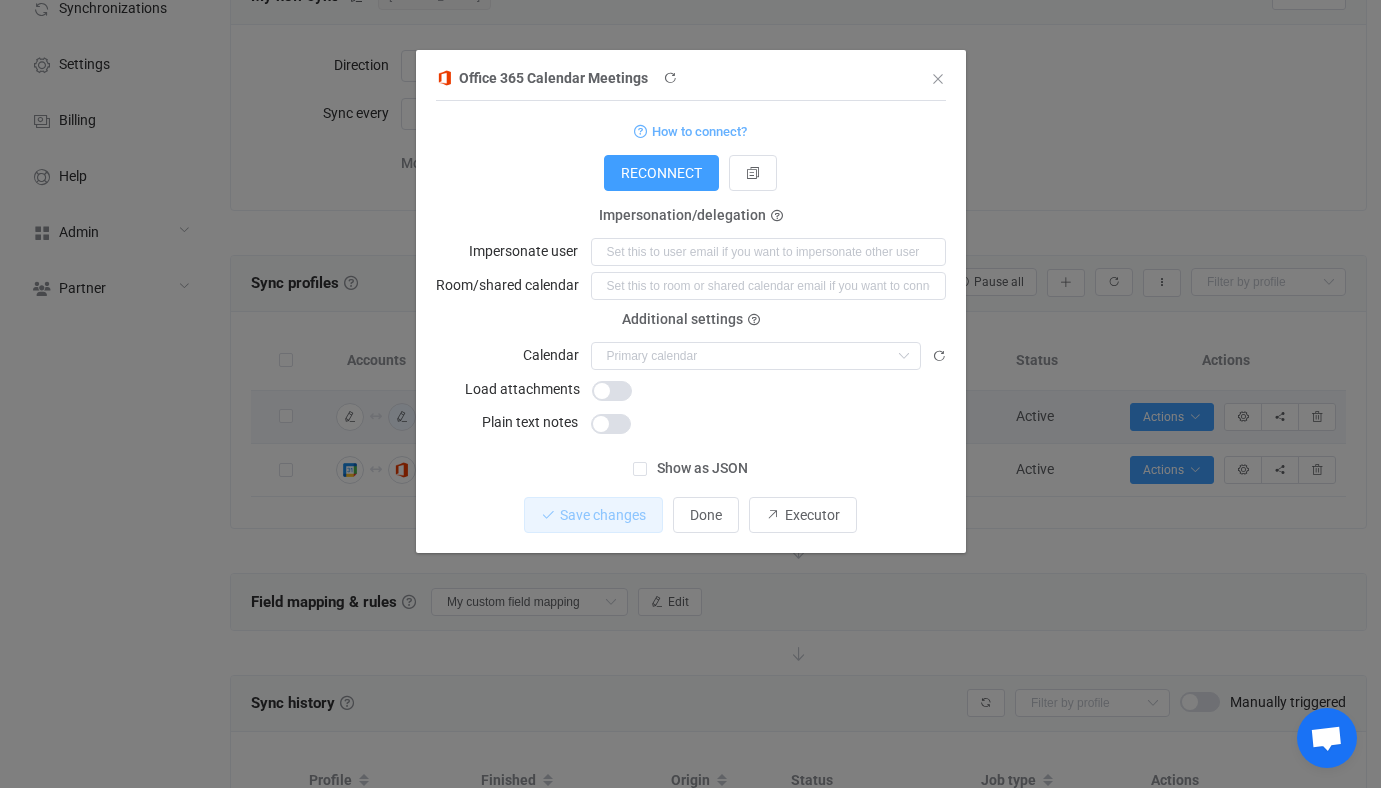 click on "Office 365 Calendar Meetings 1 { {
"accessToken": "***",
"refreshToken": "***"
}
How to connect?
Connection type Connection type Using an impersonation account (DEPRECATED) As an application RECONNECT User group User group
Nothing found or no access
Impersonation/delegation Impersonate user Room/shared calendar Additional settings Calendar
Nothing found or no access
Sync as draft Load attachments Plain text notes Tenant ID Show as JSON Save changes Done Executor" at bounding box center (691, 309) 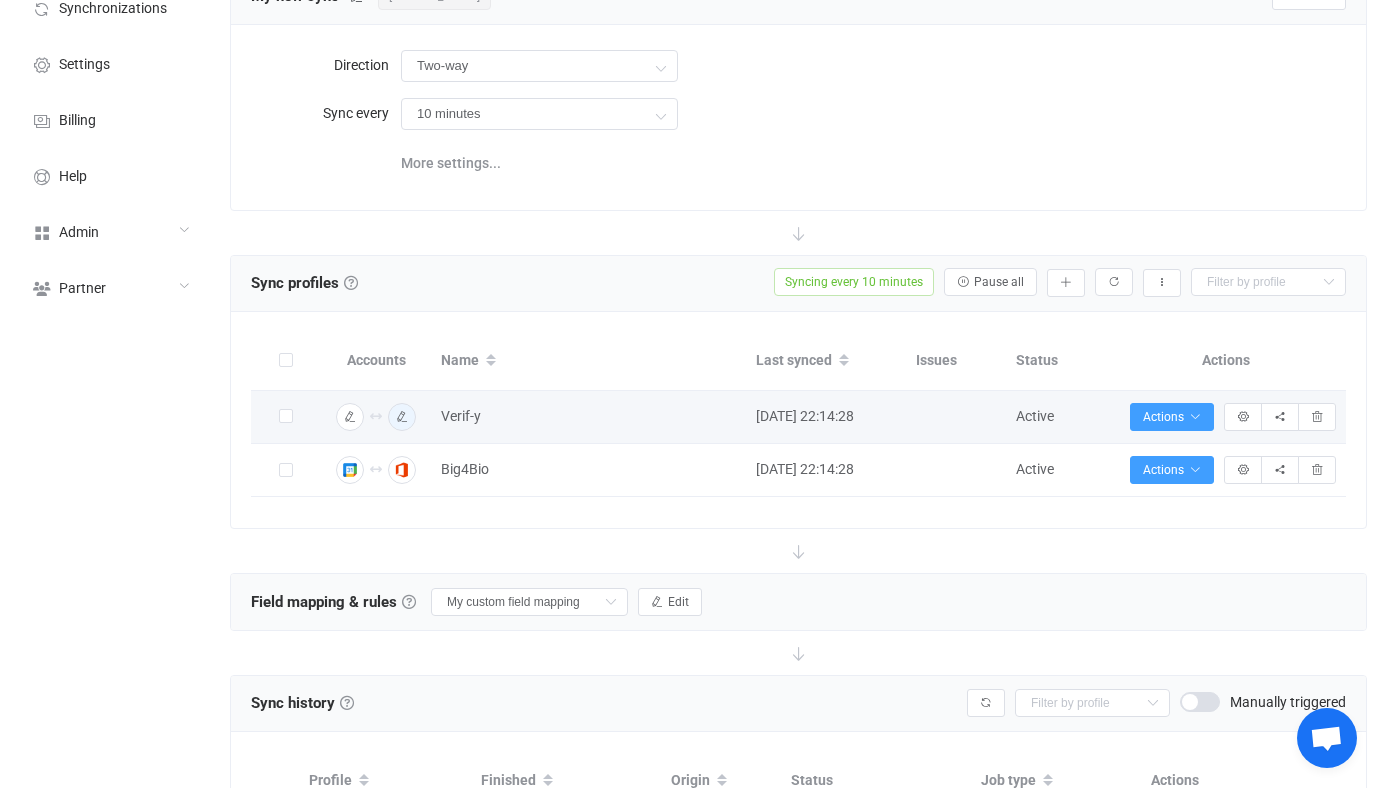 click on "Connection results Office 365 Calendar Meetings 1 { {
"accessToken": "***",
"refreshToken": "***"
} Show as JSON Connection results Verif-y 2025-07-09 22:14:28 Syncing issues Active
Actions  Restart syncing…  Pause syncing  Sync latest changes  Migrate meetings… Sync profile details Sync profile sharing" at bounding box center (798, 417) 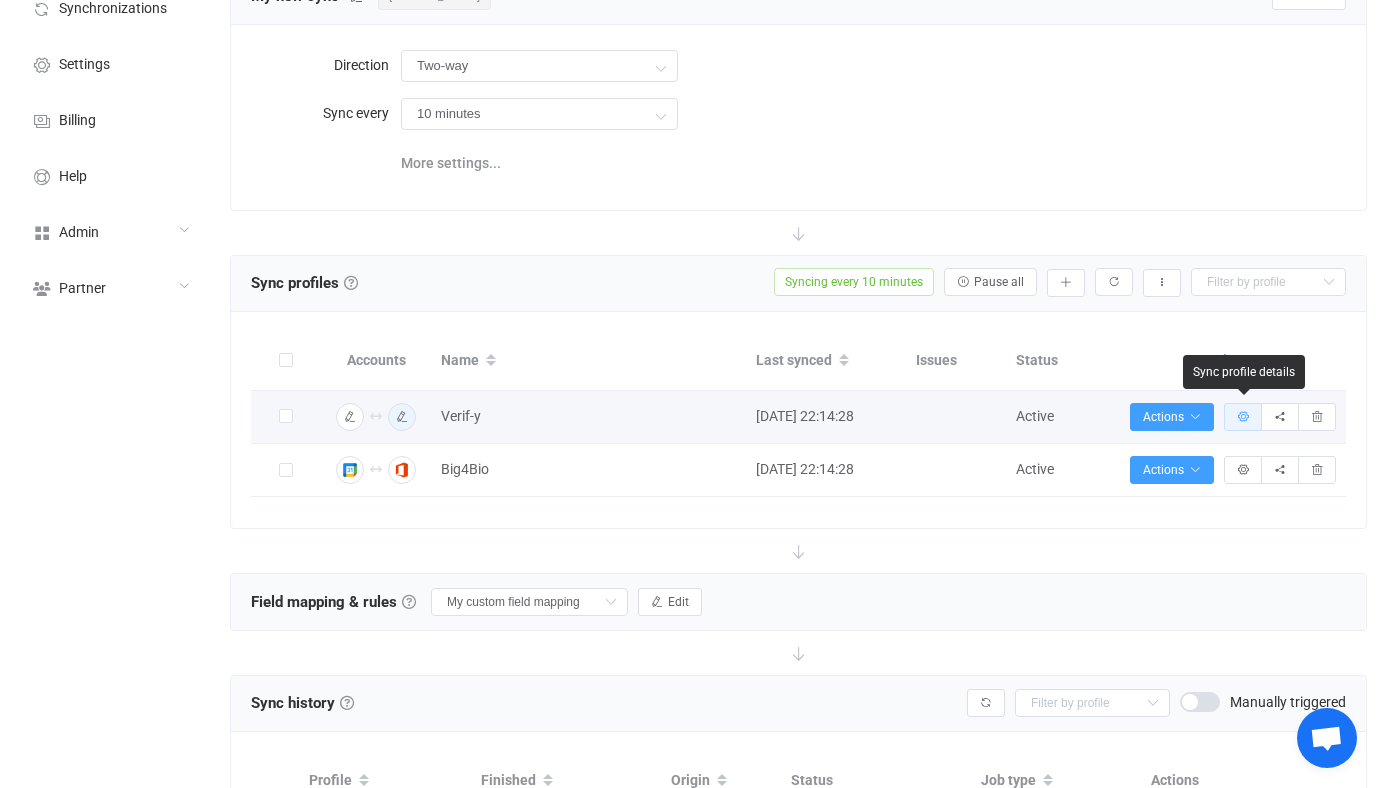 click at bounding box center (1243, 417) 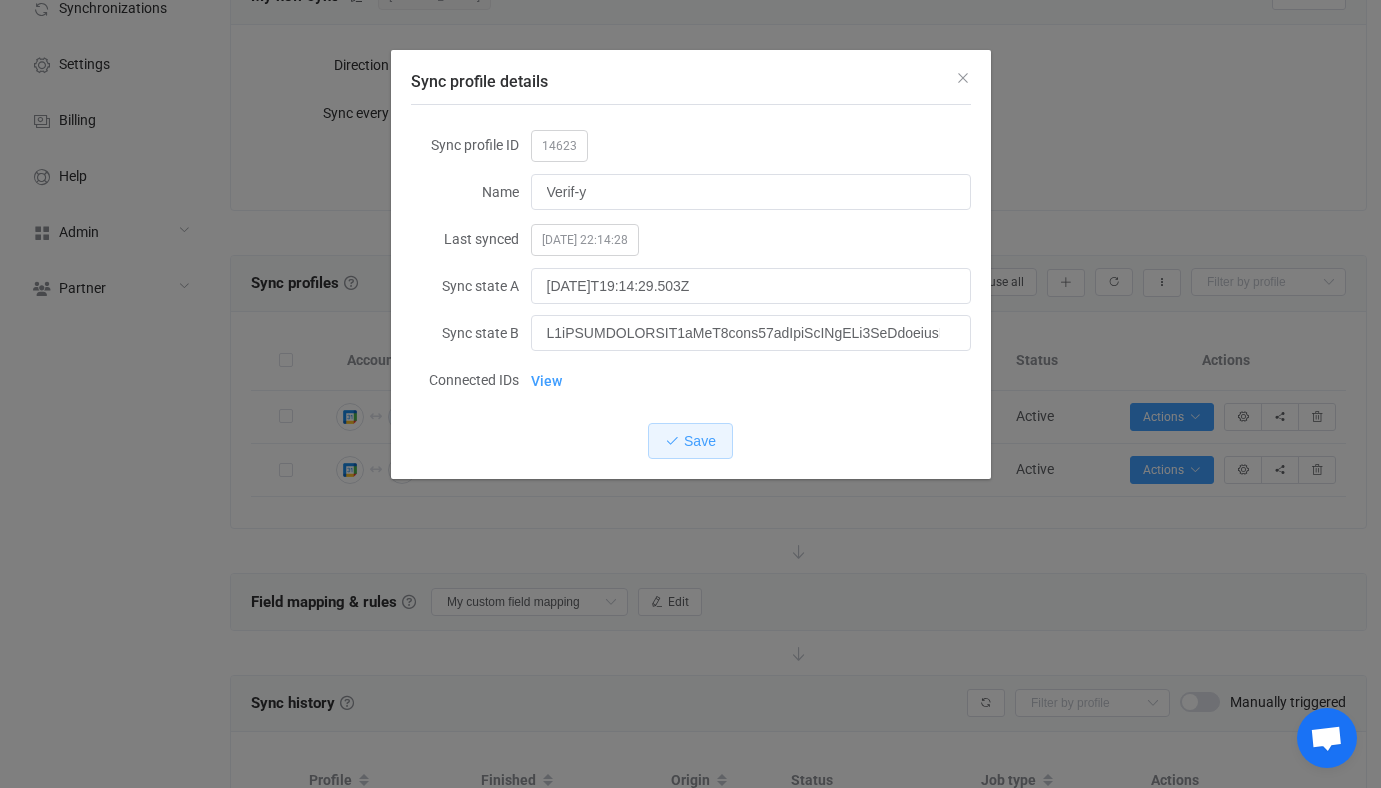 click on "14623" at bounding box center [559, 146] 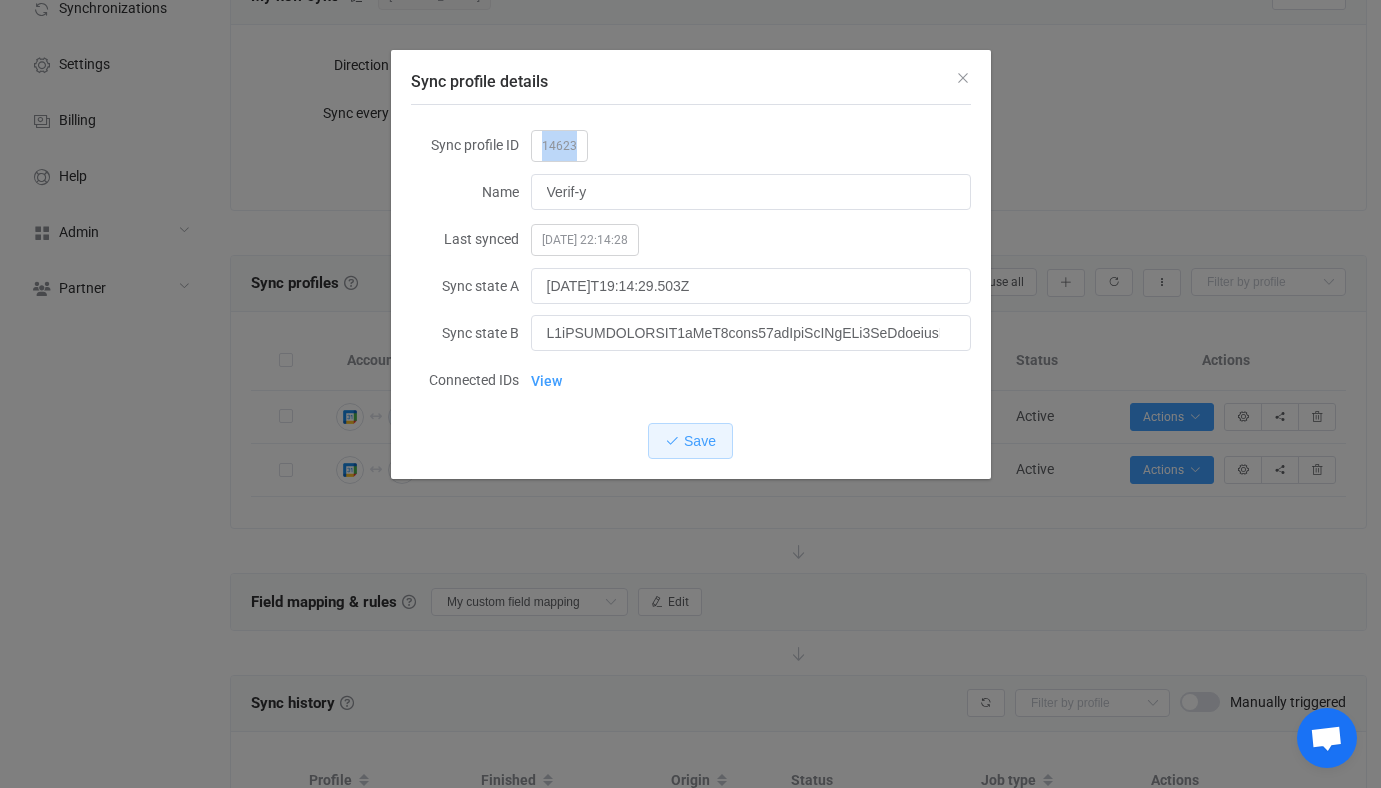 click on "14623" at bounding box center [559, 146] 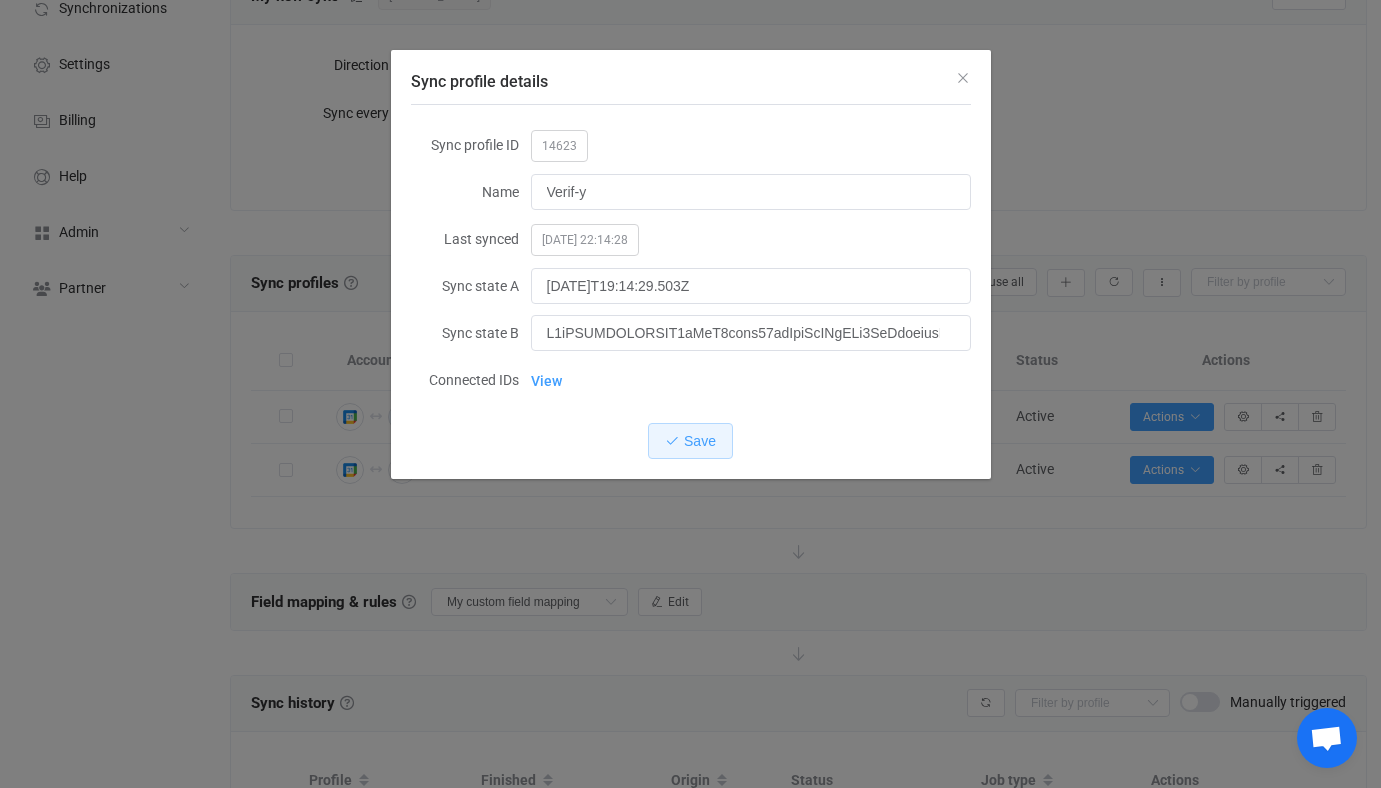 click on "Sync profile details Sync profile ID 14623 Name Verif-y Last synced 2025-07-09 22:14:28 Sync state A 2025-07-09T19:14:29.503Z Sync state B Connected IDs View Save" at bounding box center [690, 394] 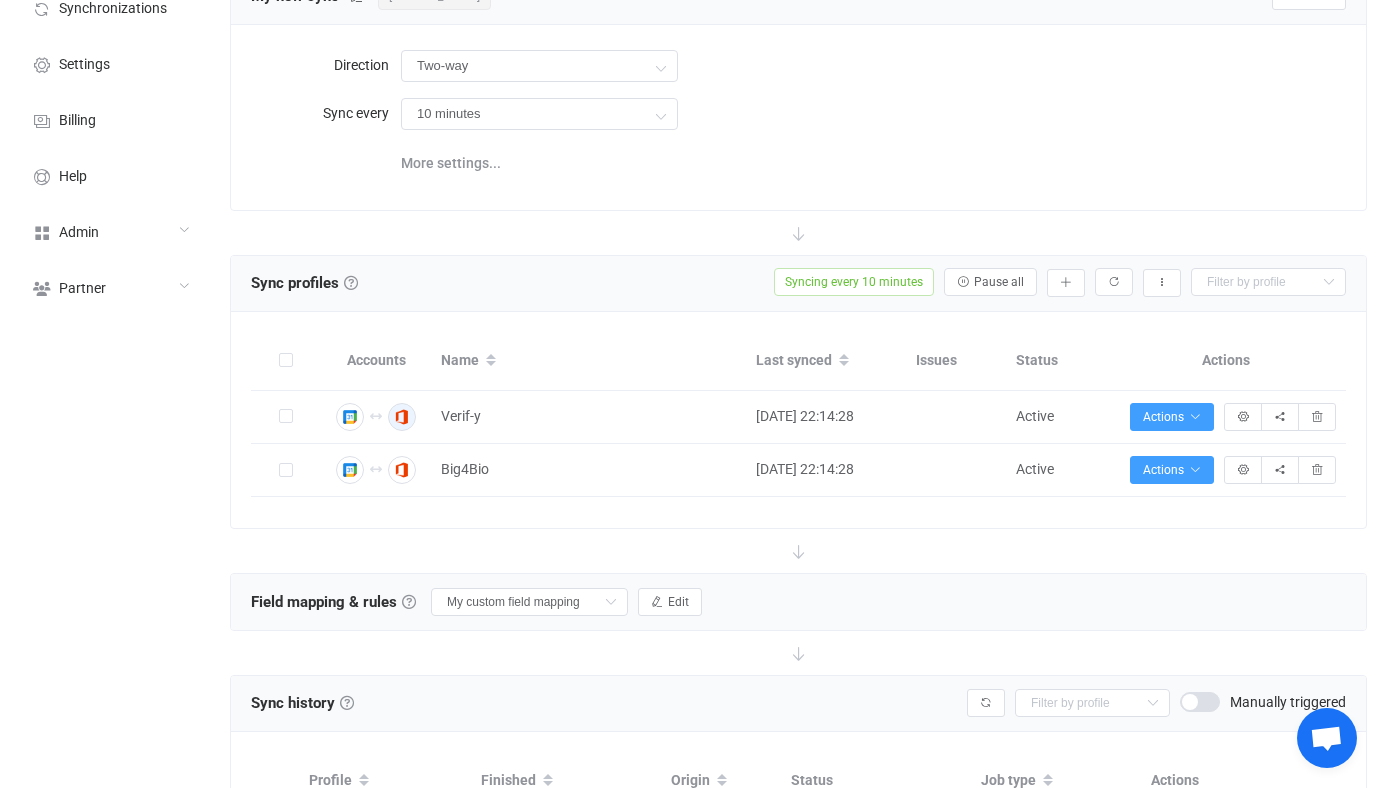 scroll, scrollTop: 107, scrollLeft: 0, axis: vertical 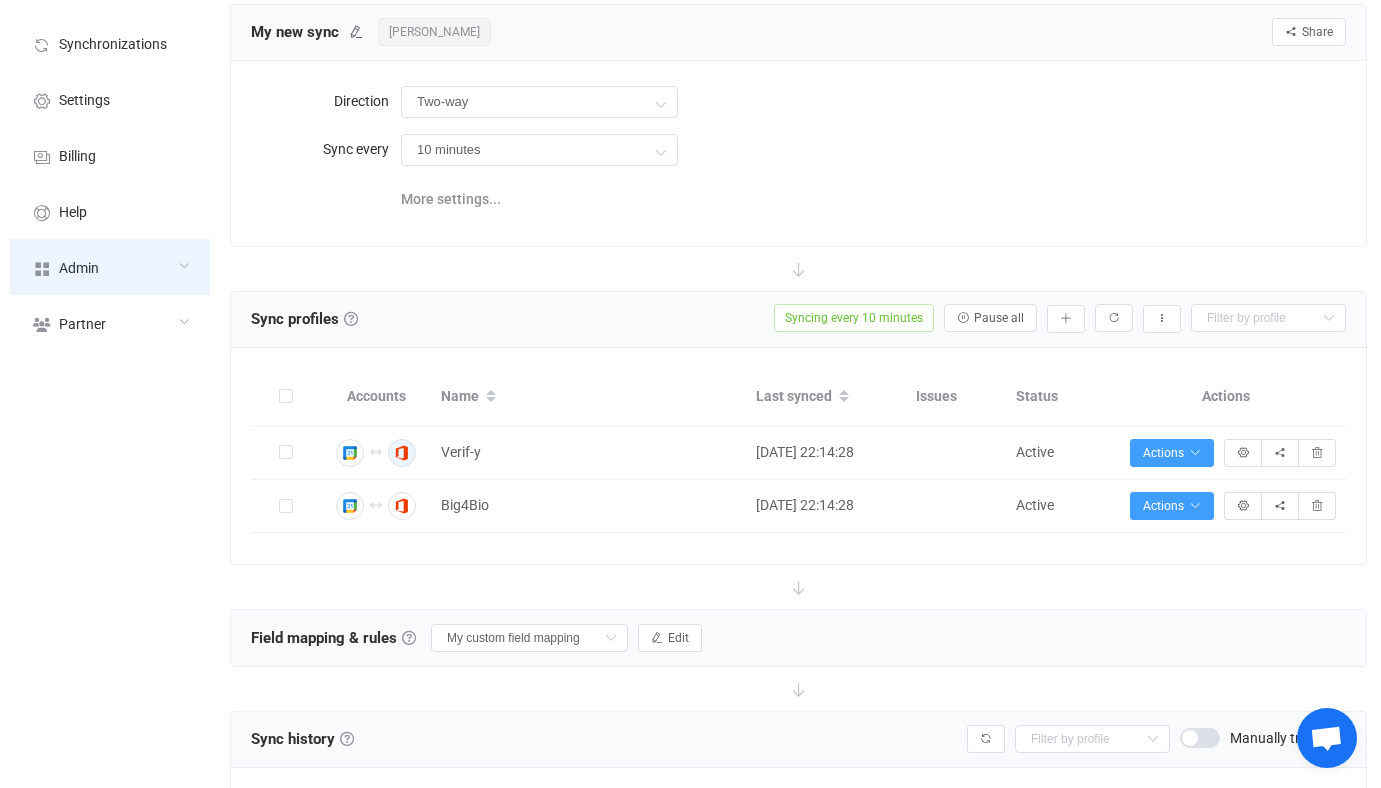 click on "Admin" at bounding box center (110, 267) 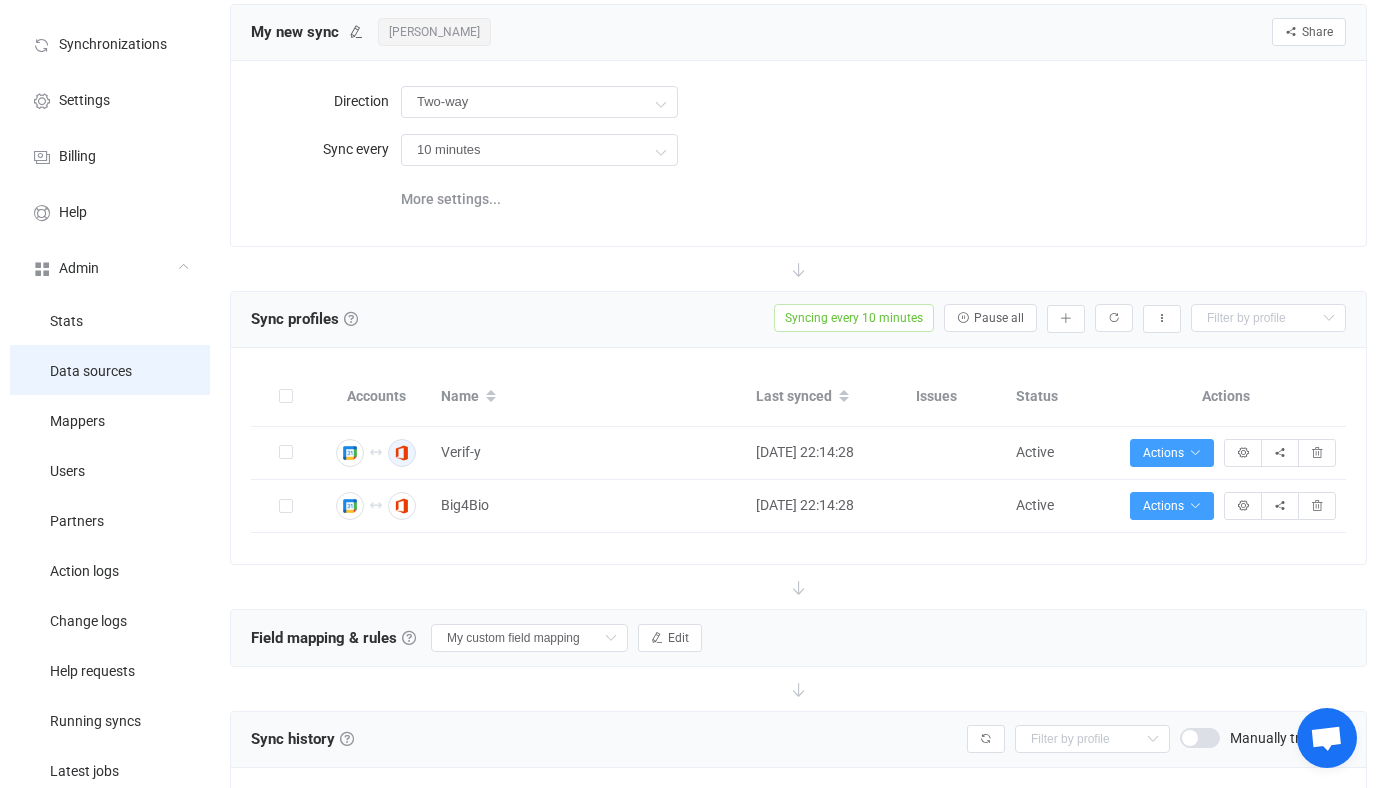 click on "Data sources" at bounding box center [110, 370] 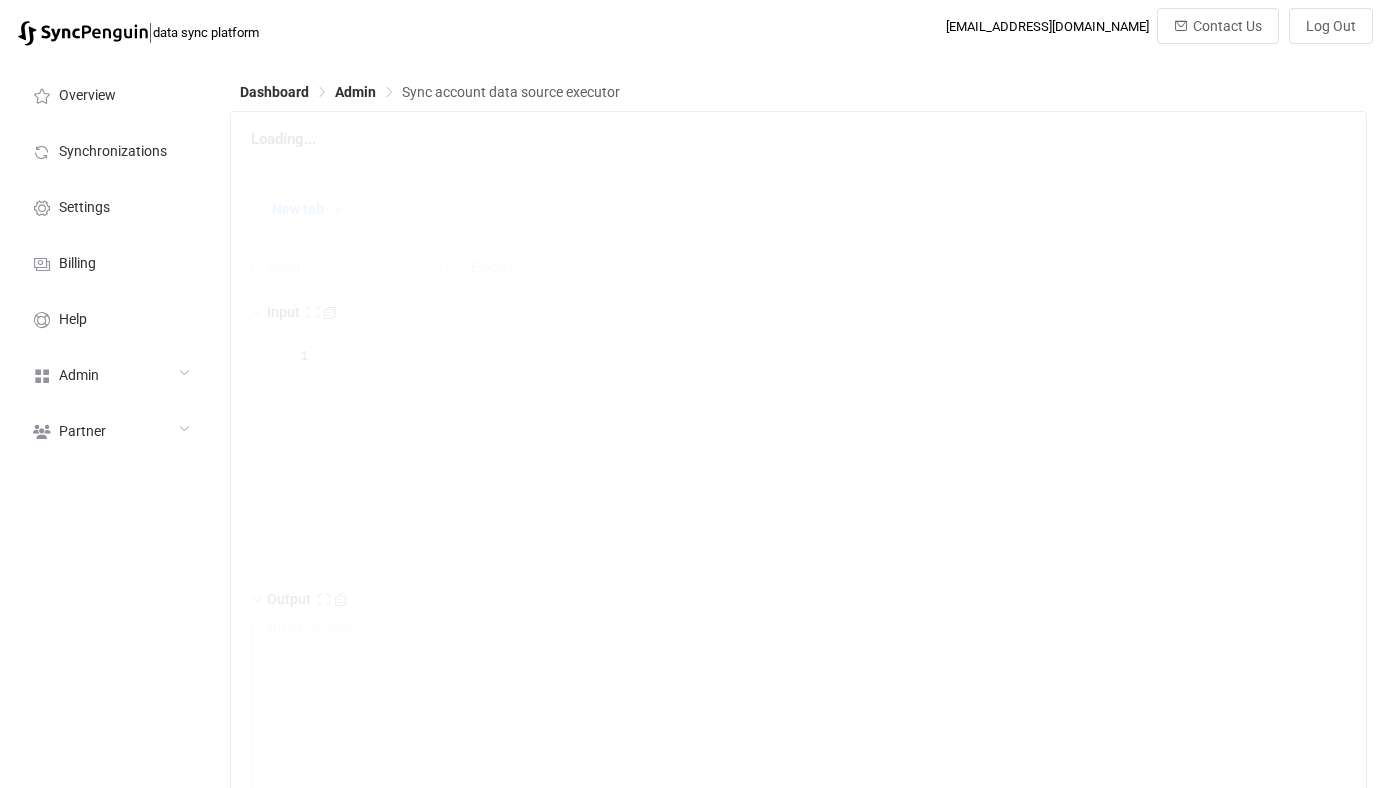 scroll, scrollTop: 0, scrollLeft: 0, axis: both 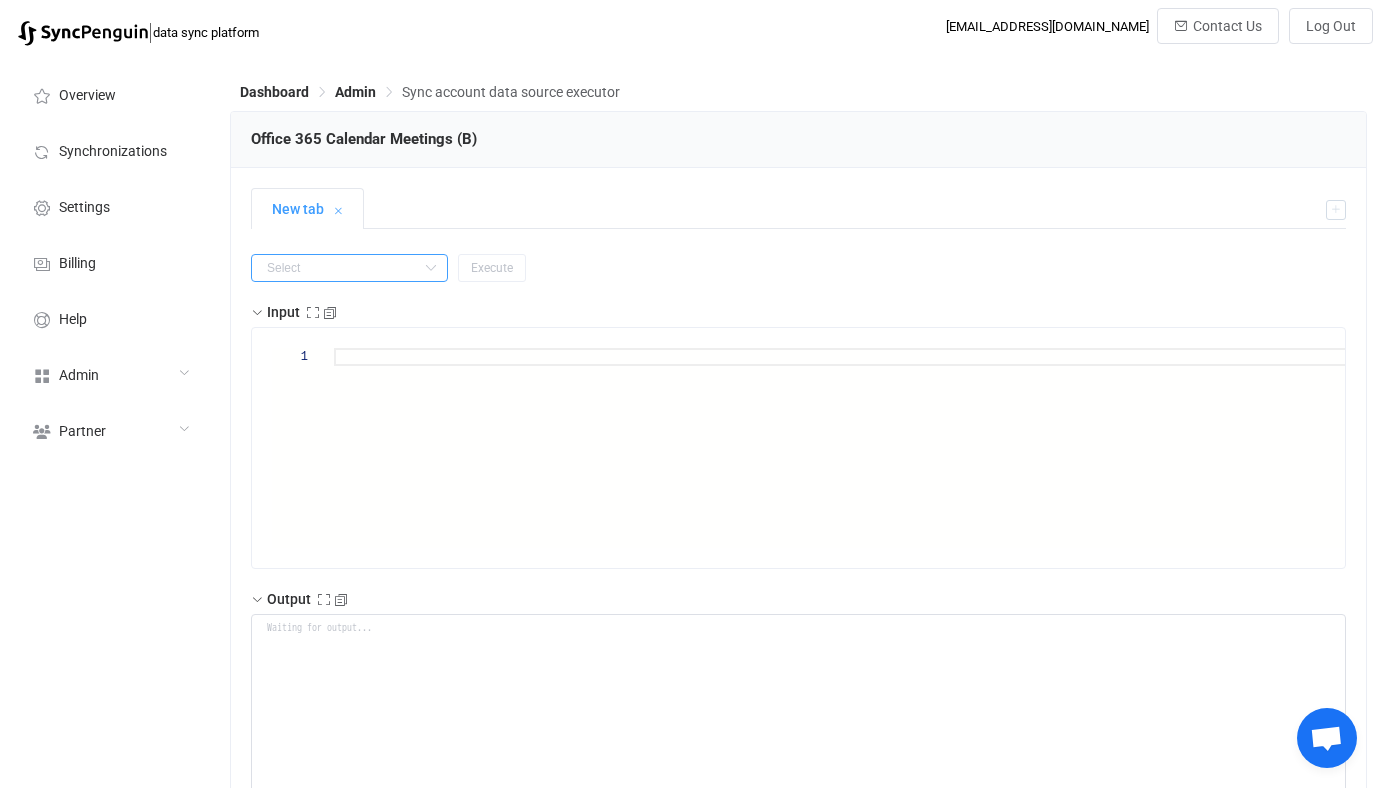 click at bounding box center (349, 268) 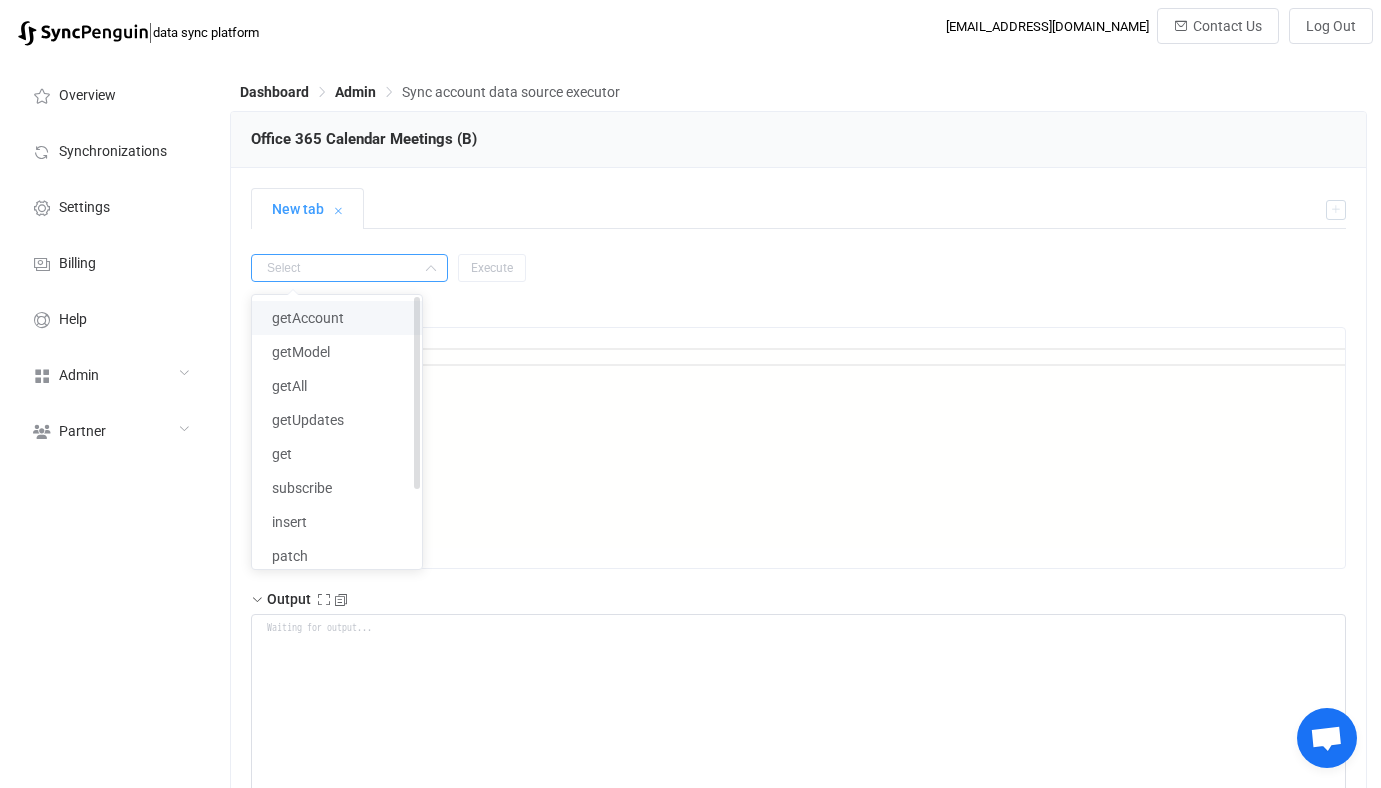 click on "getAccount" at bounding box center (337, 318) 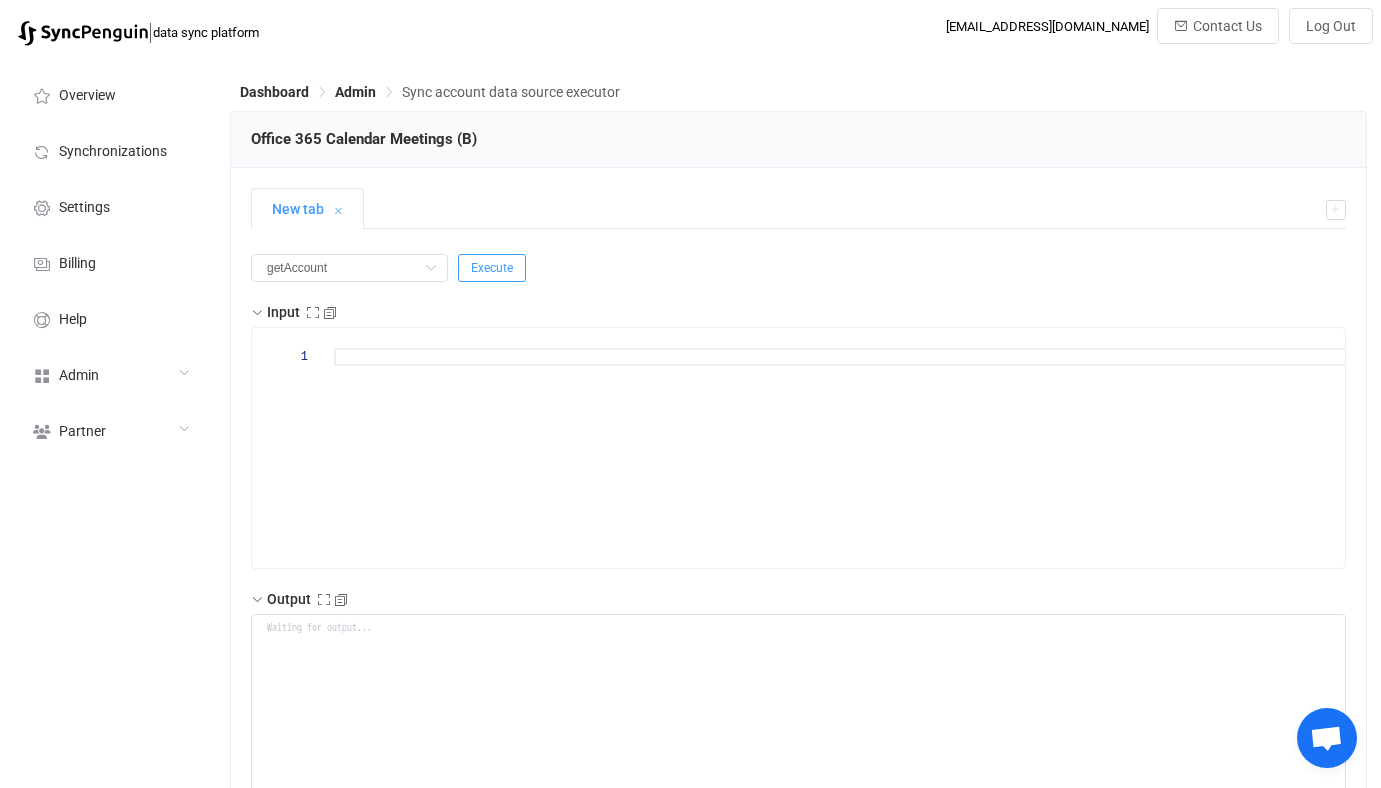 click on "Execute" at bounding box center [492, 268] 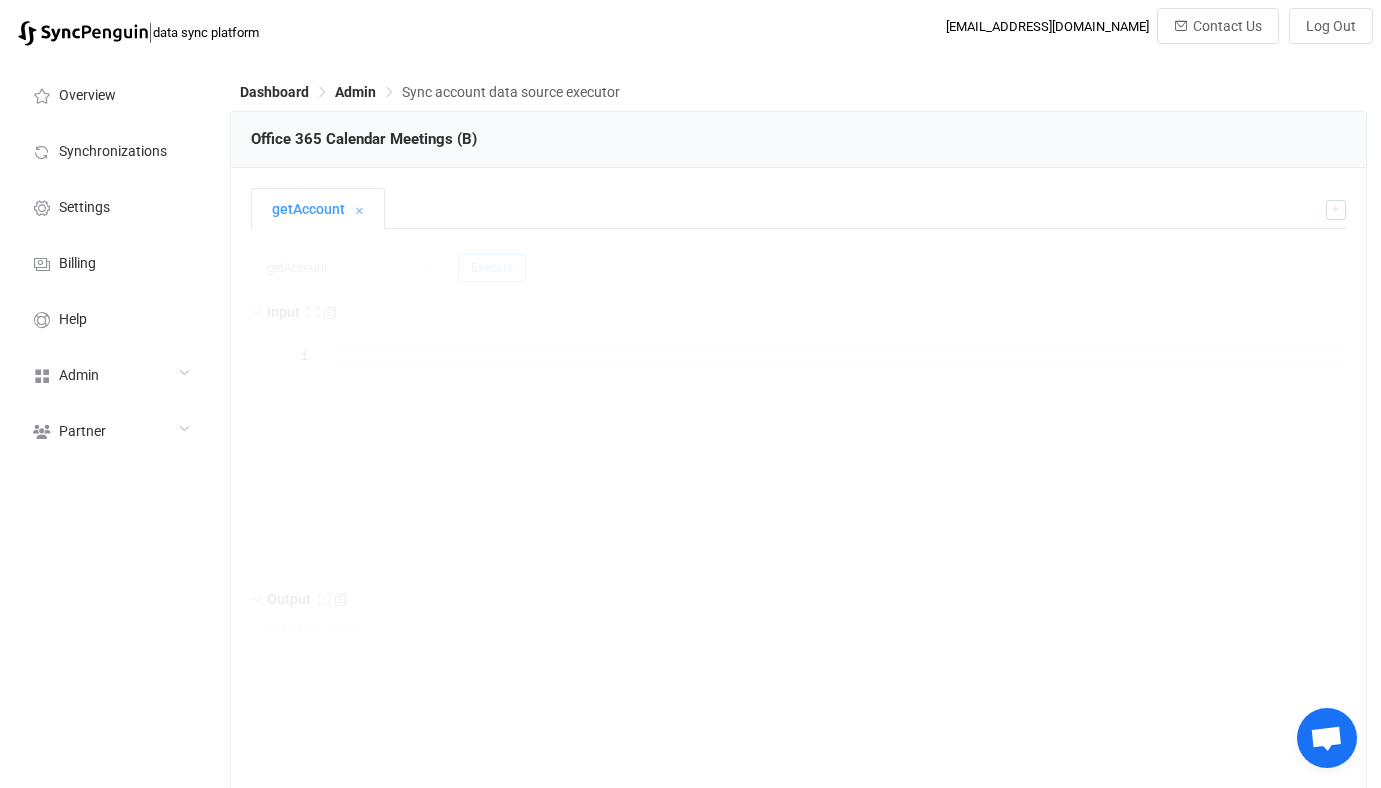 type on "{
"connectUrl": "[URL][DOMAIN_NAME][DOMAIN_NAME][DOMAIN_NAME]",
"name": "[EMAIL_ADDRESS][DOMAIN_NAME]",
"isEmpty": false,
"isConnected": true,
"isDisconnected": false,
"fieldValues": {
"folderId": [
{
"value": "AAMkADFiN2RhODNhLWNiYTktNGJlMy05ZWNiLTMxZjVlODMwZmJiNQAuAAAAAADW85XCZ8zcSoRycpzZ5TdmAQAzLnmveqssQ4ym4G+s9gd8AAADJG09AAA=",
"label": "CalendarSearchCache ([EMAIL_ADDRESS][DOMAIN_NAME])"
},
{
"value": "AAMkADFiN2RhODNhLWNiYTktNGJlMy05ZWNiLTMxZjVlODMwZmJiNQAuAAAAAADW85XCZ8zcSoRycpzZ5TdmAQAzLnmveqssQ4ym4G+s9gd8AAAAAAENAAA=",
"label": "Calendar ([EMAIL_ADDRESS][DOMAIN_NAME])"
},
{
"value": "AAMkADFiN2RhODNhLWNiYTktNGJlMy05ZWNiLTMxZjVlODMwZmJiNQAuAAAAAADW85XCZ8zcSoRycpzZ5TdmAQAzLnmveqssQ4..." 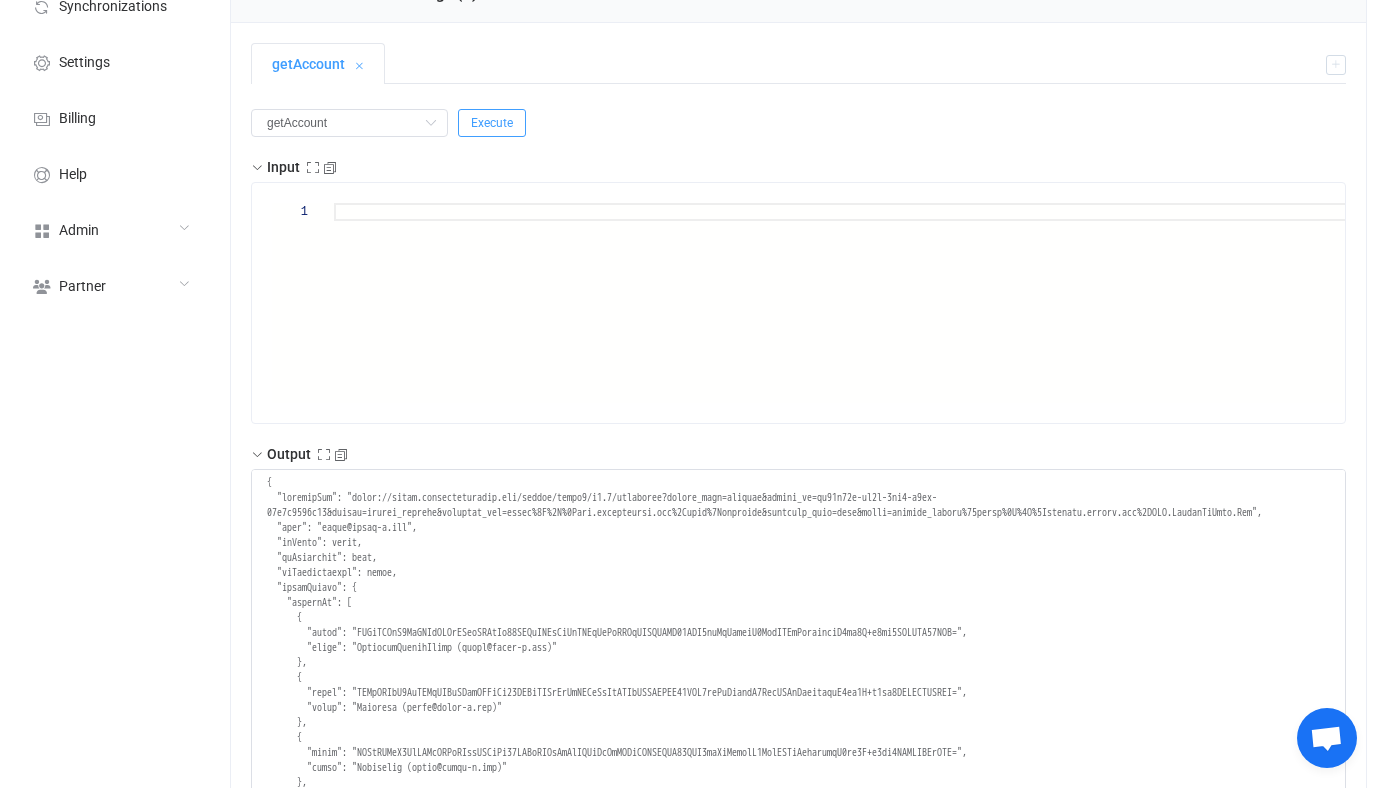 scroll, scrollTop: 172, scrollLeft: 0, axis: vertical 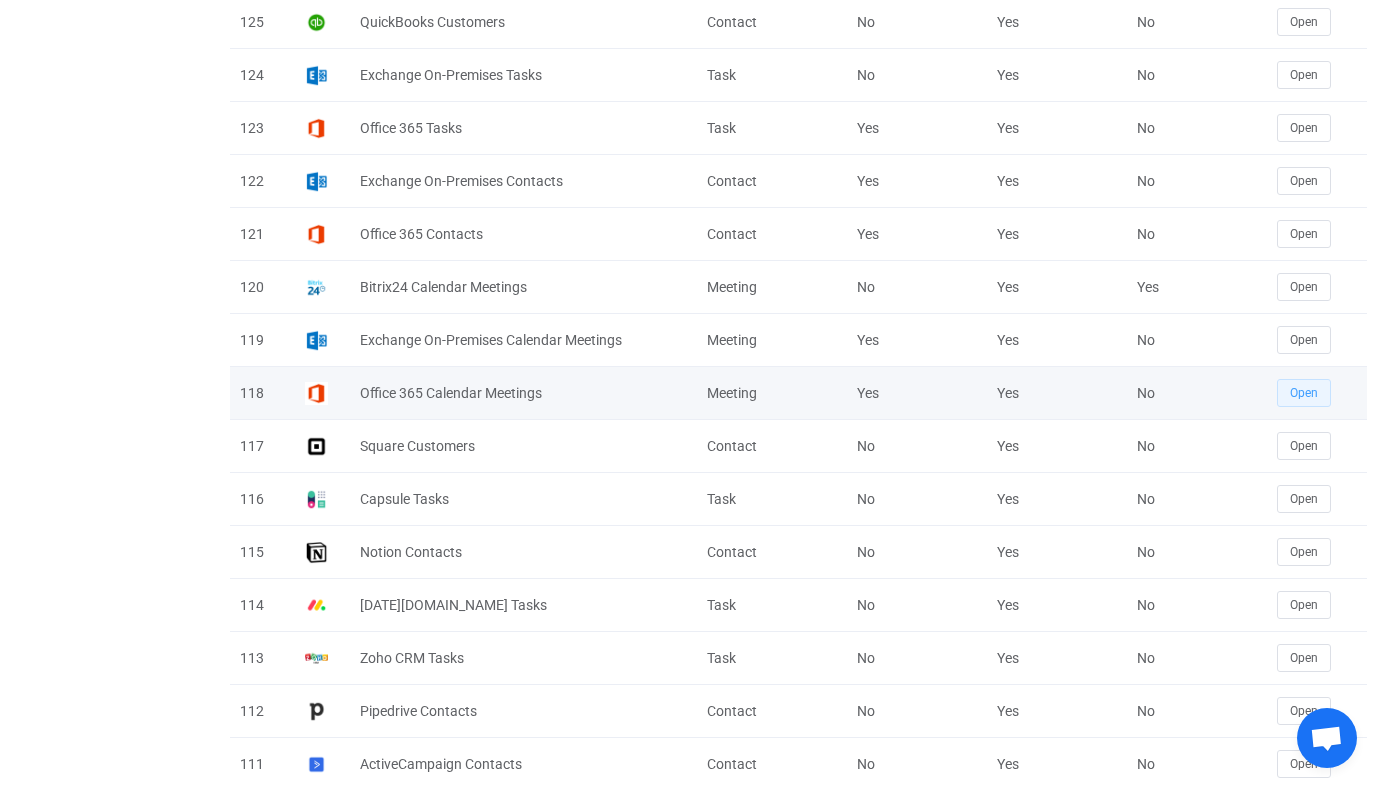 click on "Open" at bounding box center [1304, 393] 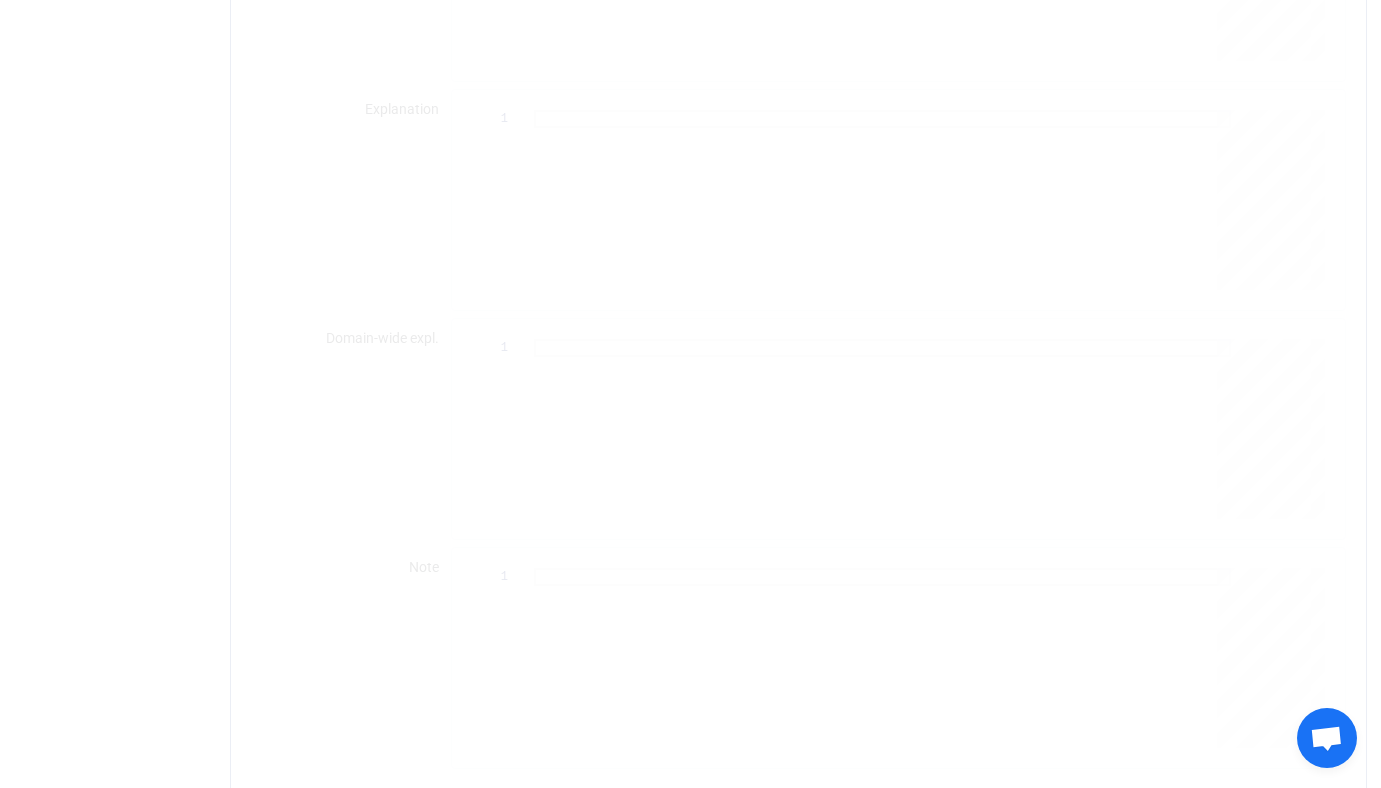 scroll, scrollTop: 0, scrollLeft: 0, axis: both 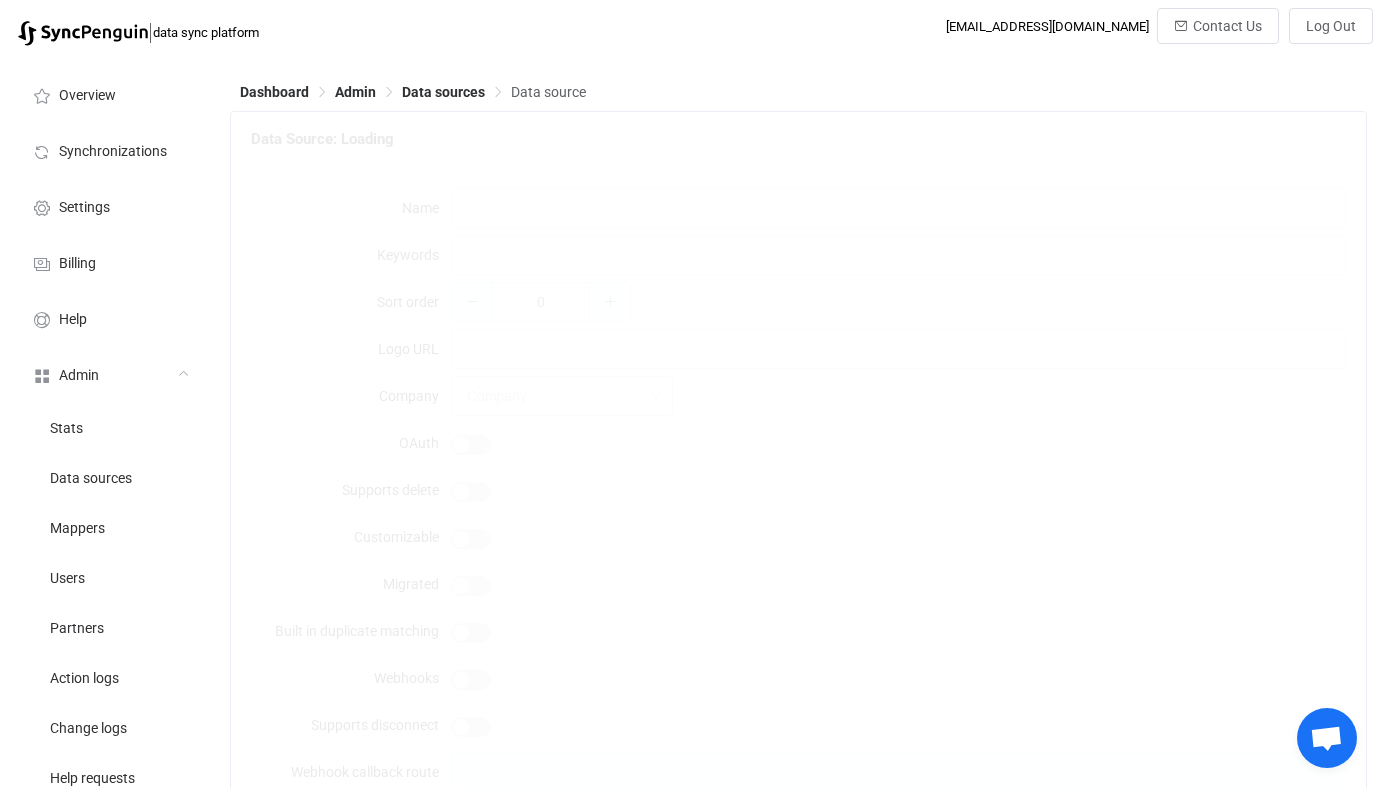 type on "Office 365 Calendar Meetings" 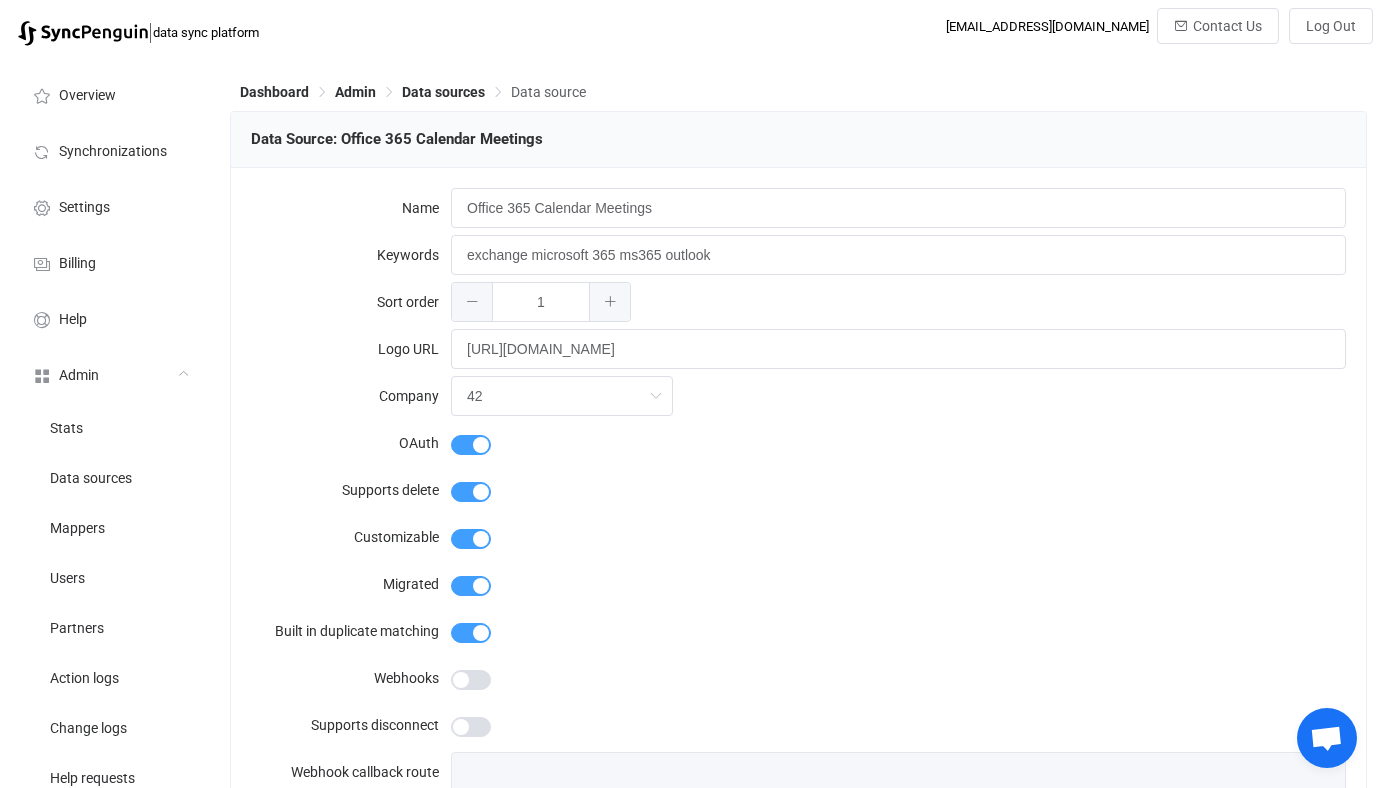 type on "Office 365" 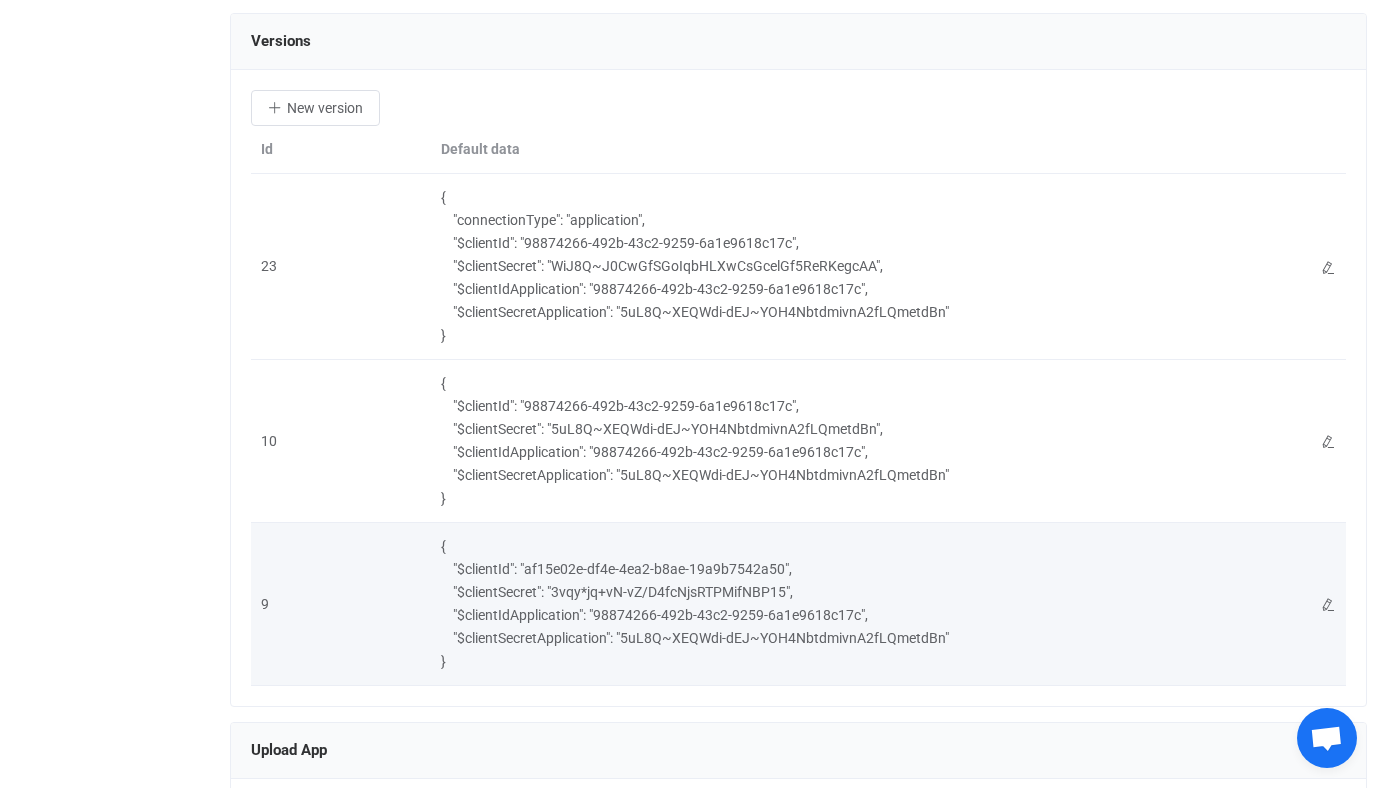 scroll, scrollTop: 2438, scrollLeft: 0, axis: vertical 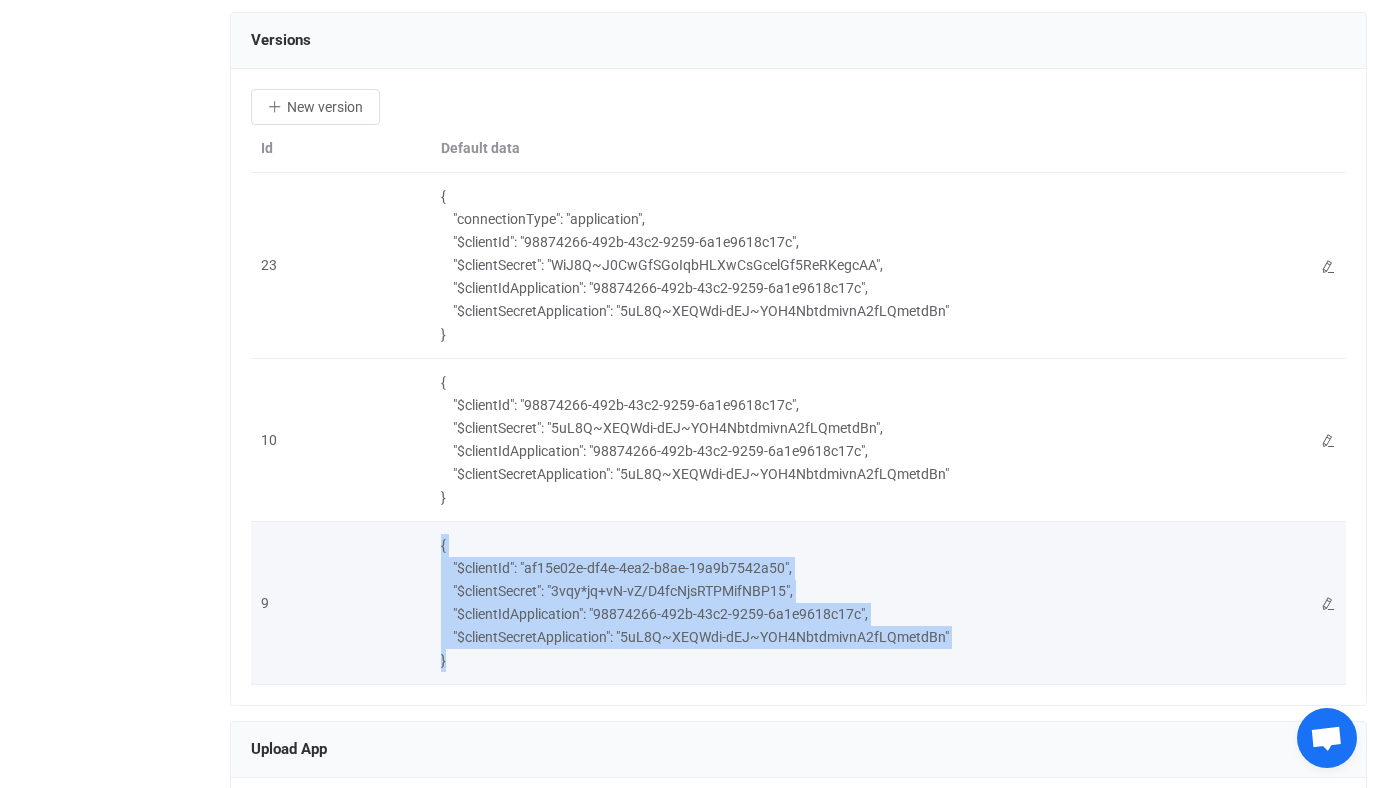 drag, startPoint x: 472, startPoint y: 660, endPoint x: 438, endPoint y: 544, distance: 120.880104 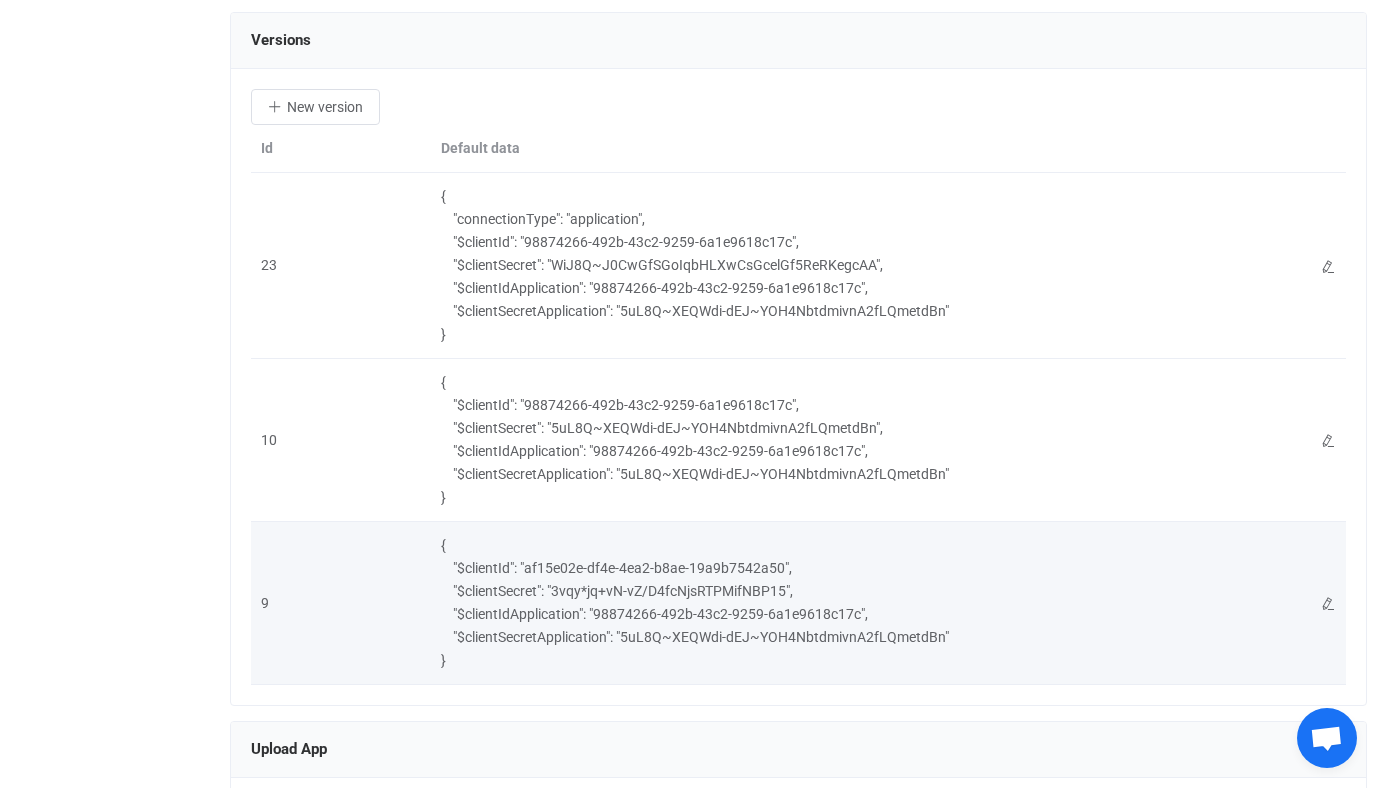 click on "{
"$clientId": "af15e02e-df4e-4ea2-b8ae-19a9b7542a50",
"$clientSecret": "3vqy*jq+vN-vZ/D4fcNjsRTPMifNBP15",
"$clientIdApplication": "98874266-492b-43c2-9259-6a1e9618c17c",
"$clientSecretApplication": "5uL8Q~XEQWdi-dEJ~YOH4NbtdmivnA2fLQmetdBn"
}" at bounding box center [870, 603] 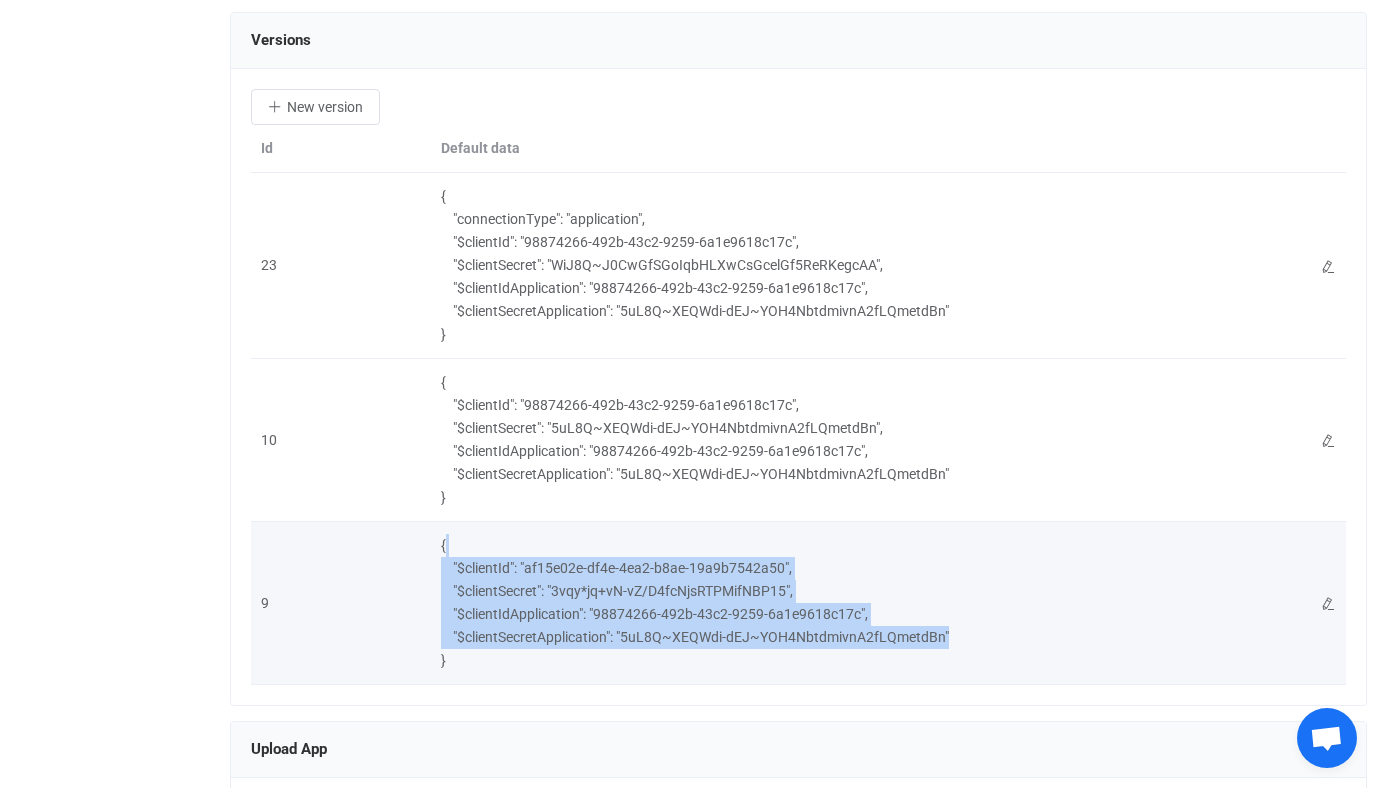 drag, startPoint x: 962, startPoint y: 634, endPoint x: 809, endPoint y: 551, distance: 174.0632 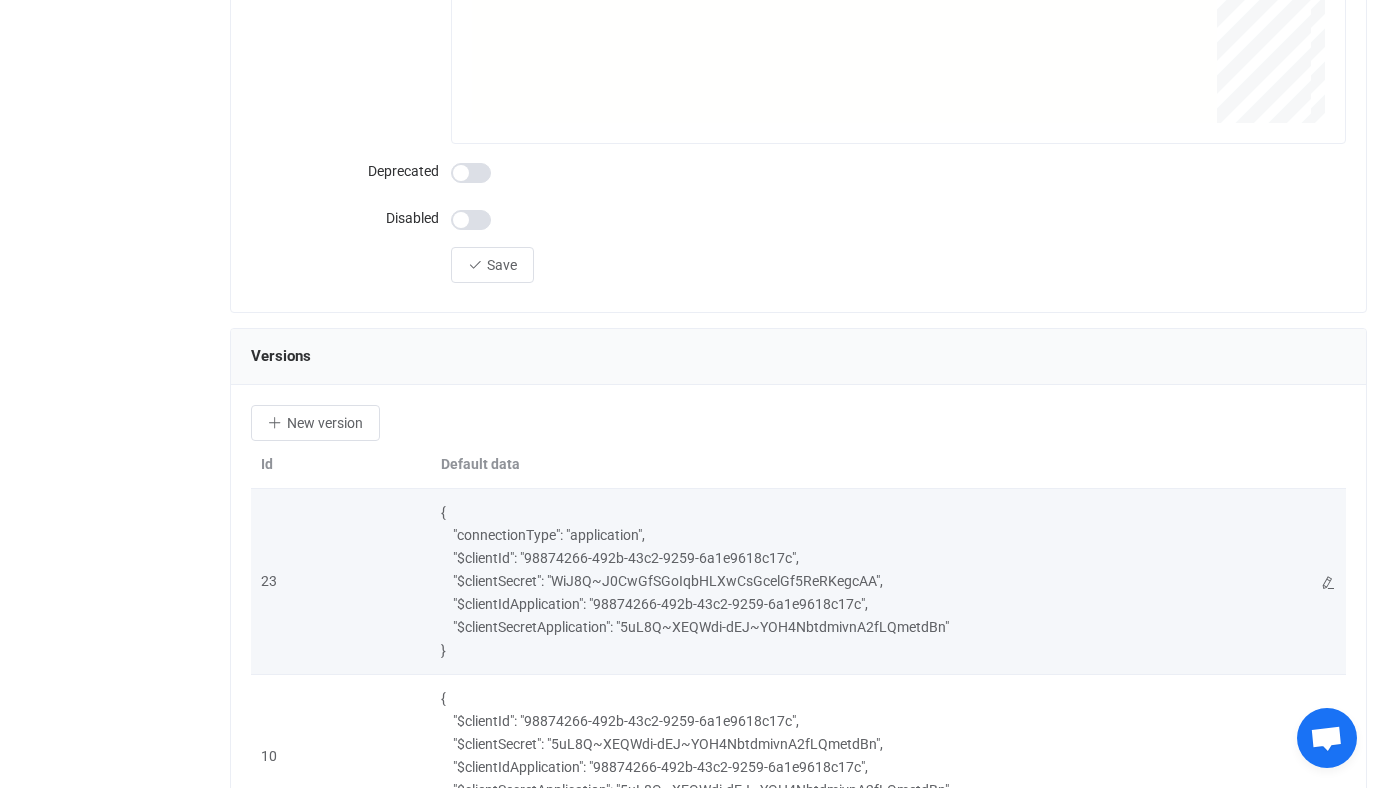 scroll, scrollTop: 2269, scrollLeft: 0, axis: vertical 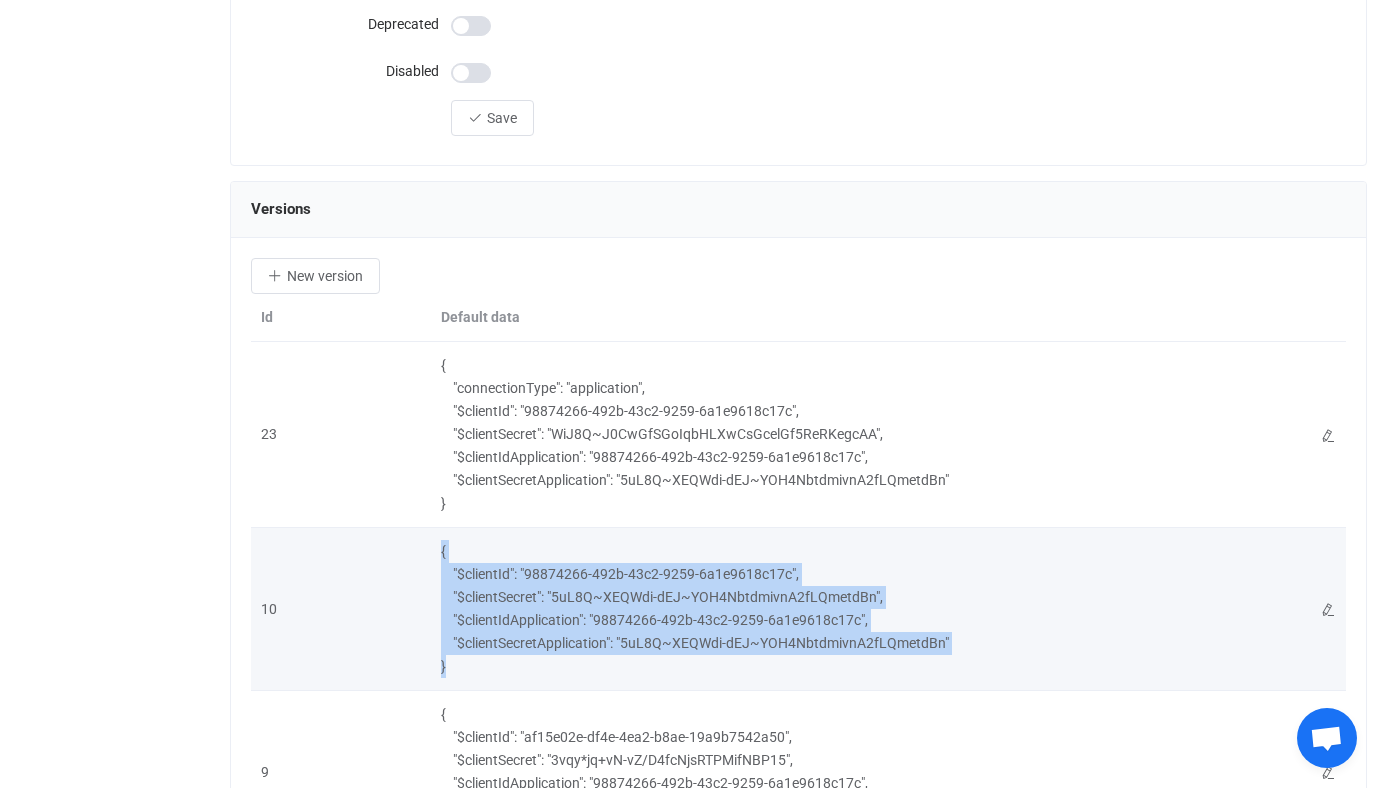 drag, startPoint x: 439, startPoint y: 550, endPoint x: 468, endPoint y: 667, distance: 120.54045 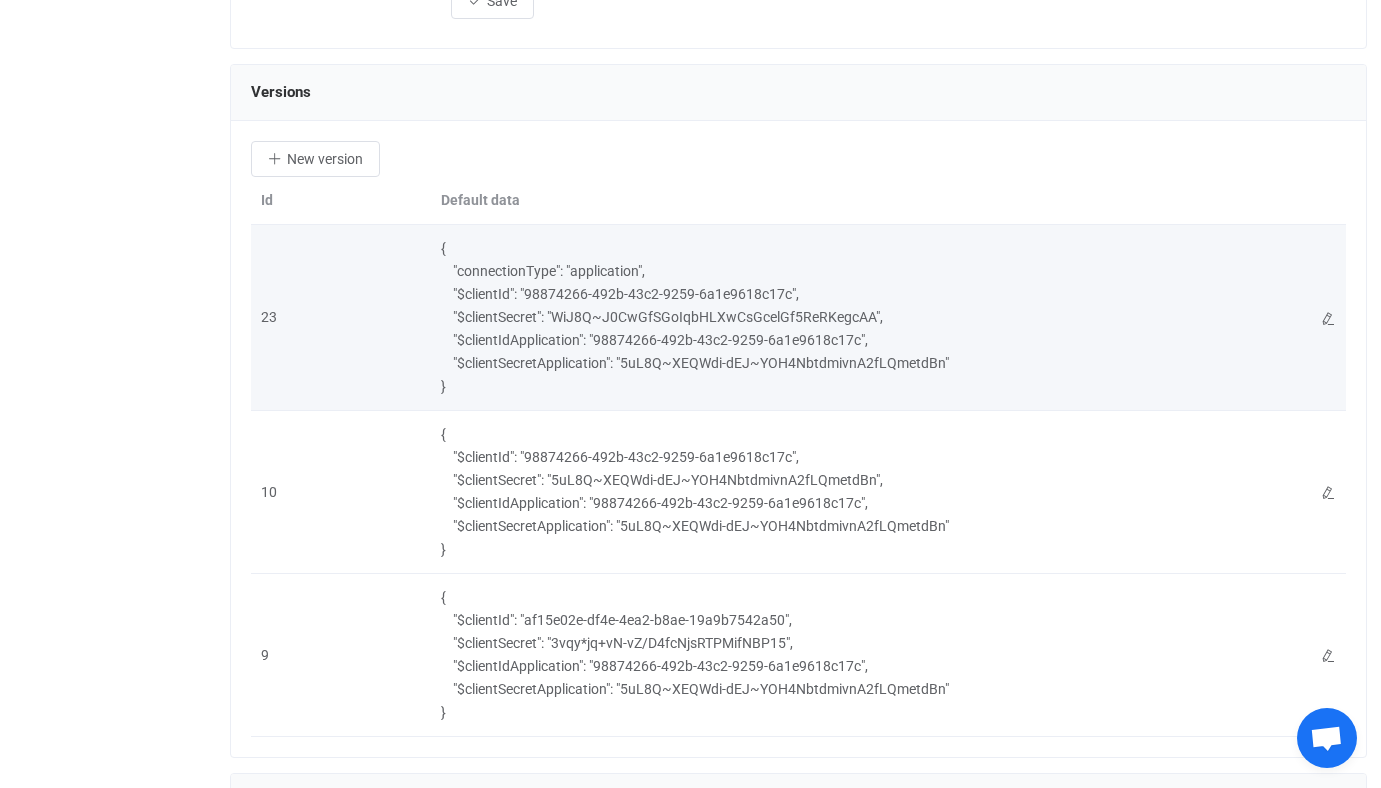 scroll, scrollTop: 2392, scrollLeft: 0, axis: vertical 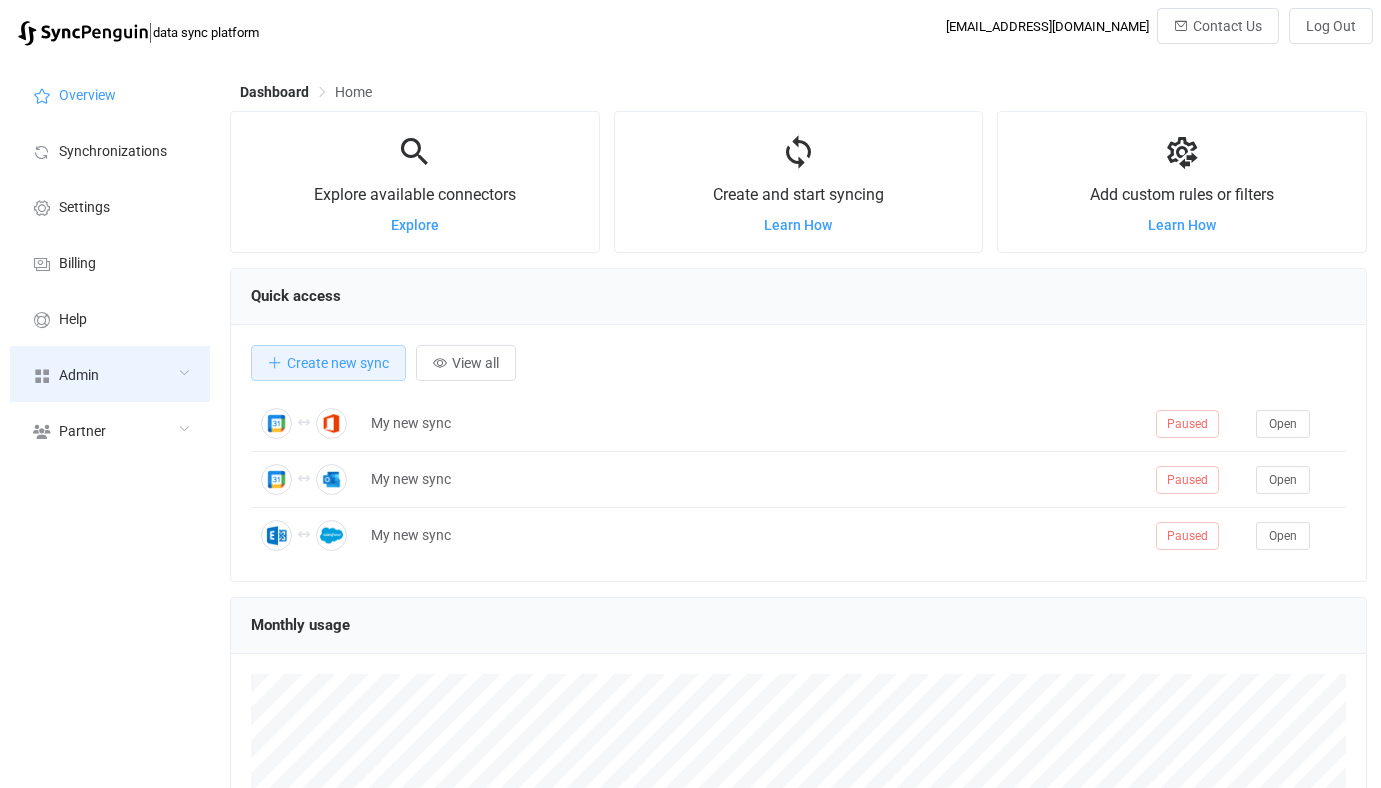 click on "Admin" at bounding box center (110, 374) 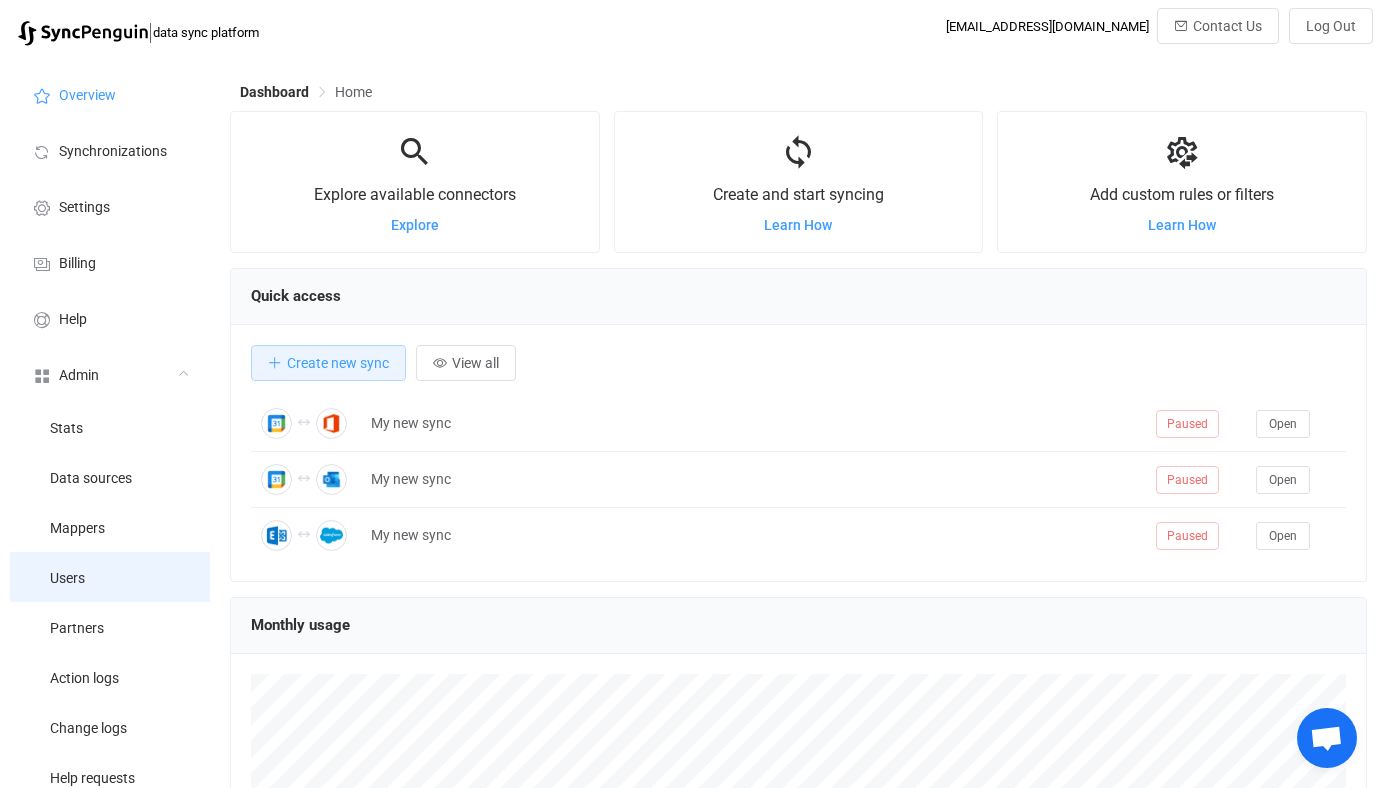 click on "Users" at bounding box center (110, 577) 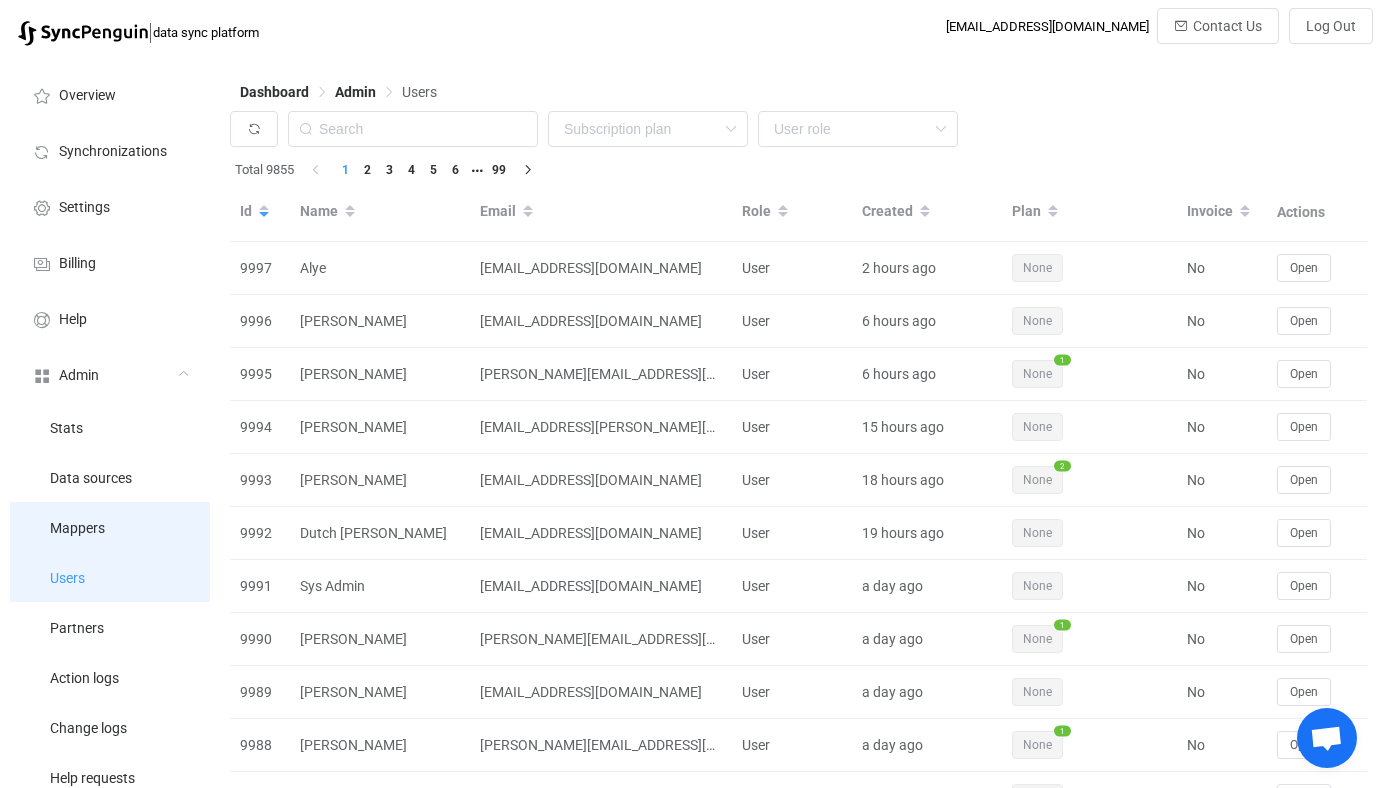 scroll, scrollTop: 152, scrollLeft: 0, axis: vertical 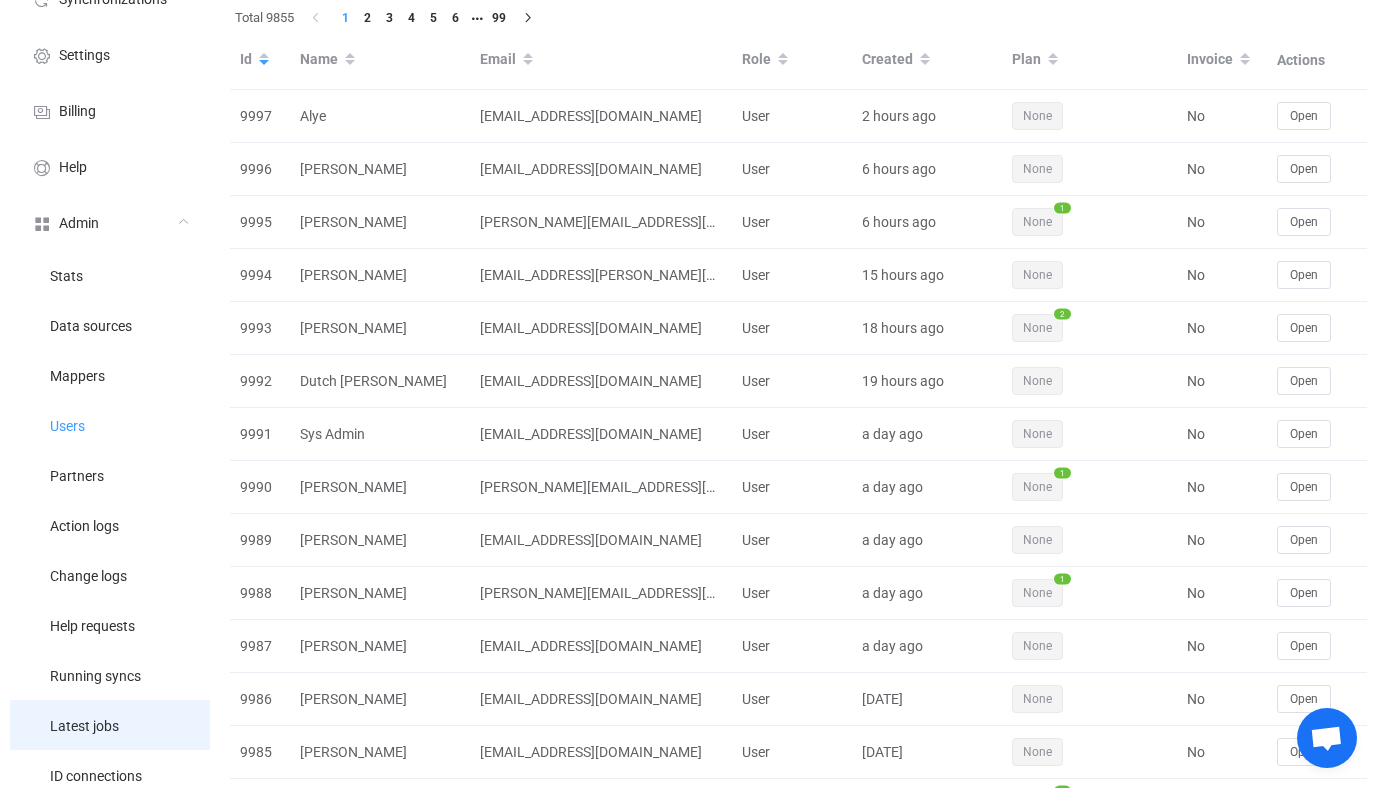 click on "Latest jobs" at bounding box center (84, 727) 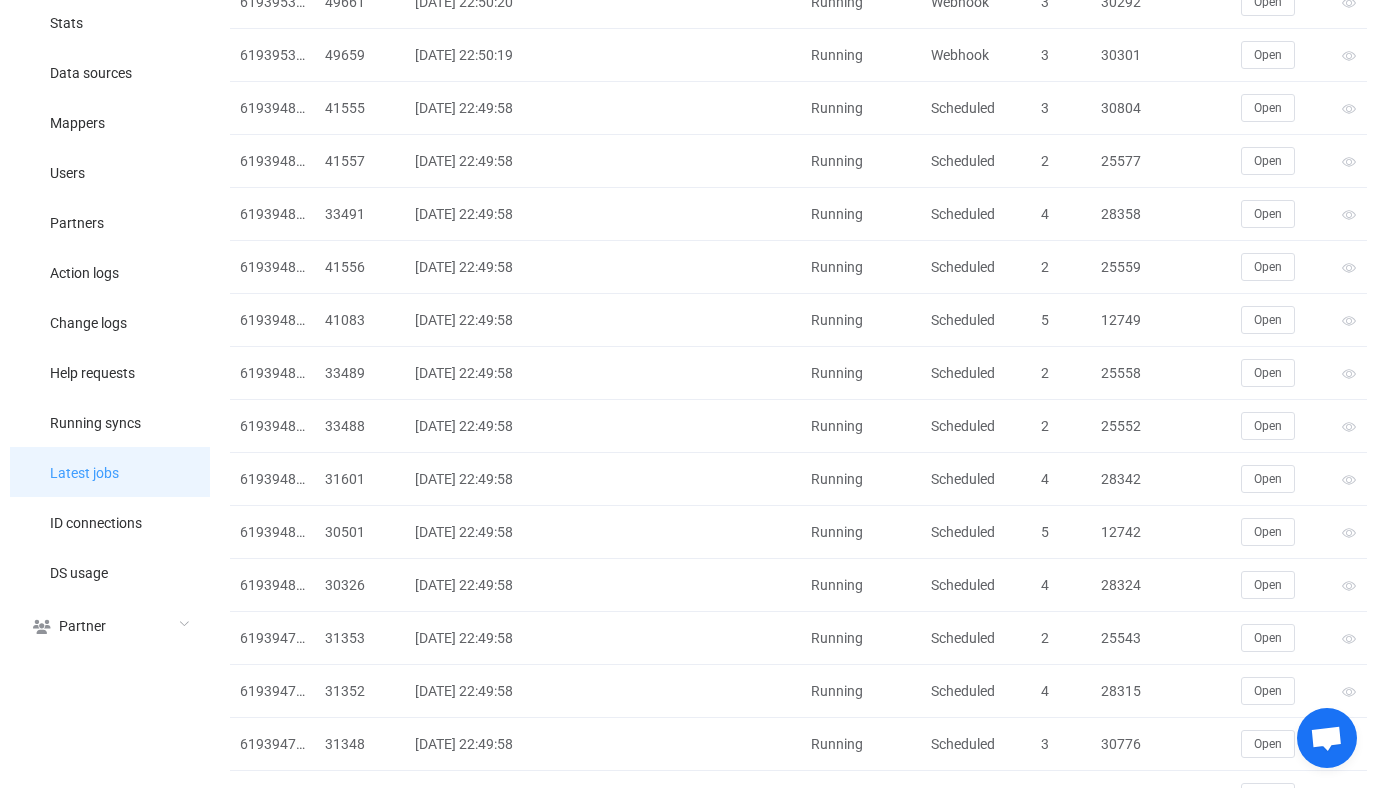 scroll, scrollTop: 913, scrollLeft: 0, axis: vertical 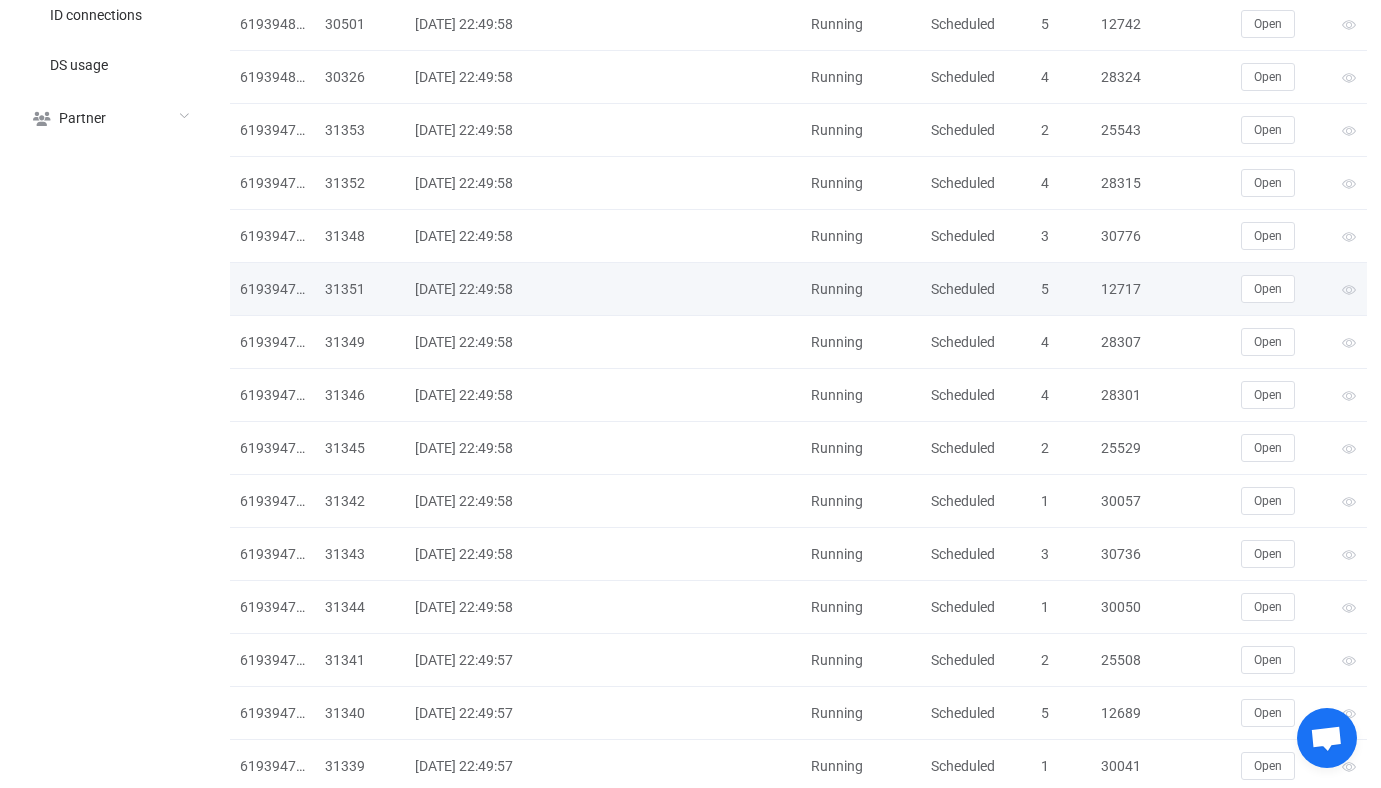 click on "Scheduled" at bounding box center (976, 289) 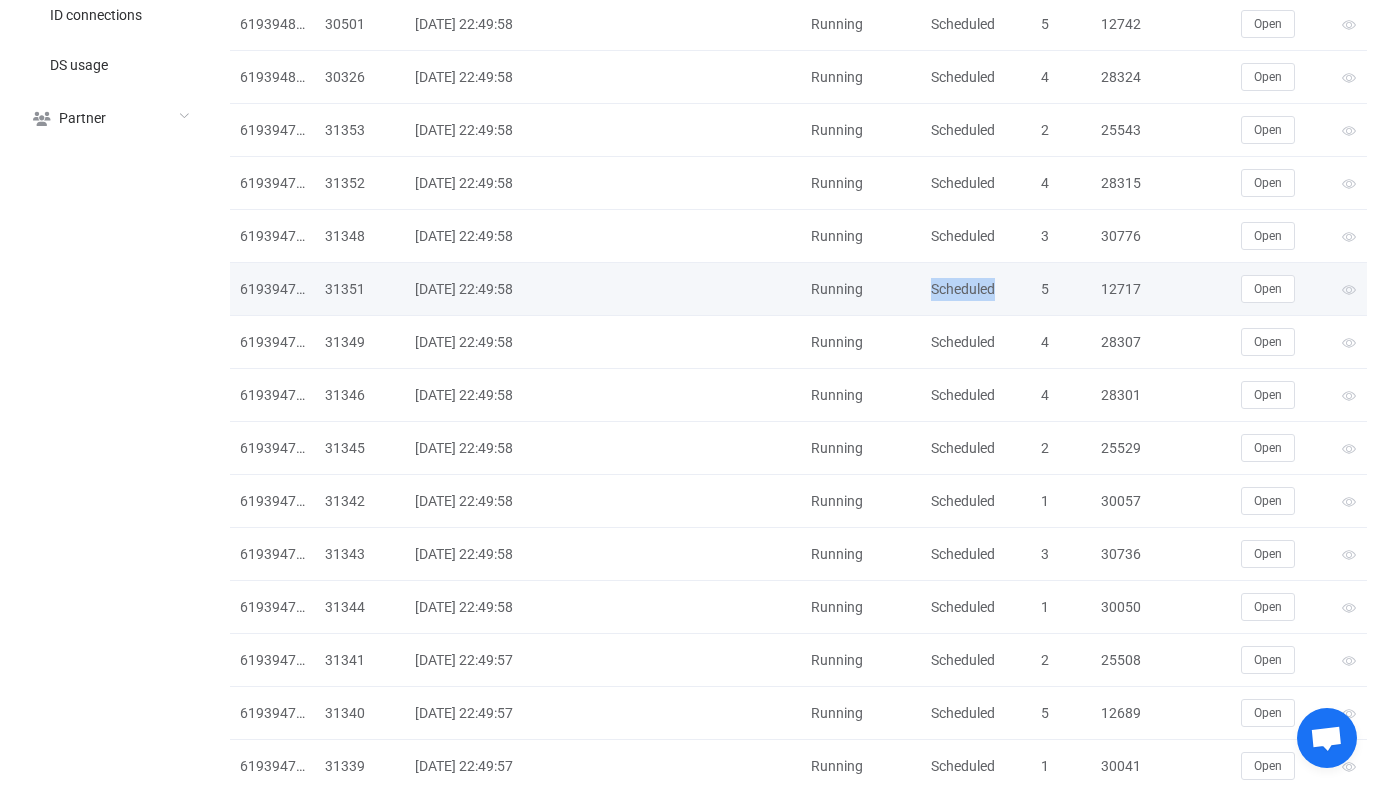 click on "Scheduled" at bounding box center [976, 289] 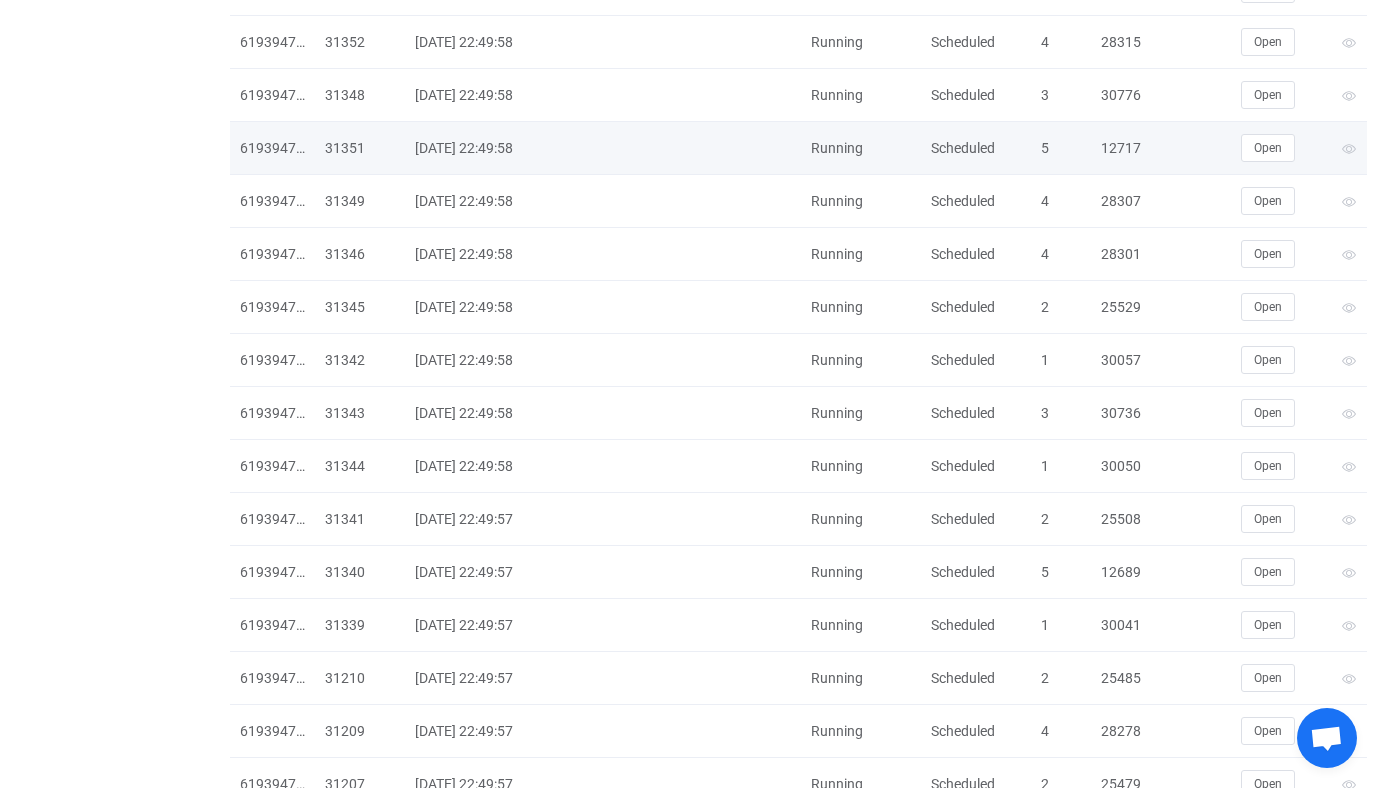 scroll, scrollTop: 1095, scrollLeft: 0, axis: vertical 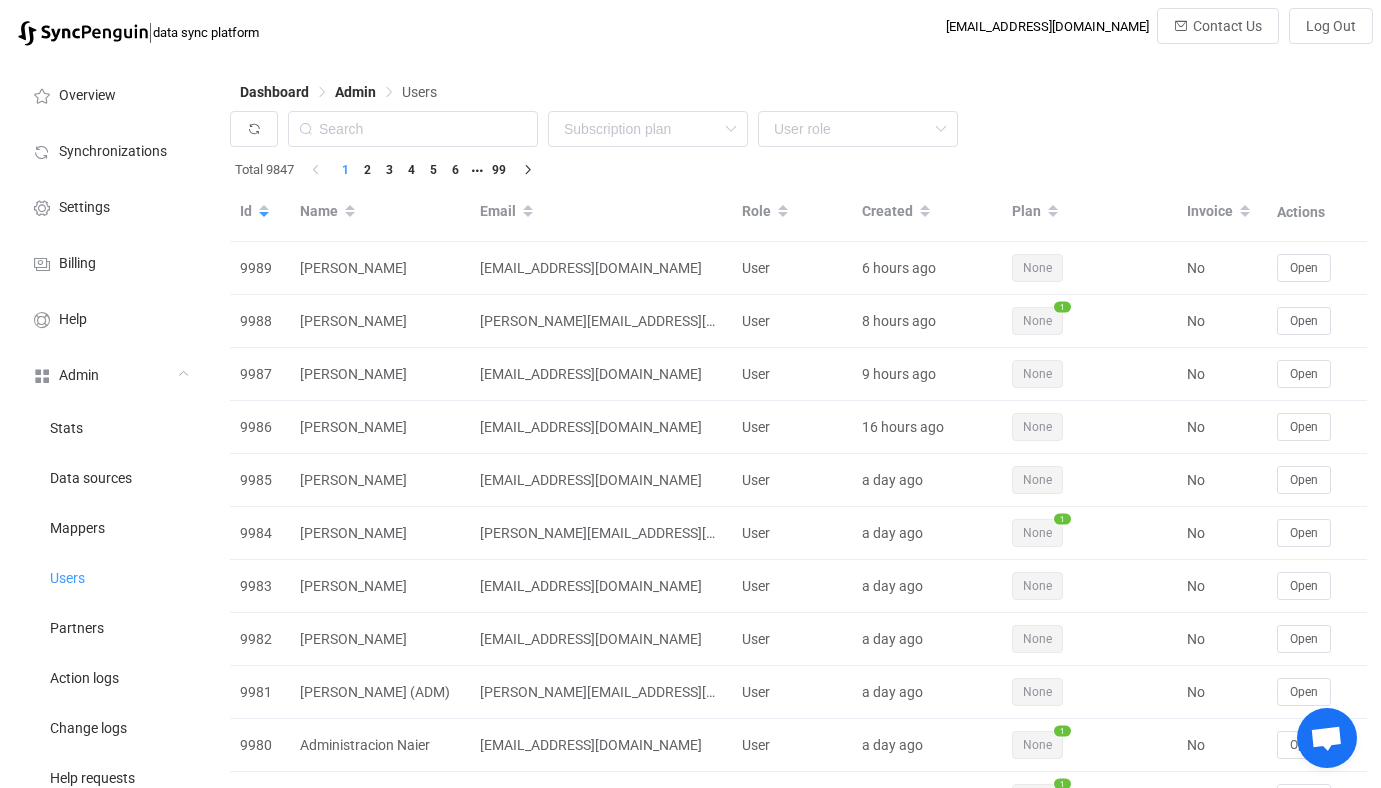 type 